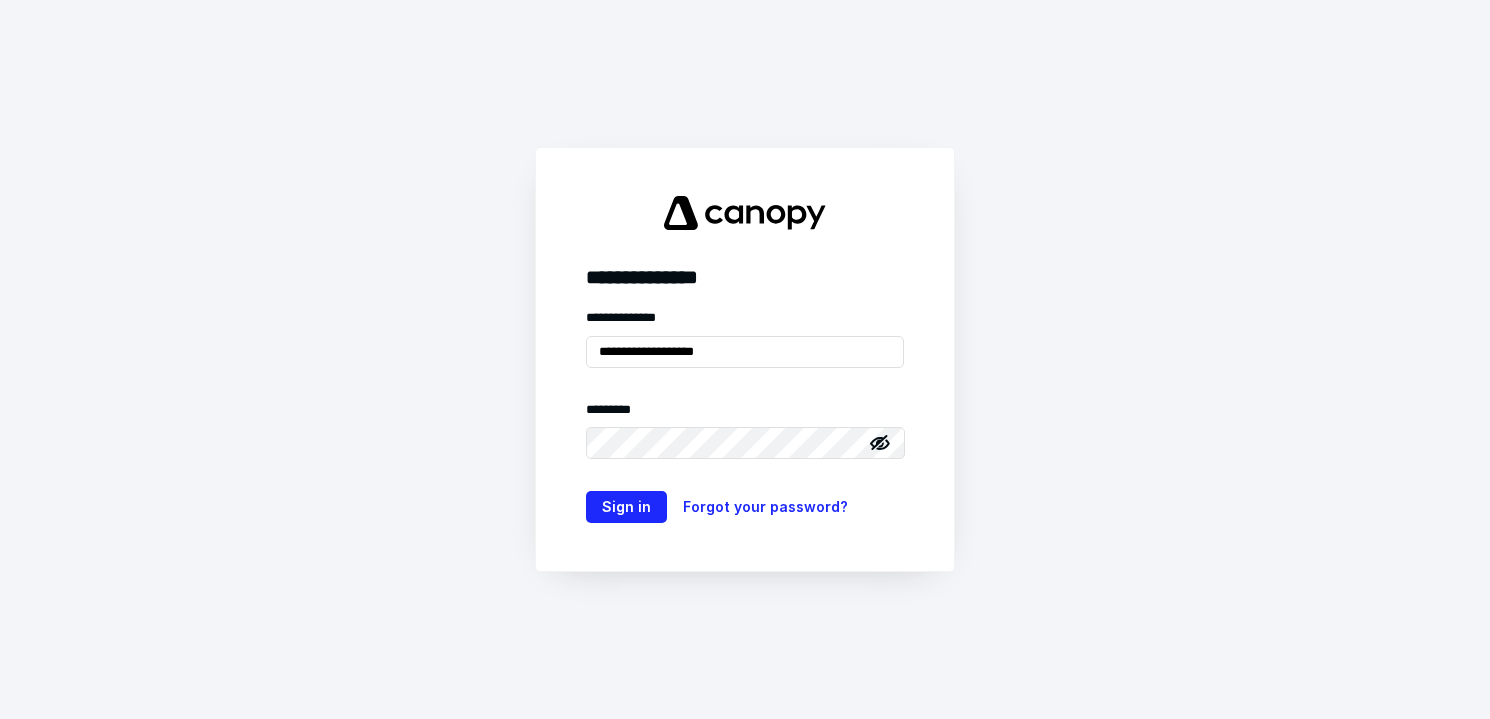 scroll, scrollTop: 0, scrollLeft: 0, axis: both 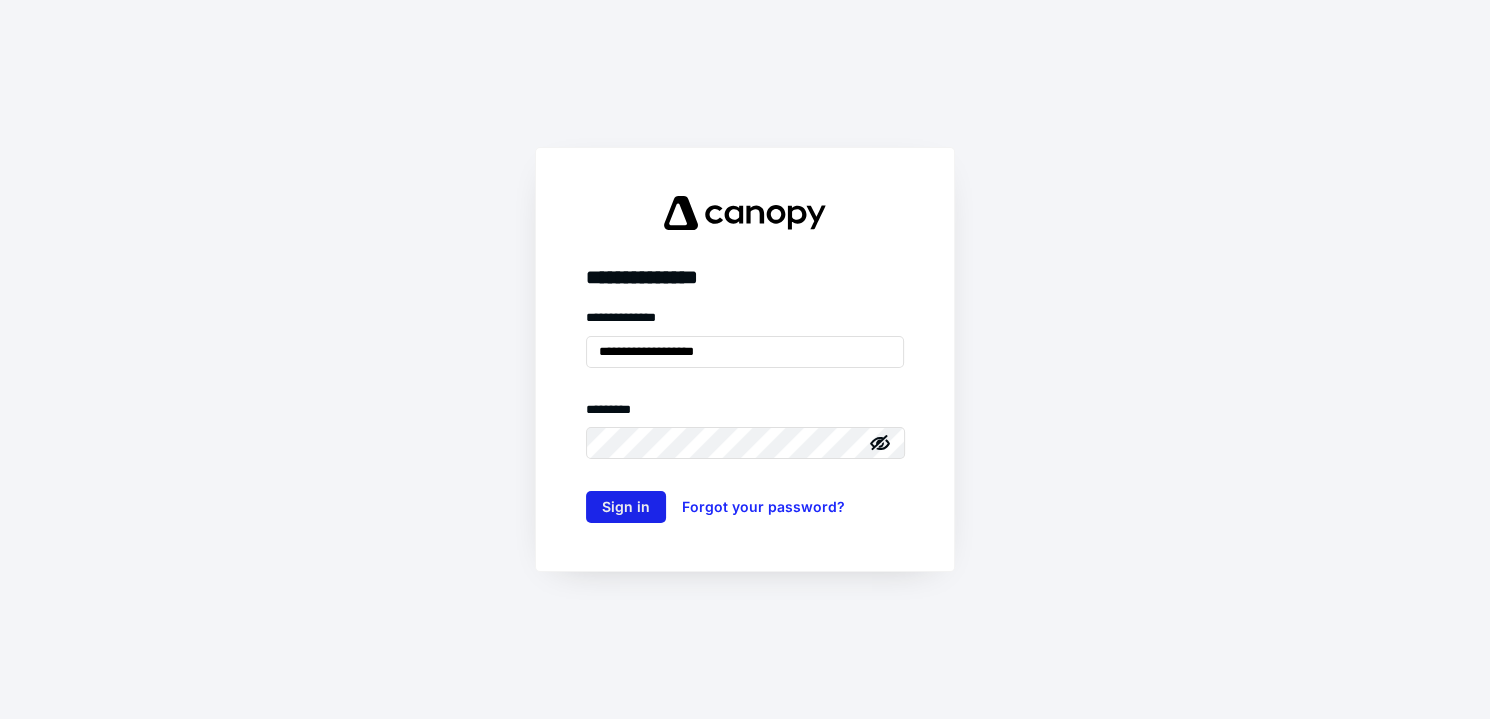 type on "**********" 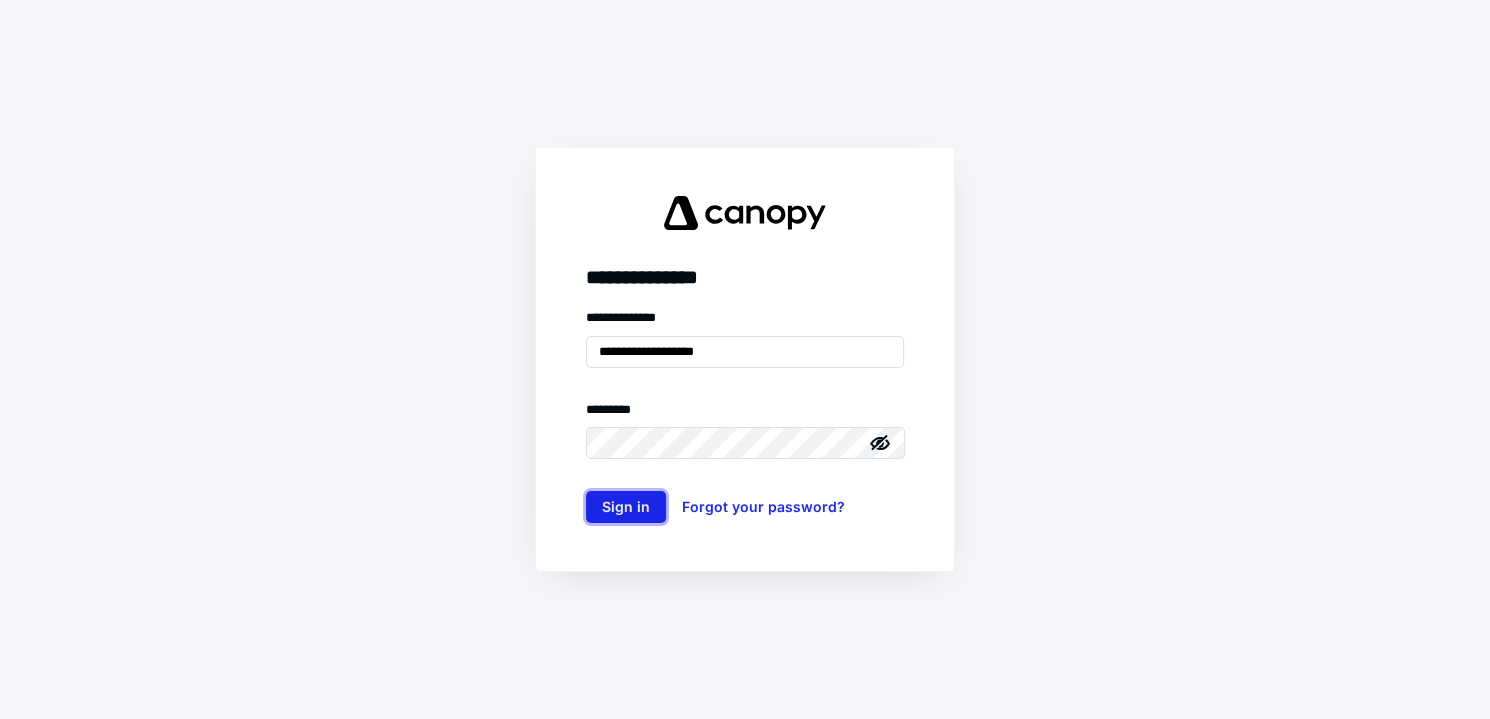 click on "Sign in" at bounding box center [626, 507] 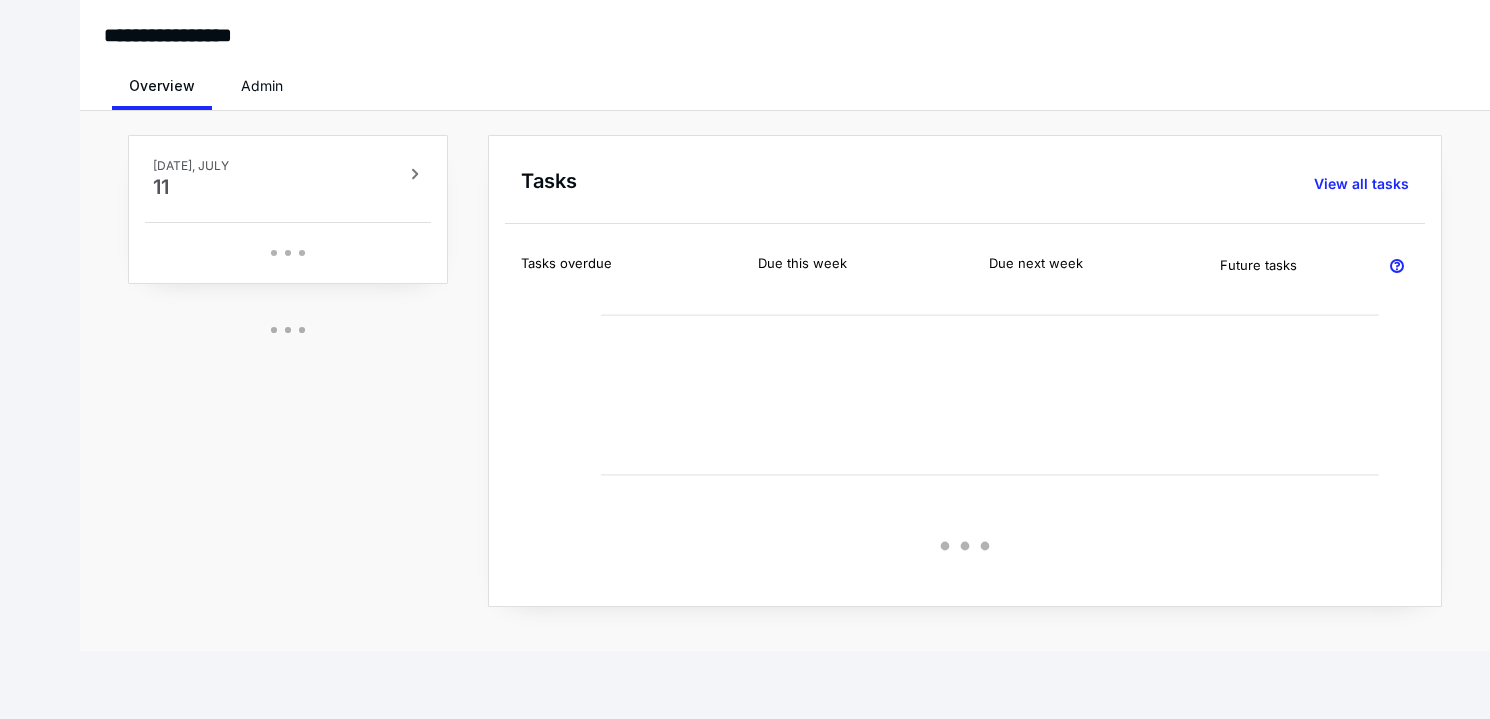 scroll, scrollTop: 0, scrollLeft: 0, axis: both 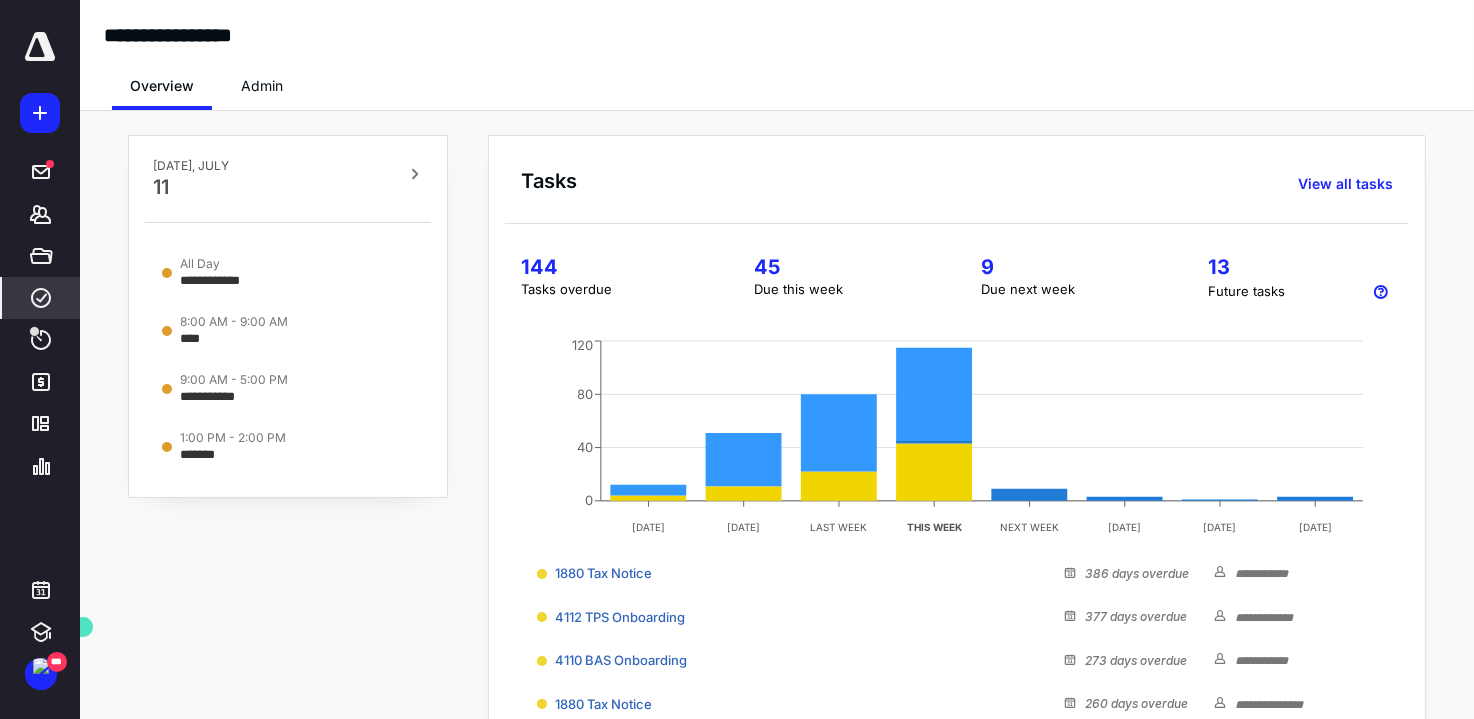 click on "****" at bounding box center [41, 298] 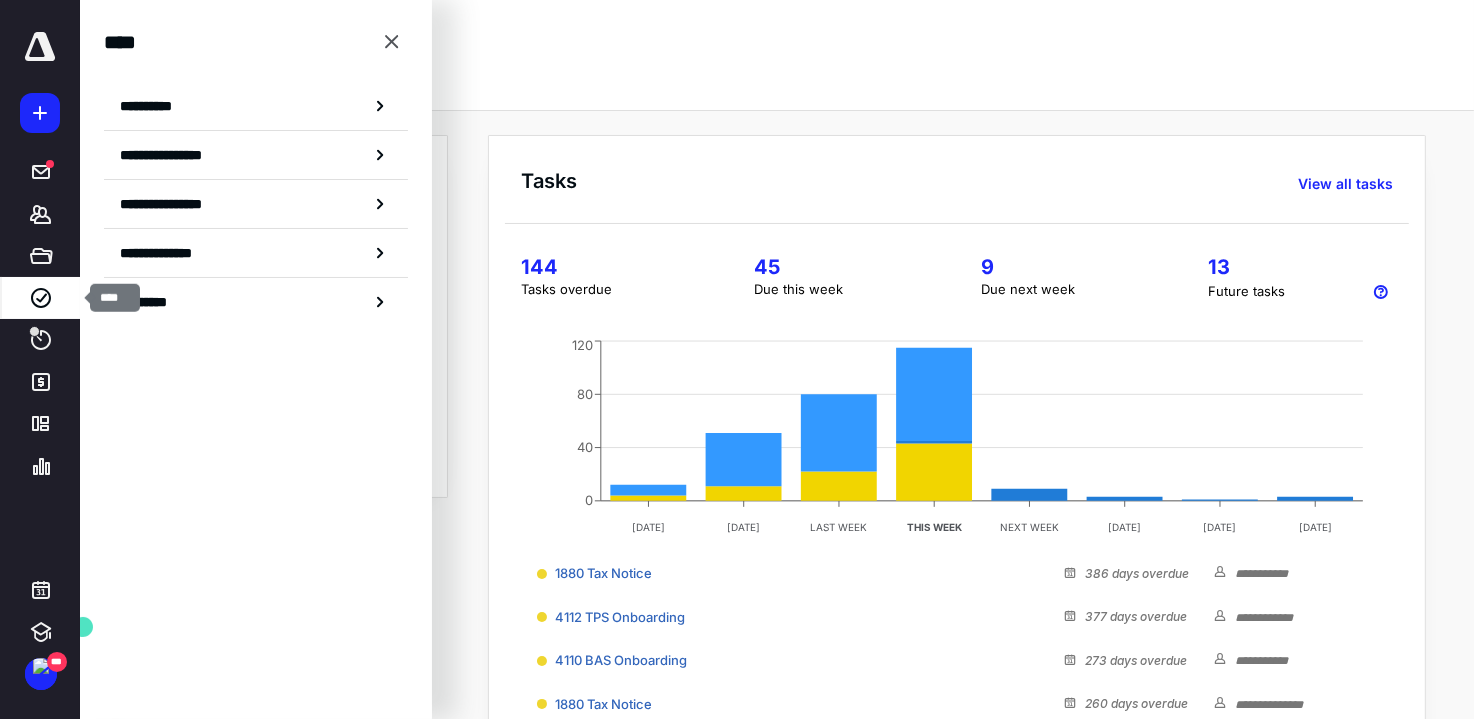 click 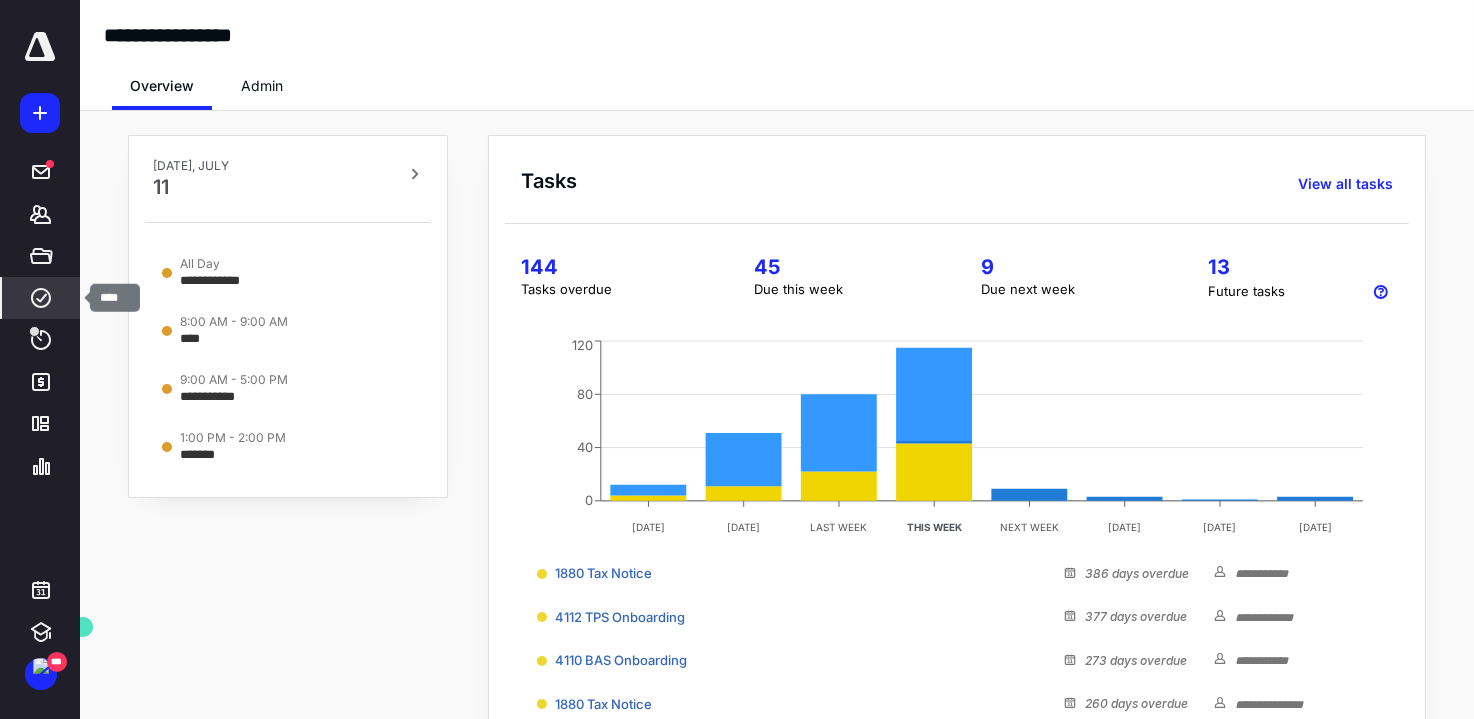 click on "****" at bounding box center [41, 298] 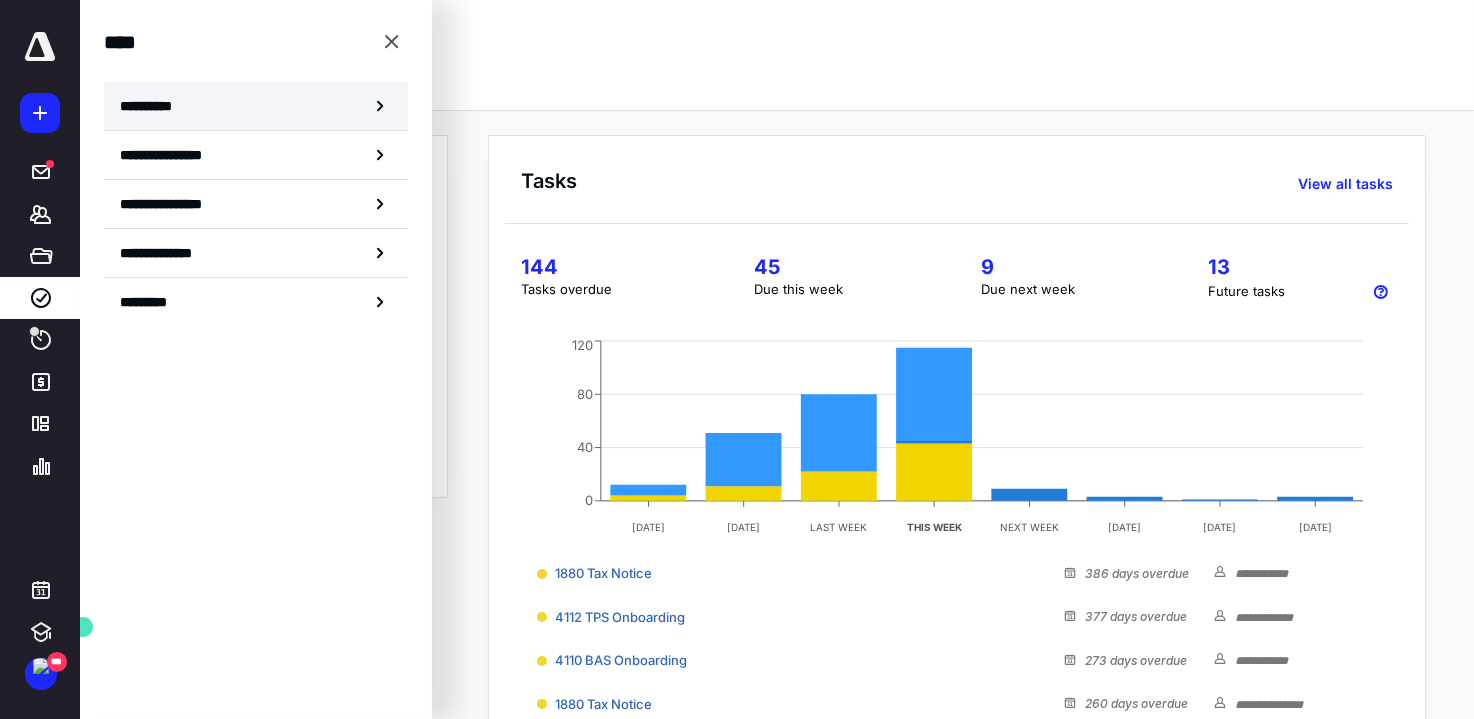click on "**********" at bounding box center (153, 106) 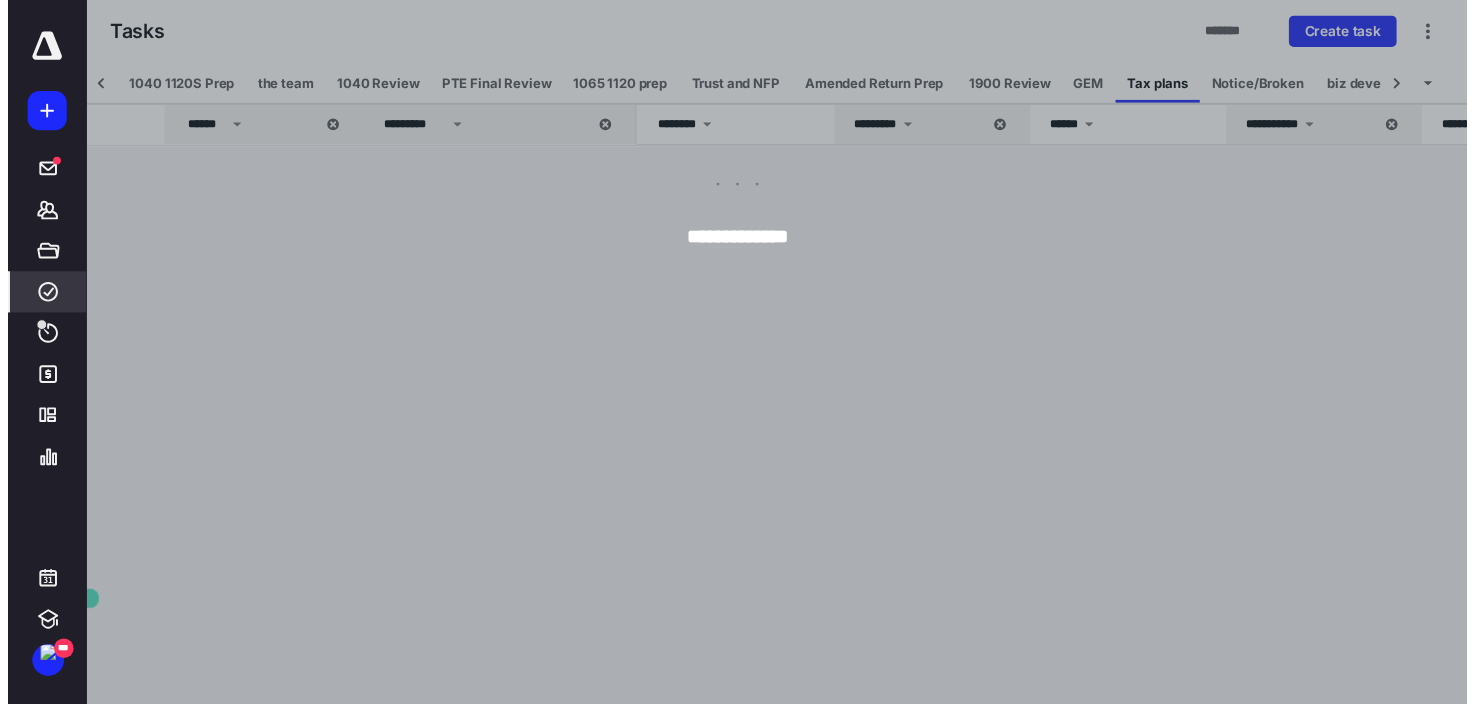 scroll, scrollTop: 0, scrollLeft: 131, axis: horizontal 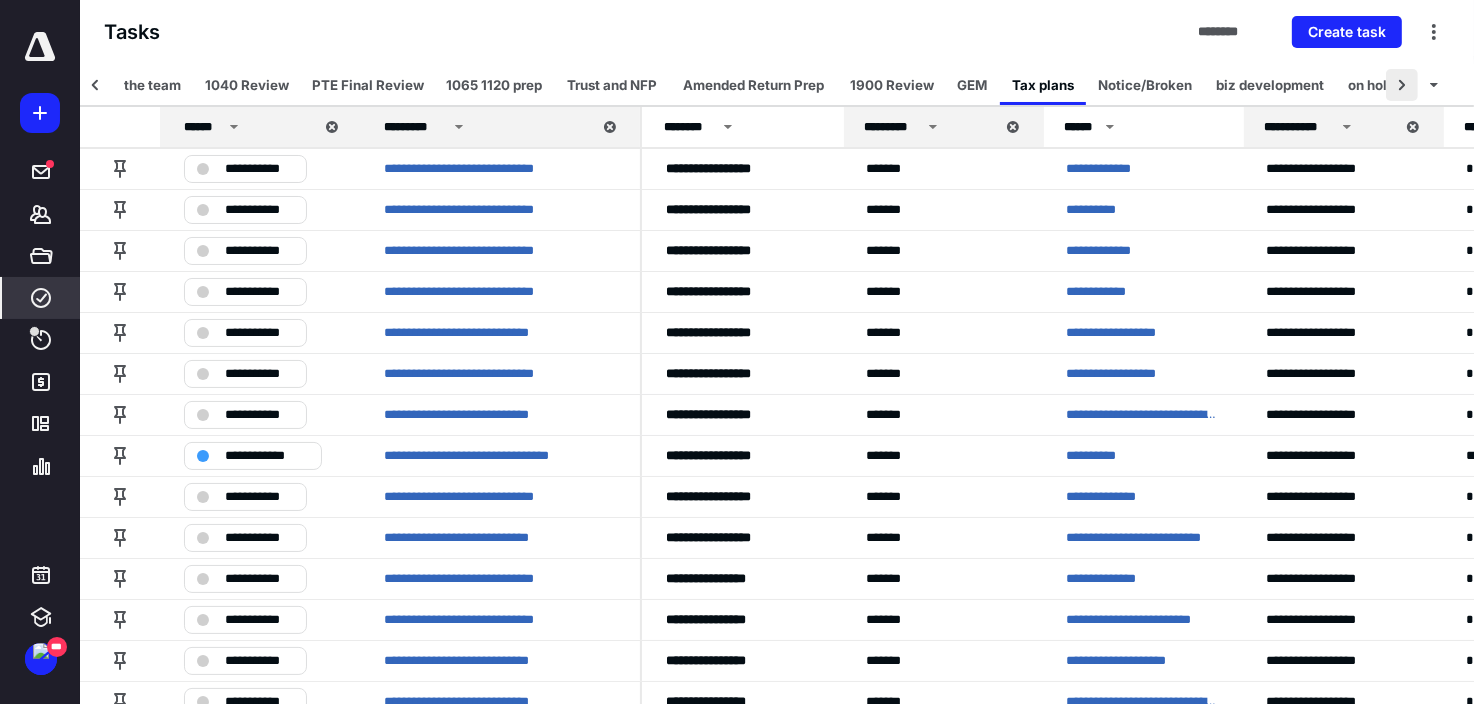 click at bounding box center [1402, 85] 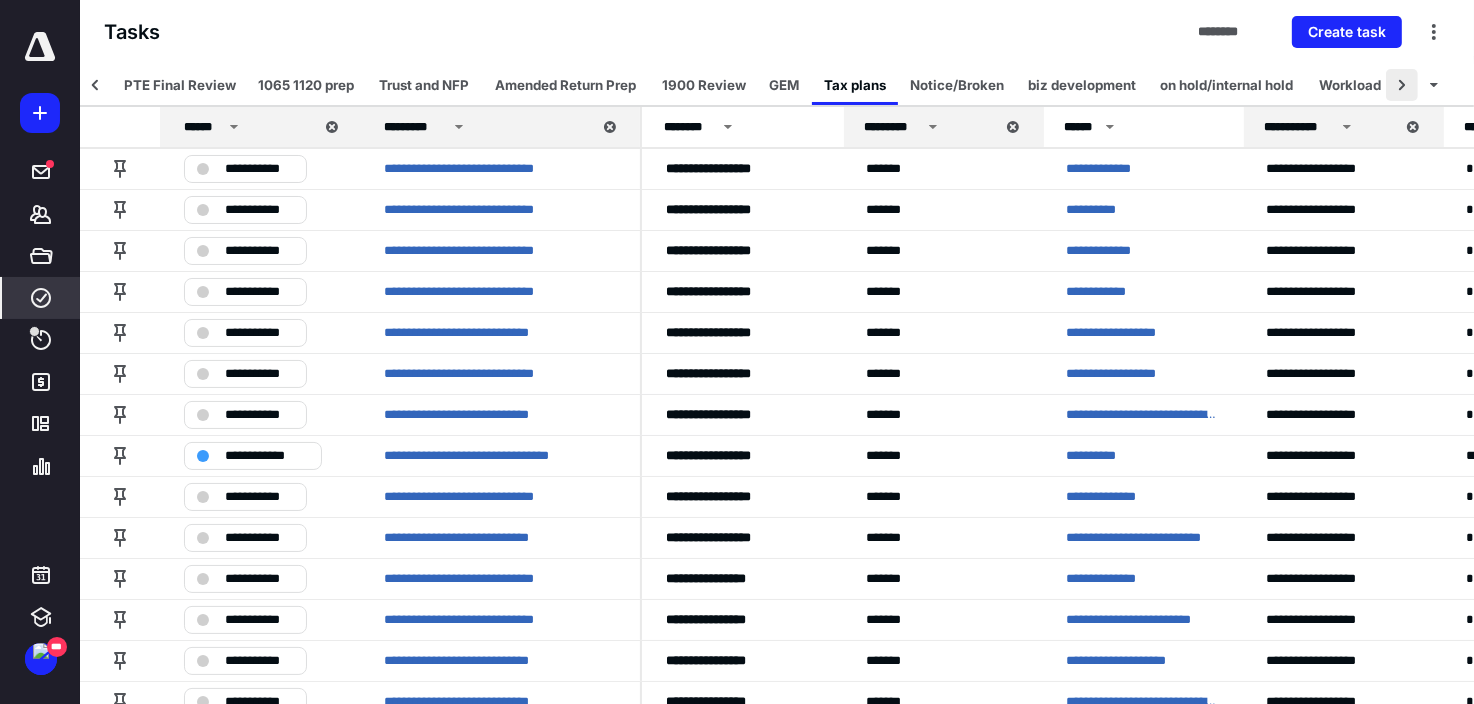 click at bounding box center (1402, 85) 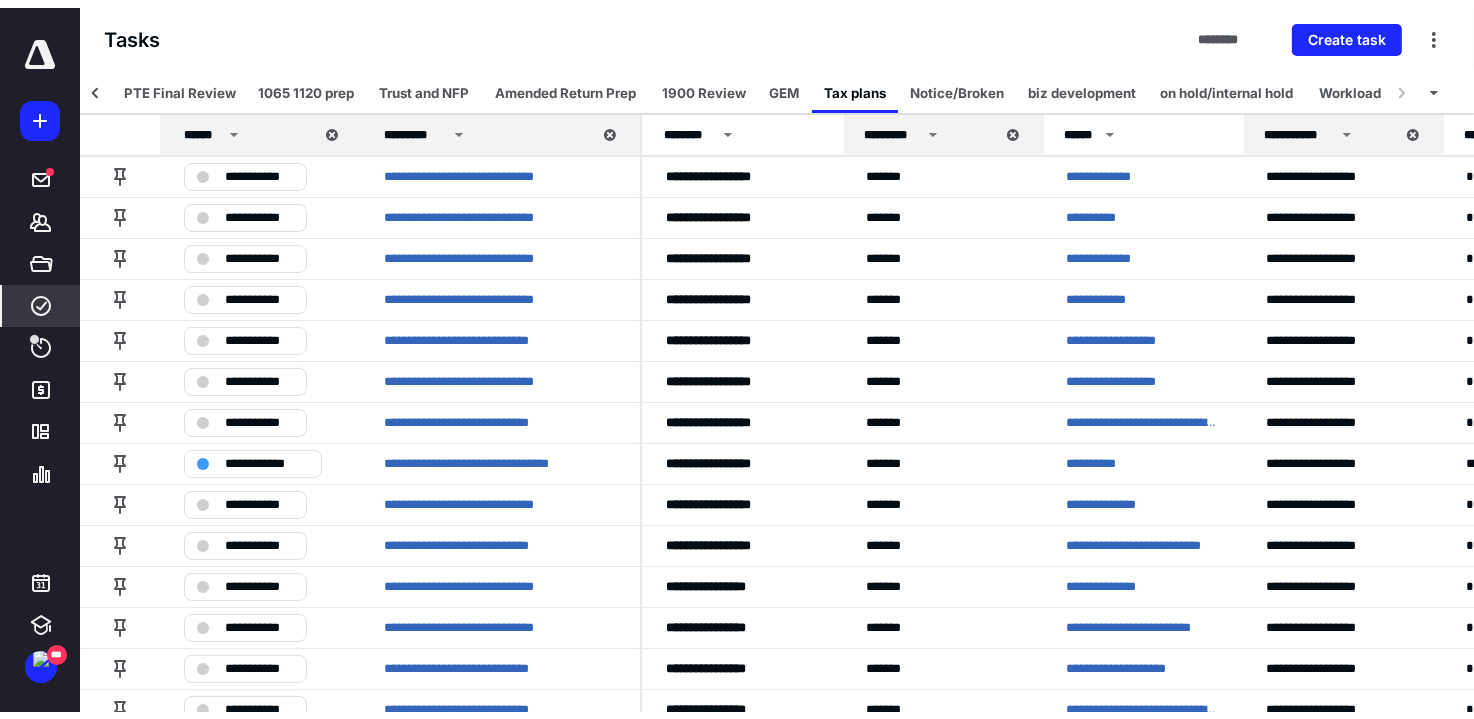 scroll, scrollTop: 0, scrollLeft: 445, axis: horizontal 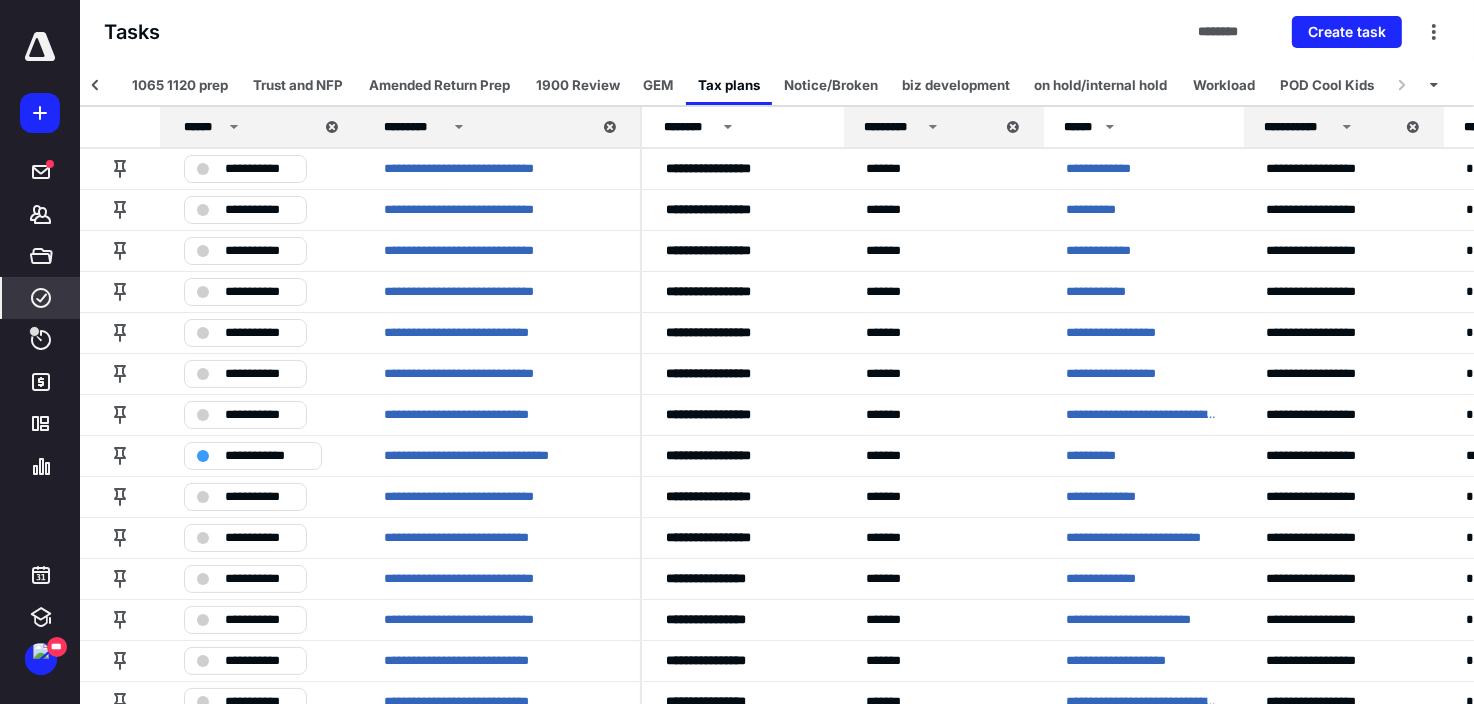 click 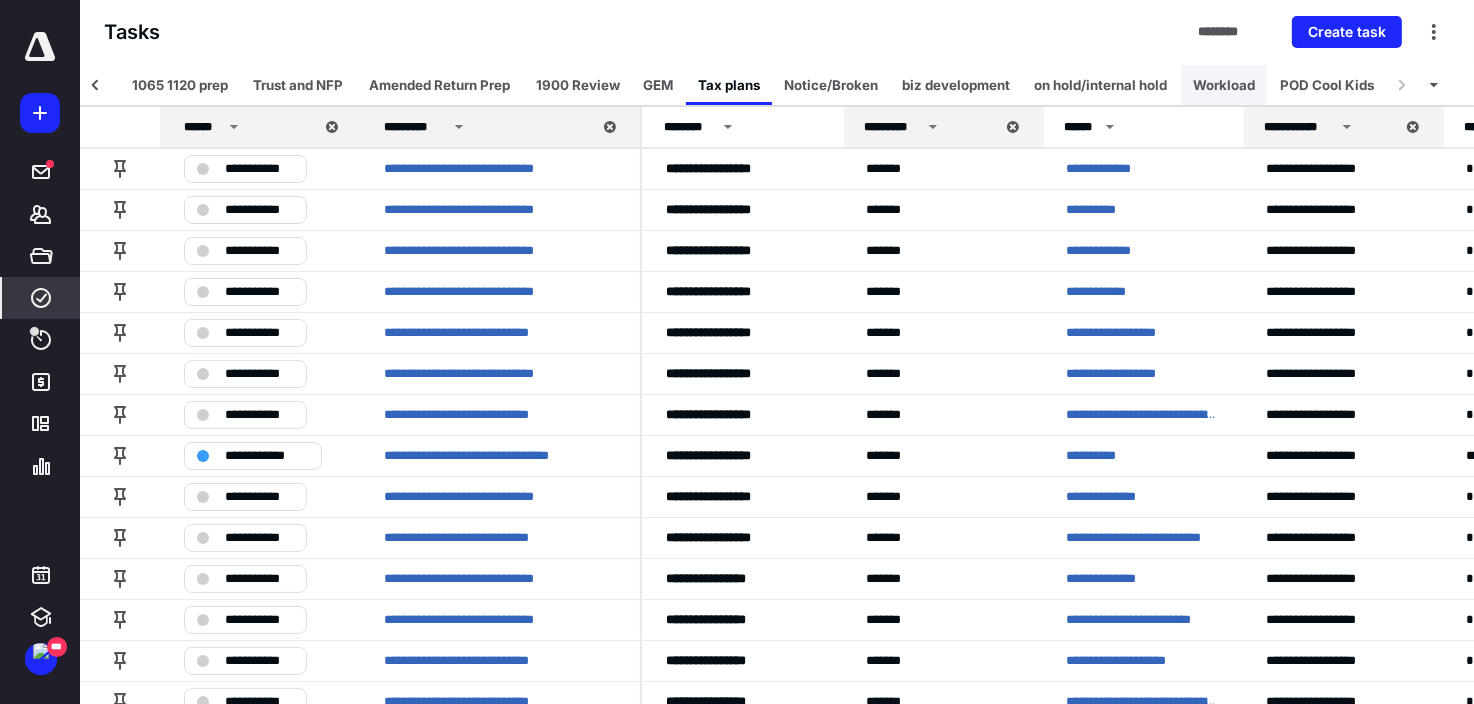 click on "Workload" at bounding box center (1224, 85) 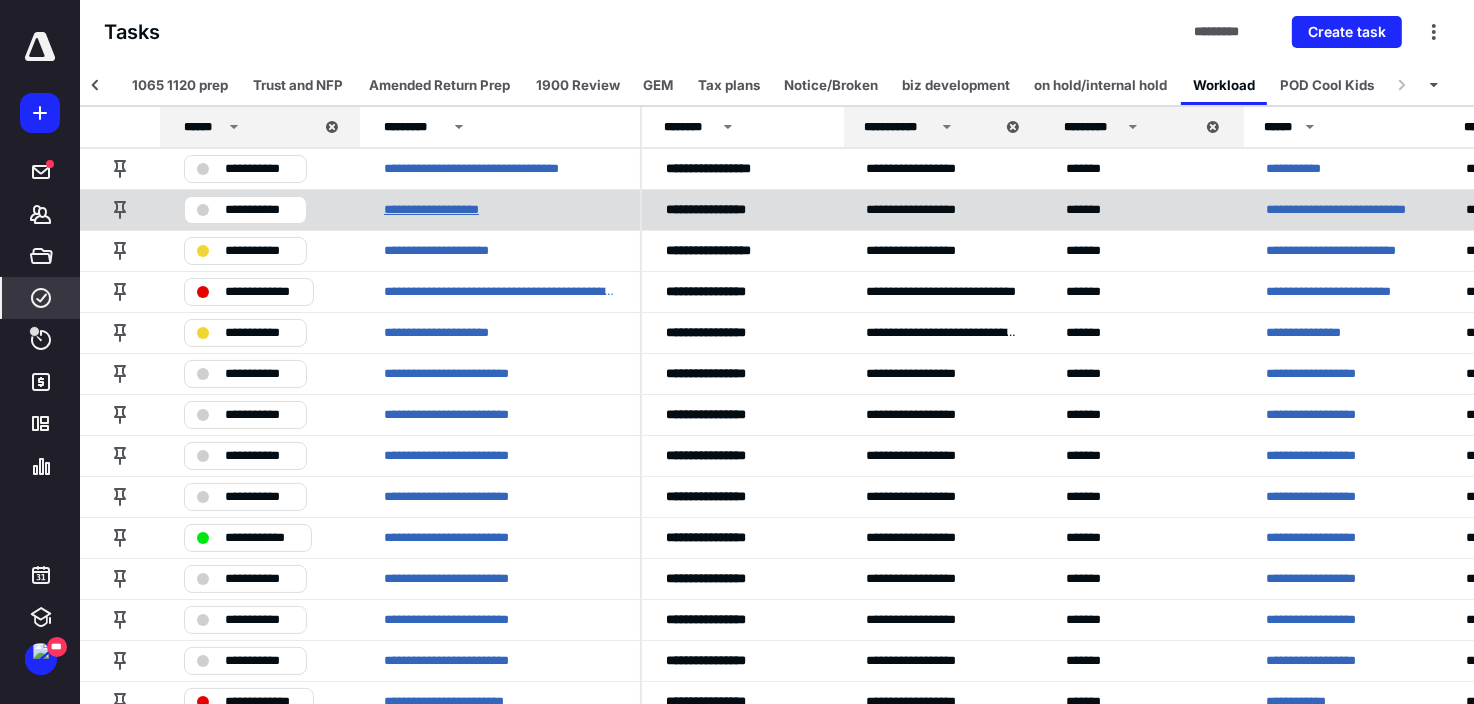 click on "**********" at bounding box center [444, 210] 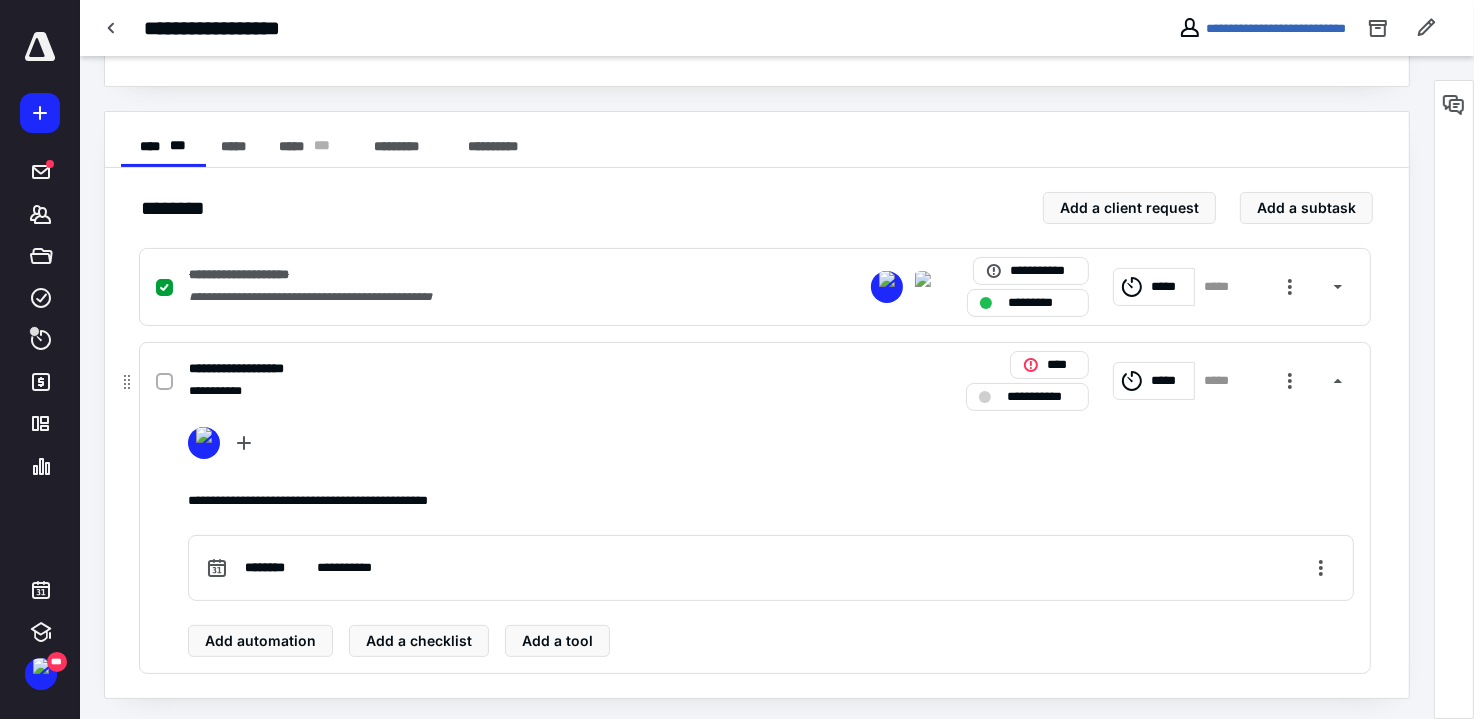 scroll, scrollTop: 6, scrollLeft: 0, axis: vertical 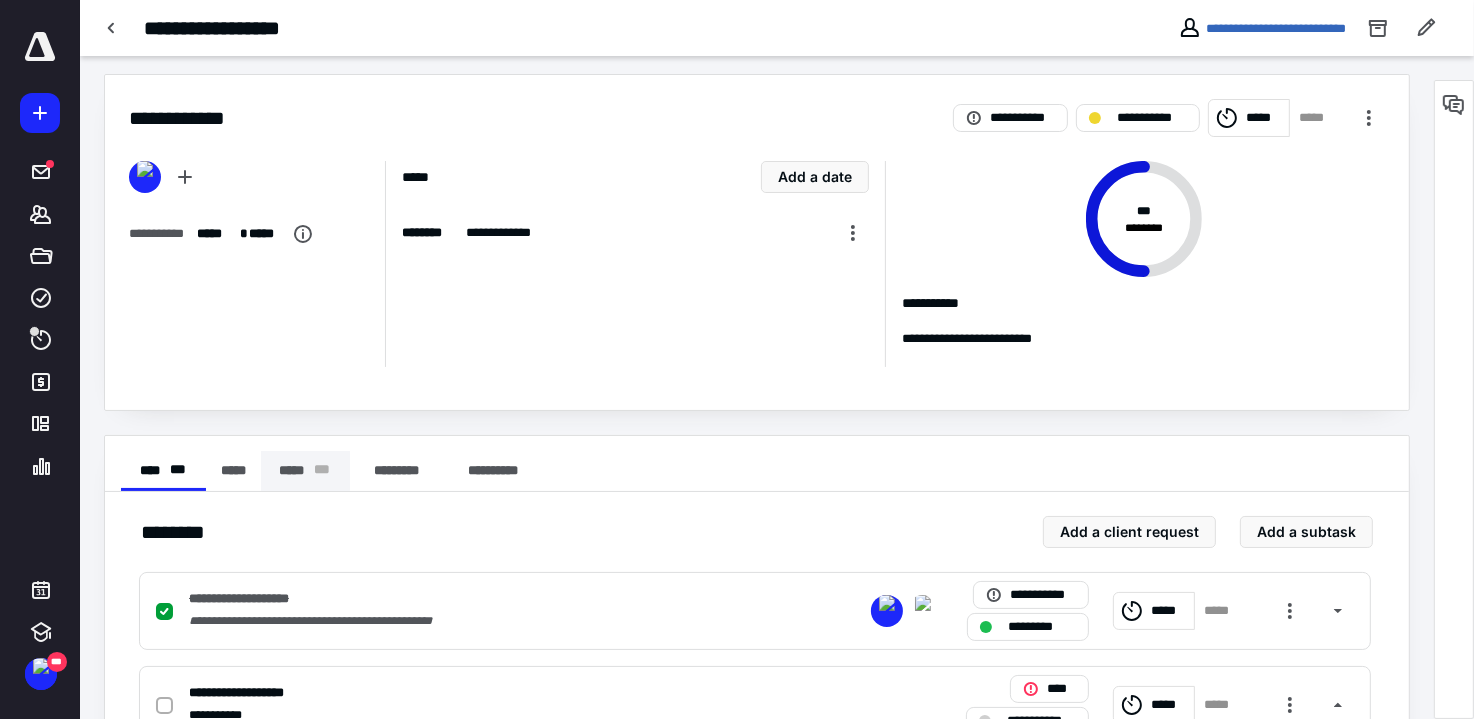 click on "***** * * *" at bounding box center [305, 471] 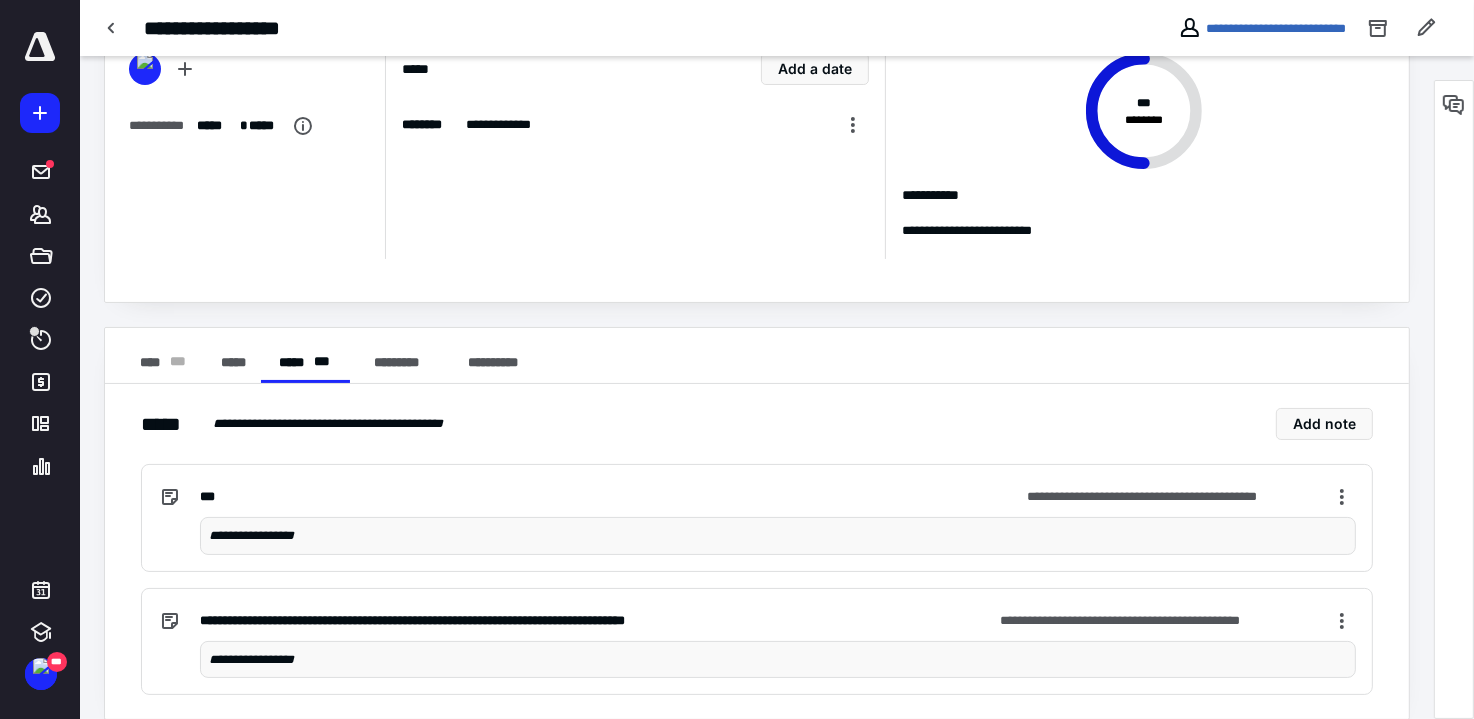 scroll, scrollTop: 134, scrollLeft: 0, axis: vertical 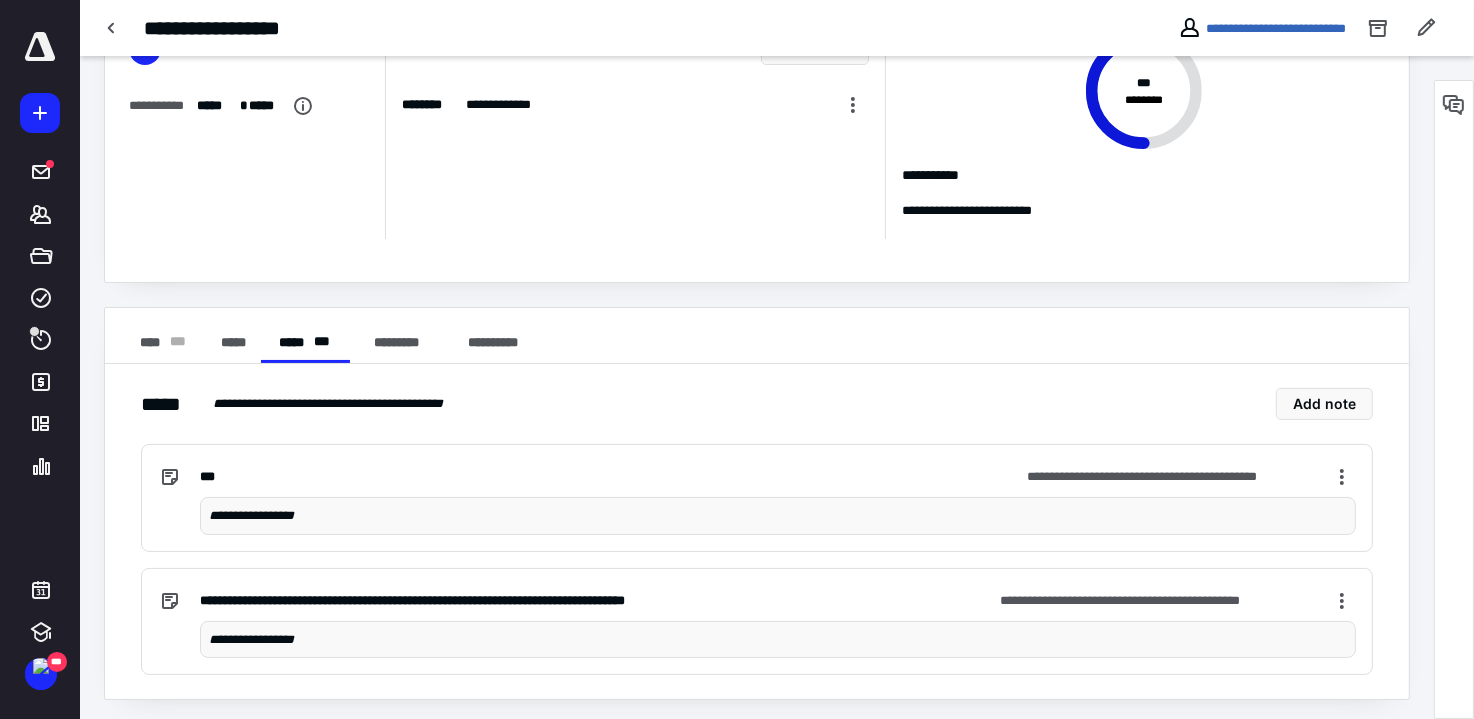 click on "**********" at bounding box center [757, 531] 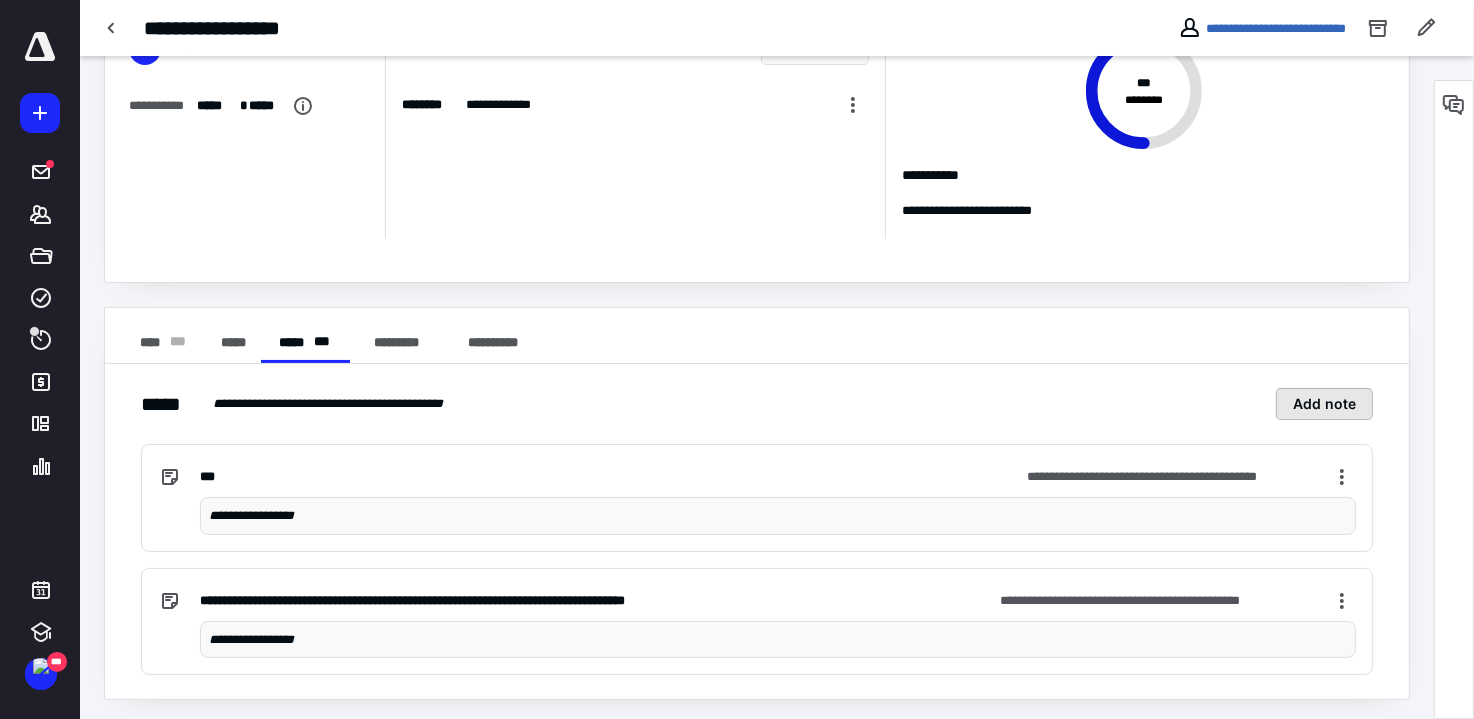 click on "Add note" at bounding box center (1324, 404) 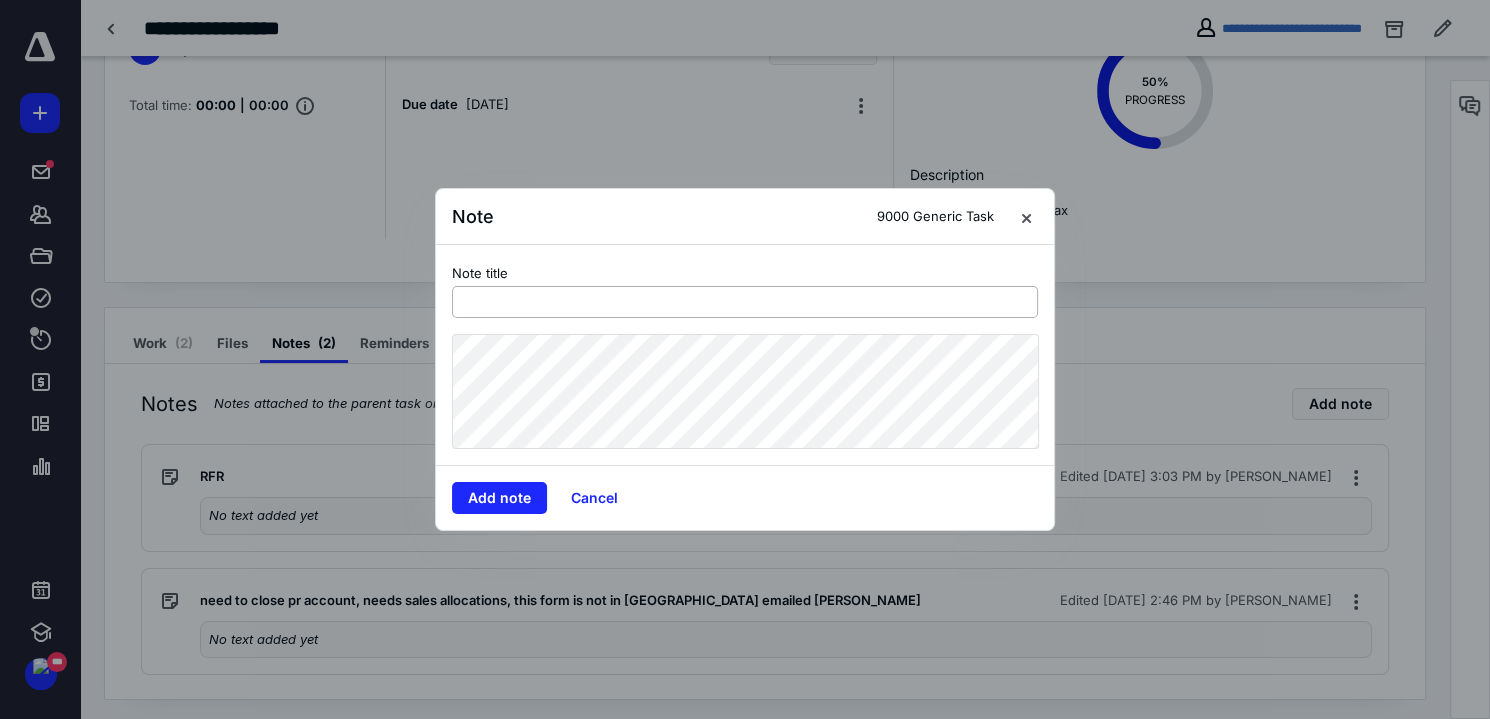 click at bounding box center (745, 302) 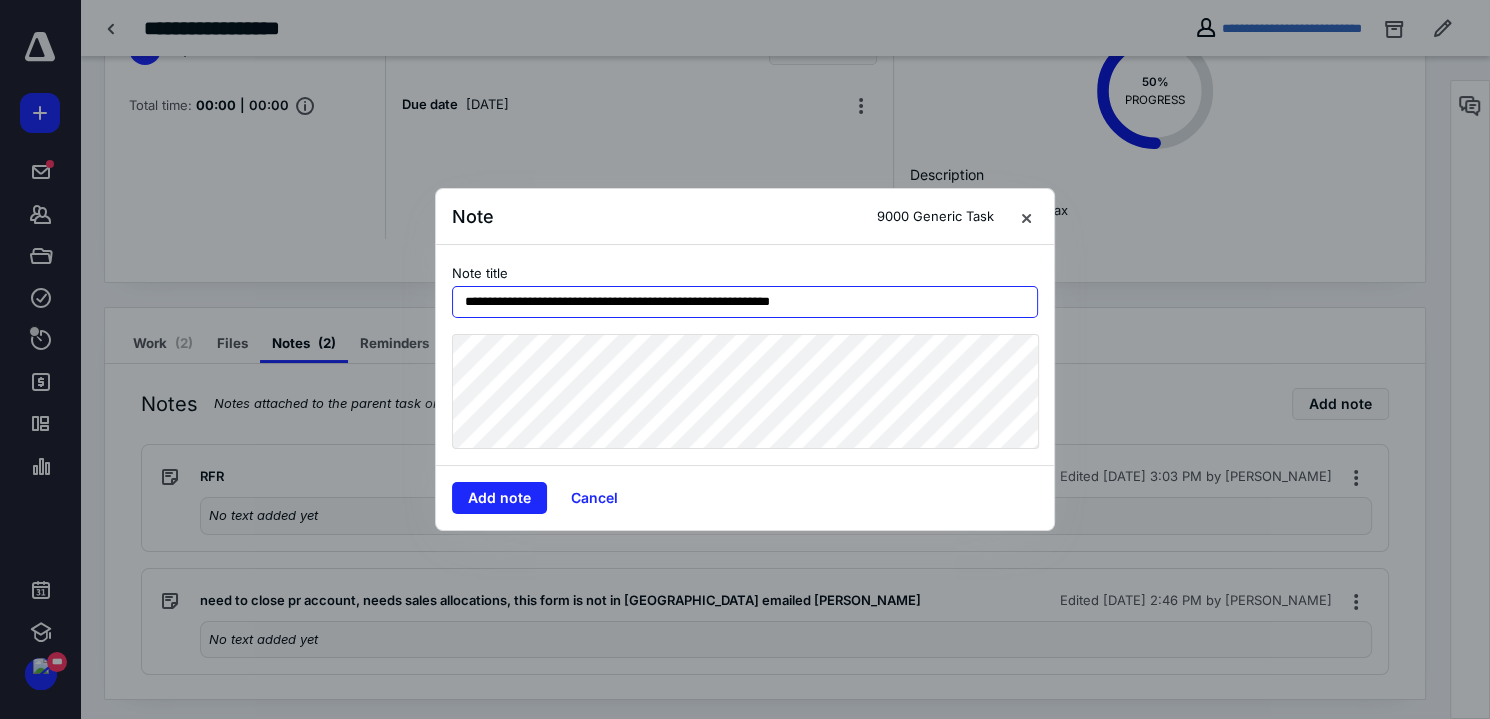 click on "**********" at bounding box center (745, 302) 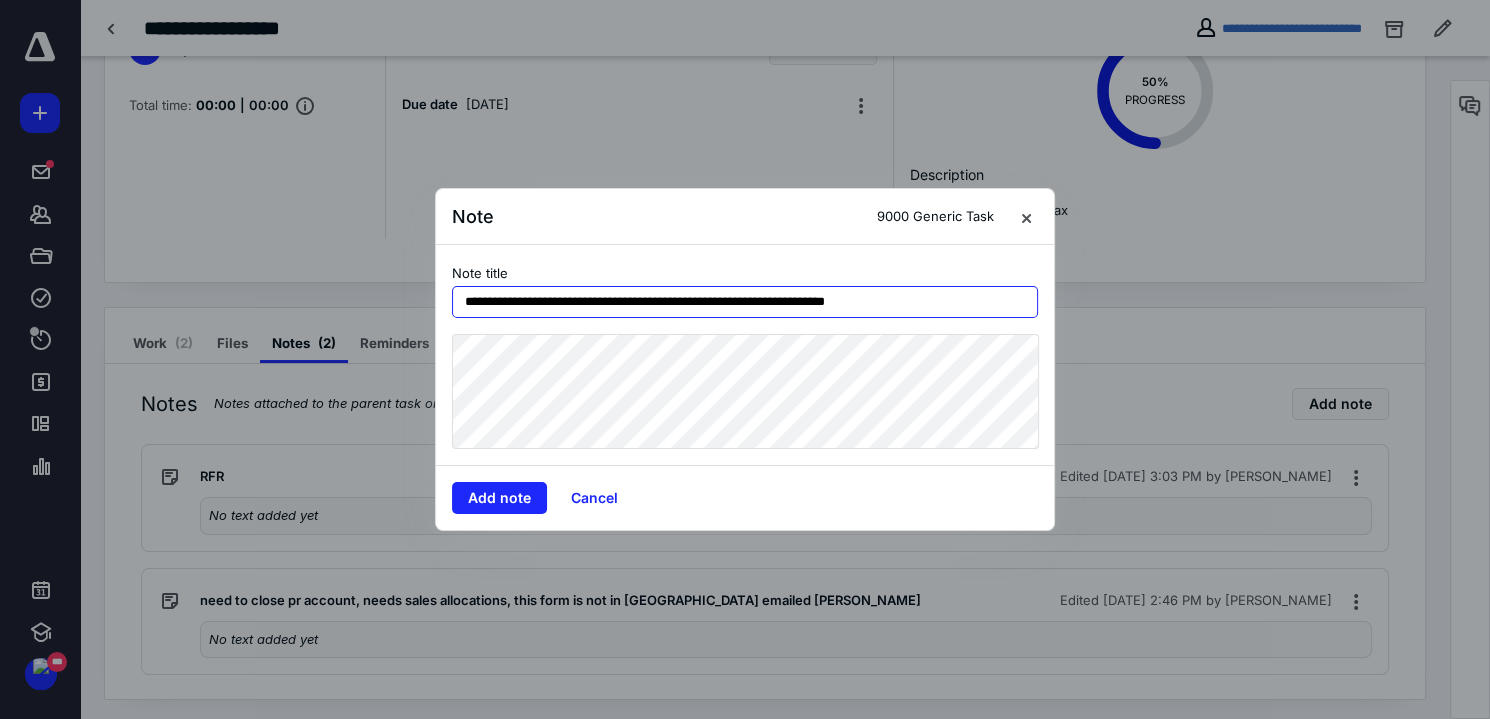 click on "**********" at bounding box center [745, 302] 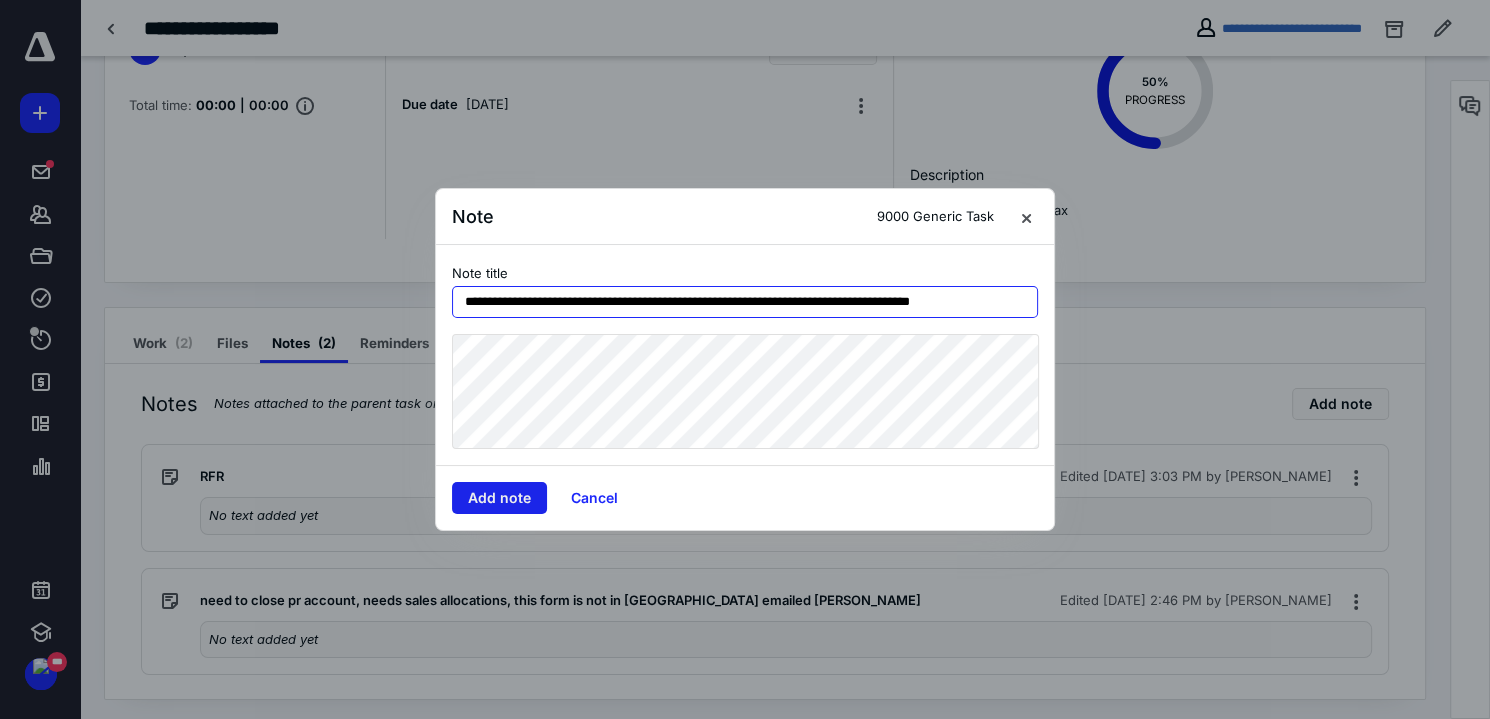 type on "**********" 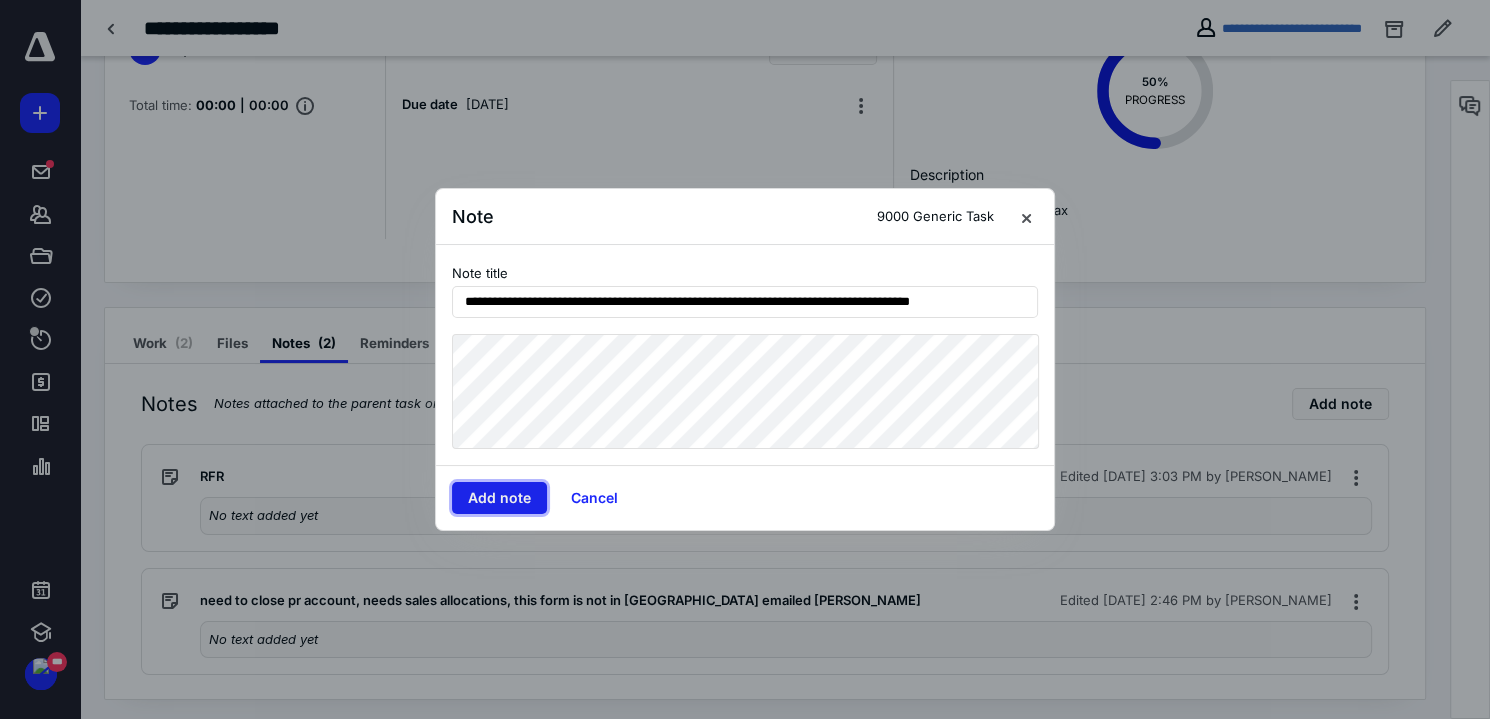 click on "Add note" at bounding box center [499, 498] 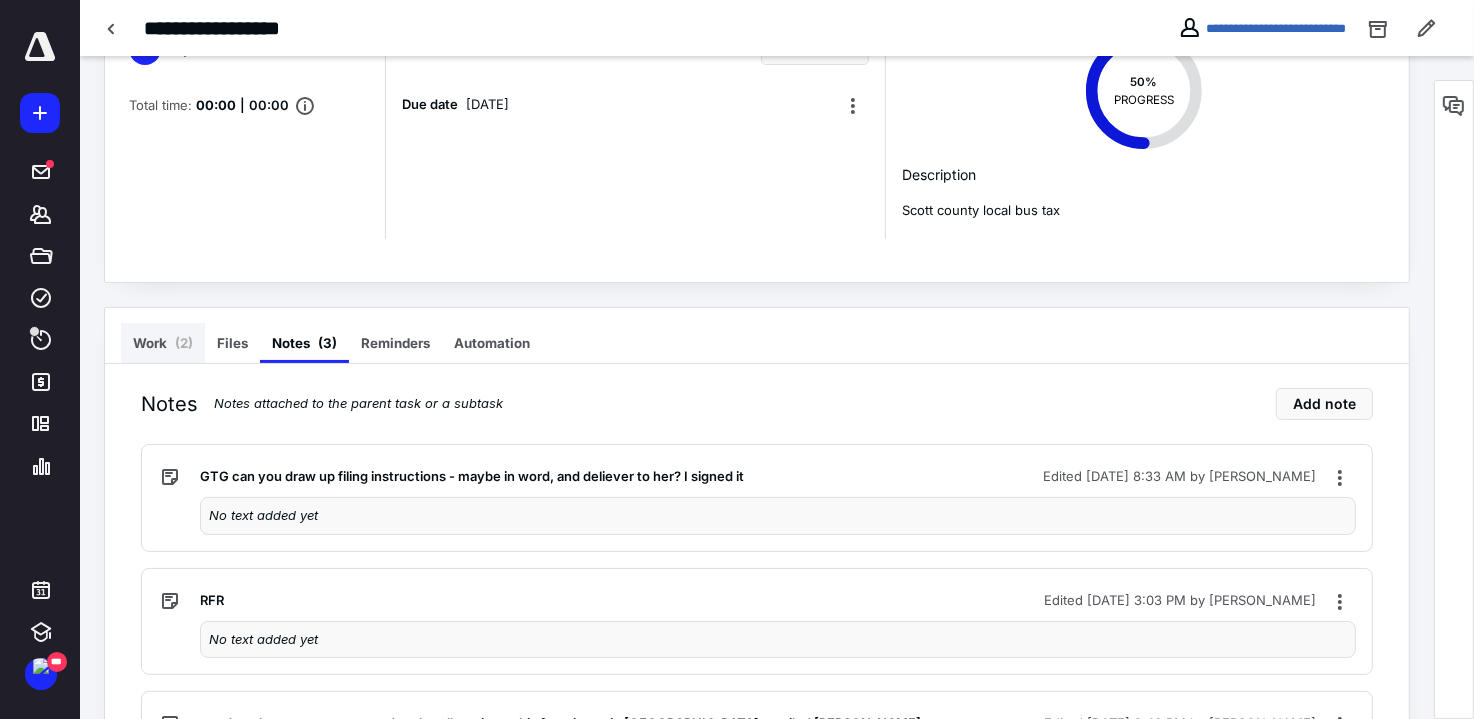 click on "Work ( 2 )" at bounding box center (163, 343) 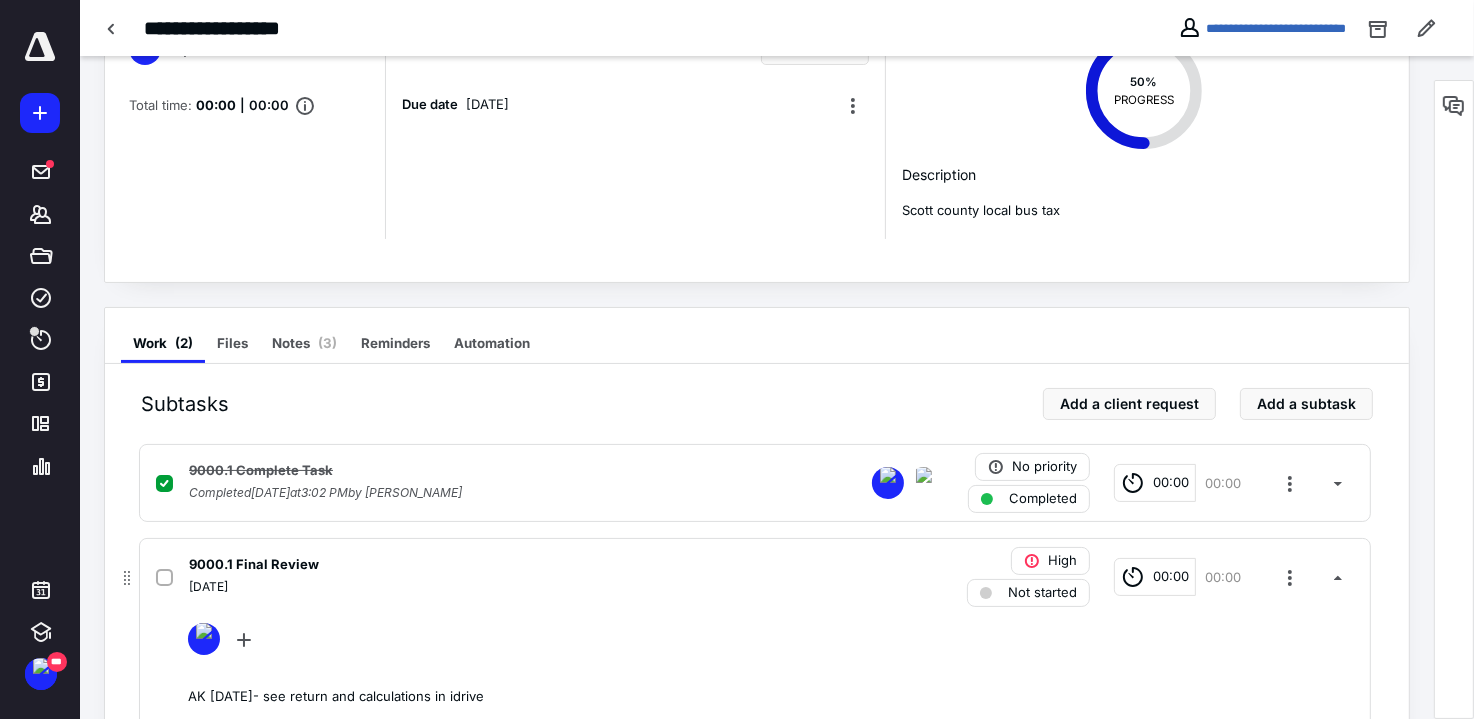 scroll, scrollTop: 330, scrollLeft: 0, axis: vertical 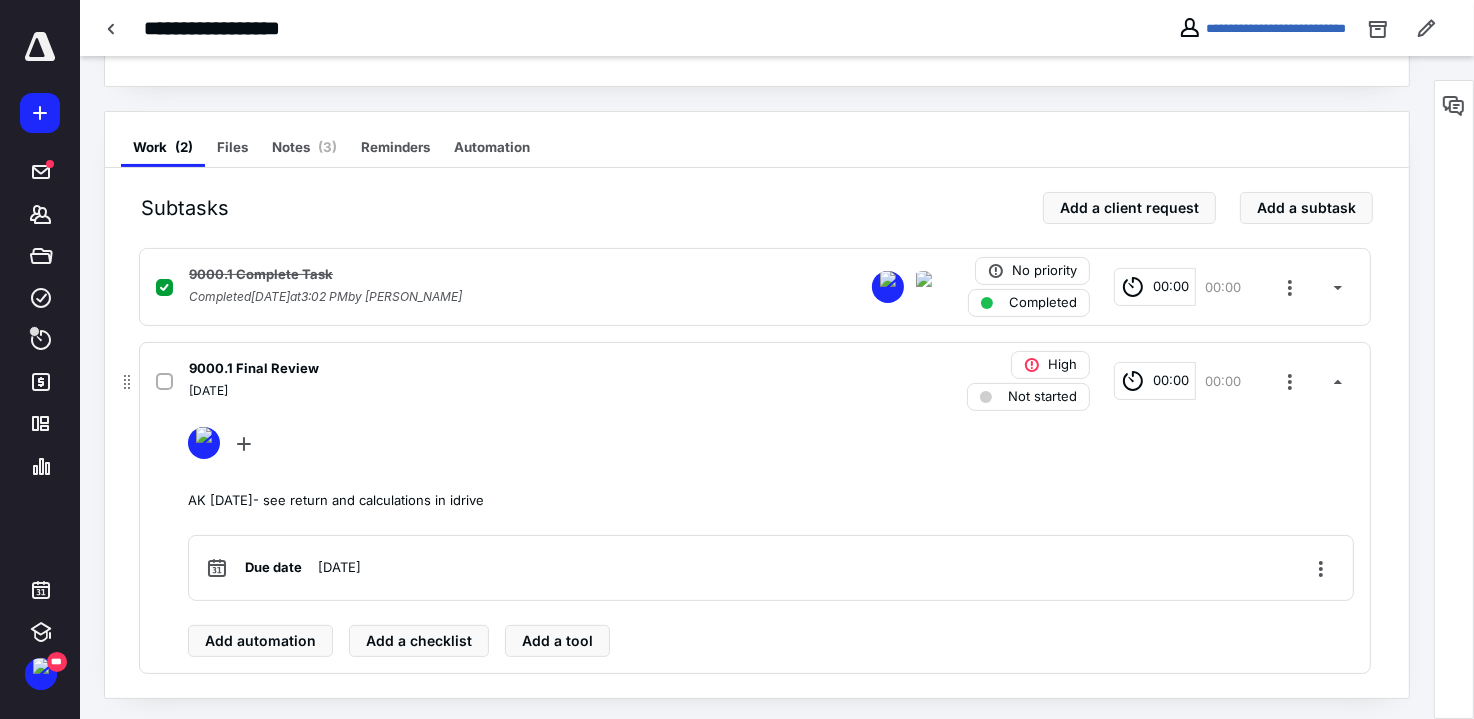 click 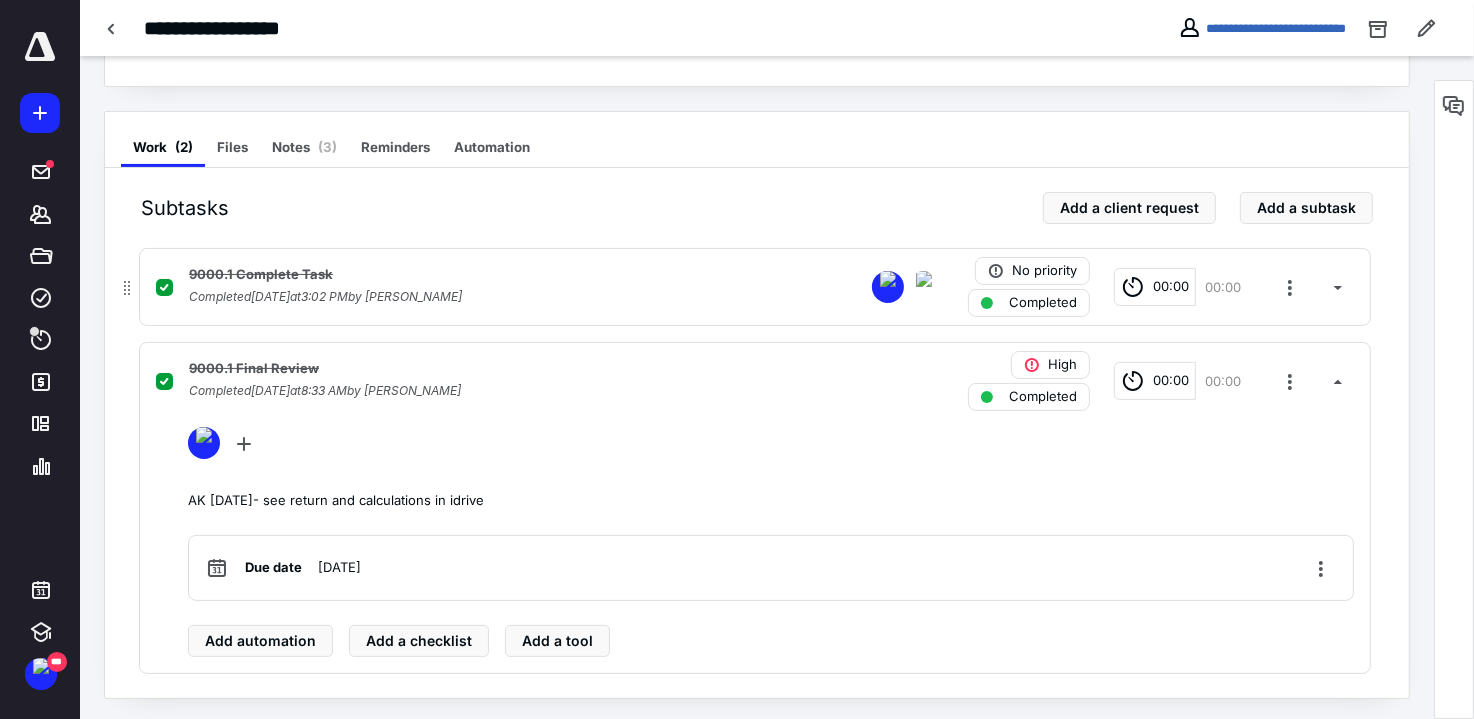 click on "Completed" at bounding box center [1043, 303] 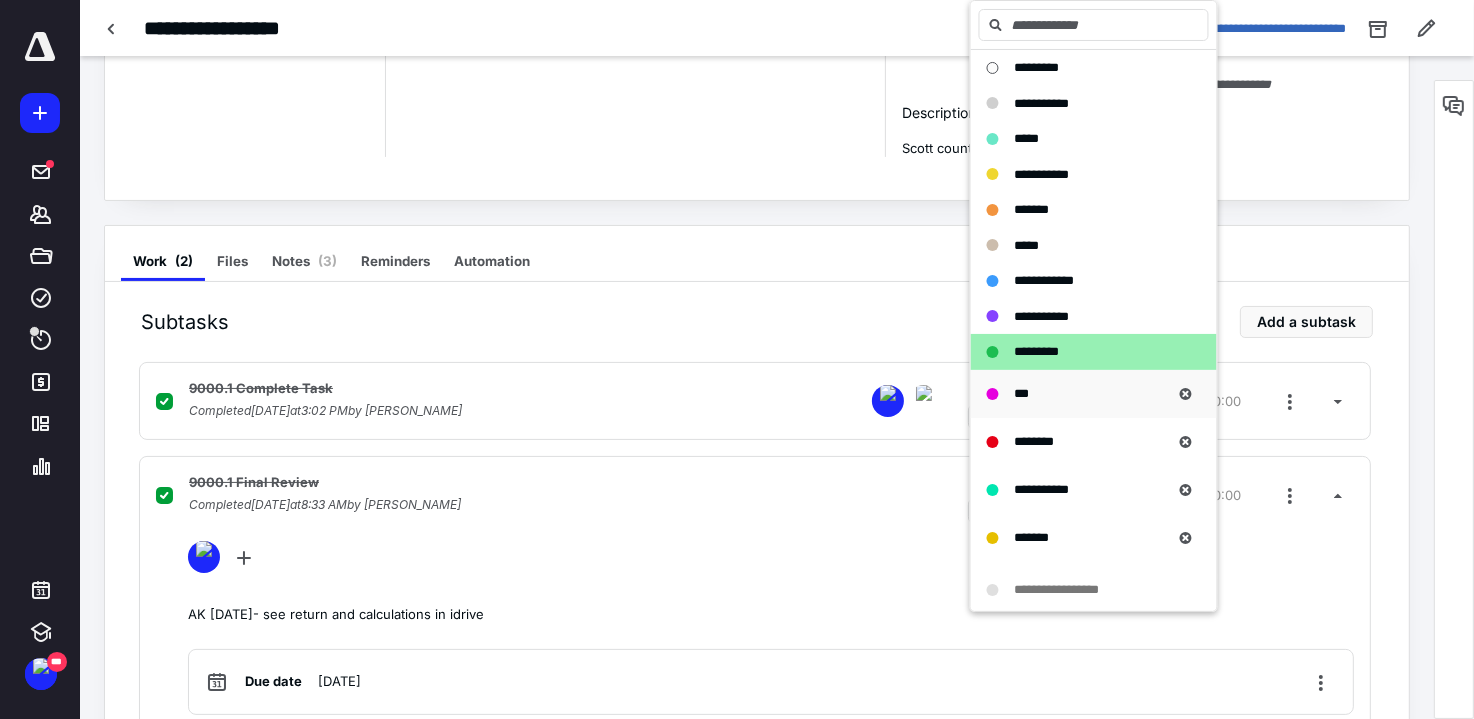 scroll, scrollTop: 324, scrollLeft: 0, axis: vertical 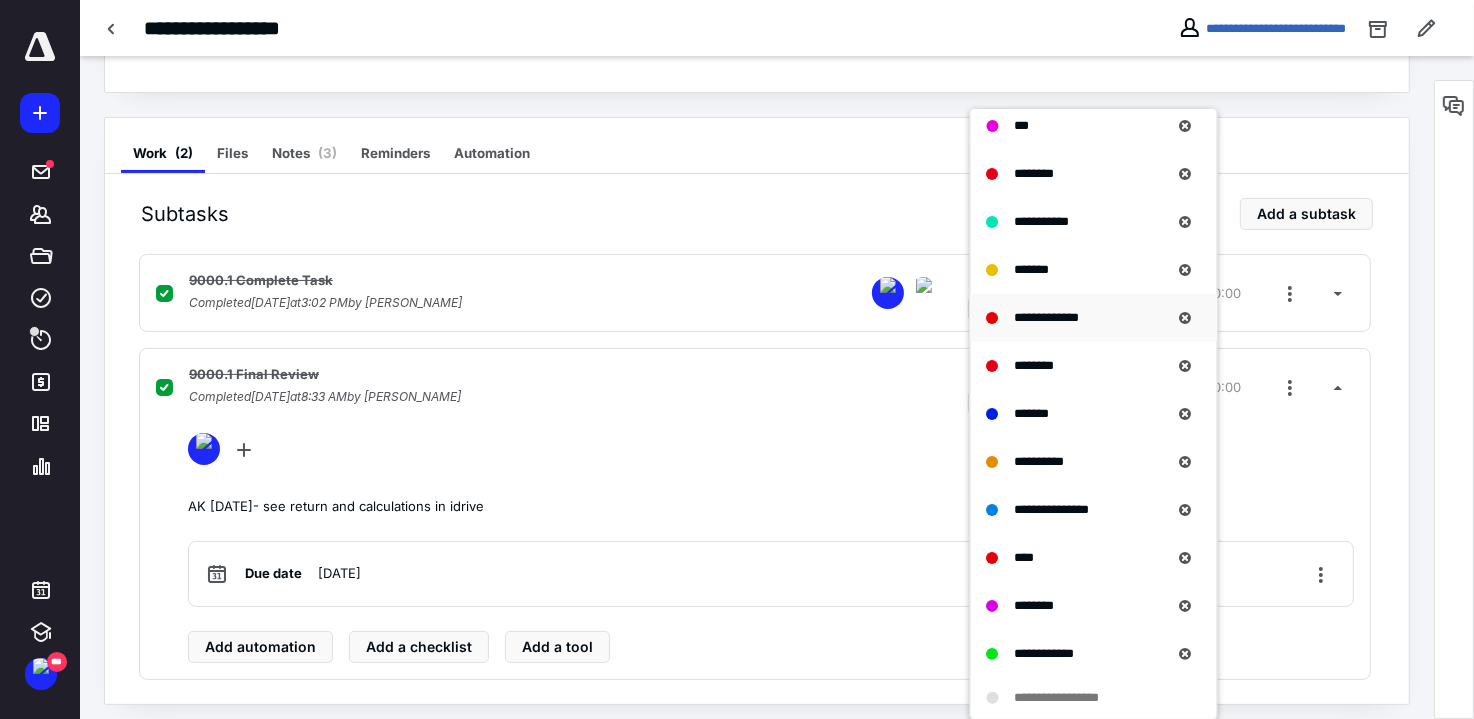 click on "**********" at bounding box center [1047, 317] 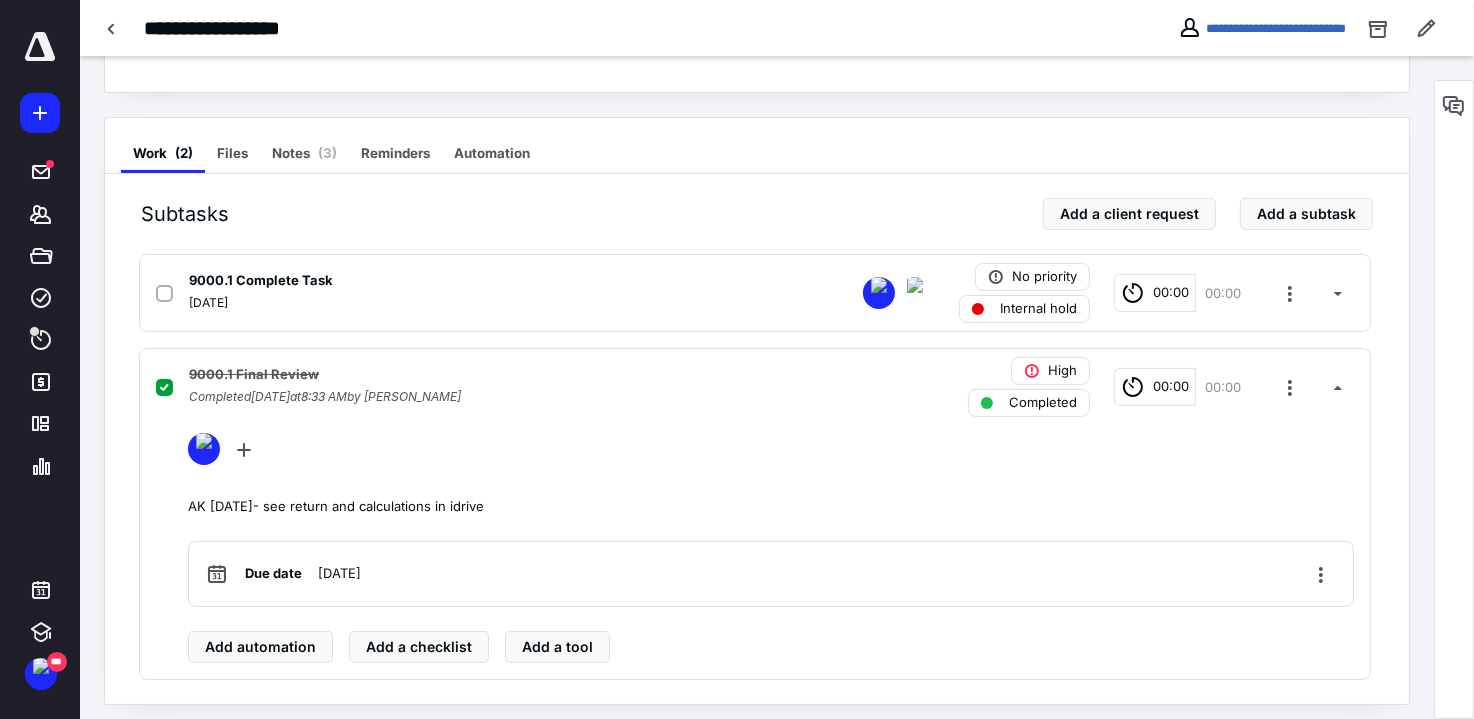 scroll, scrollTop: 0, scrollLeft: 0, axis: both 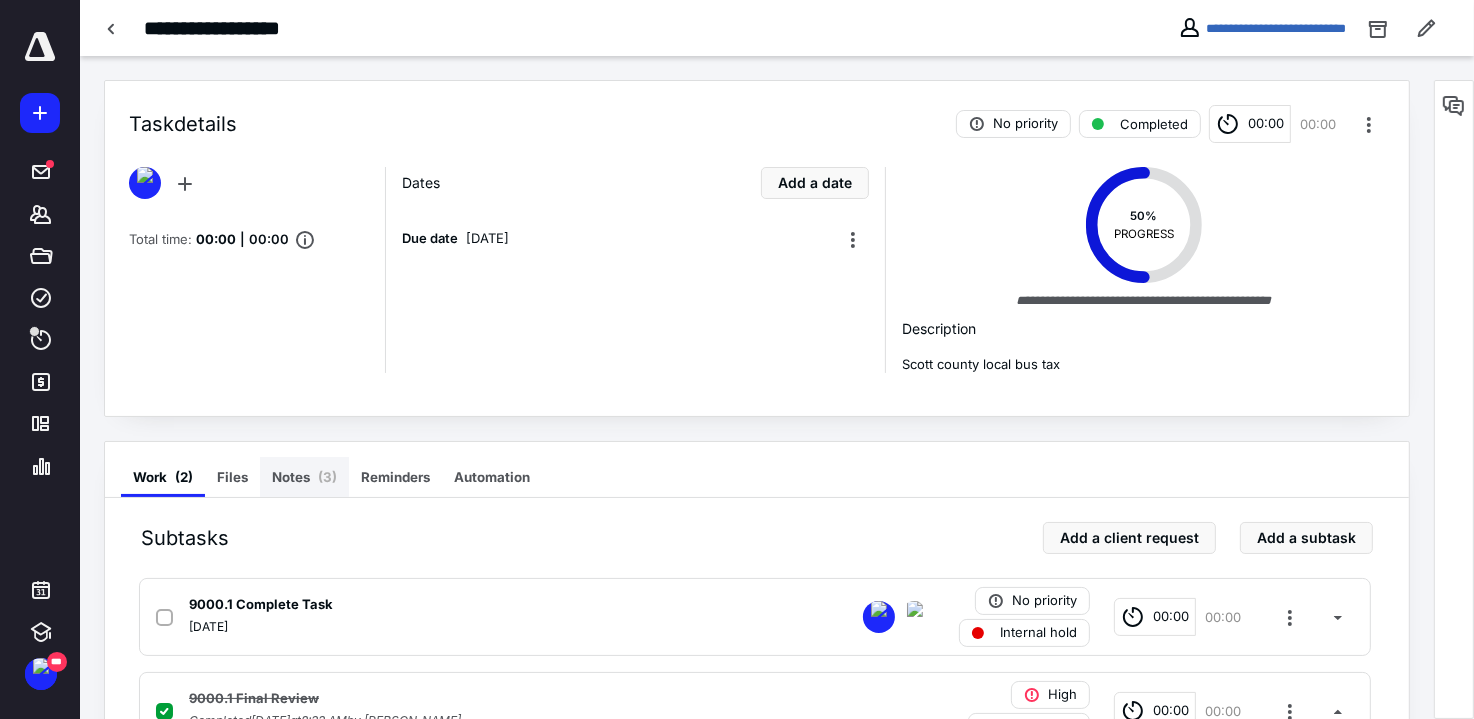 click on "Notes ( 3 )" at bounding box center [304, 477] 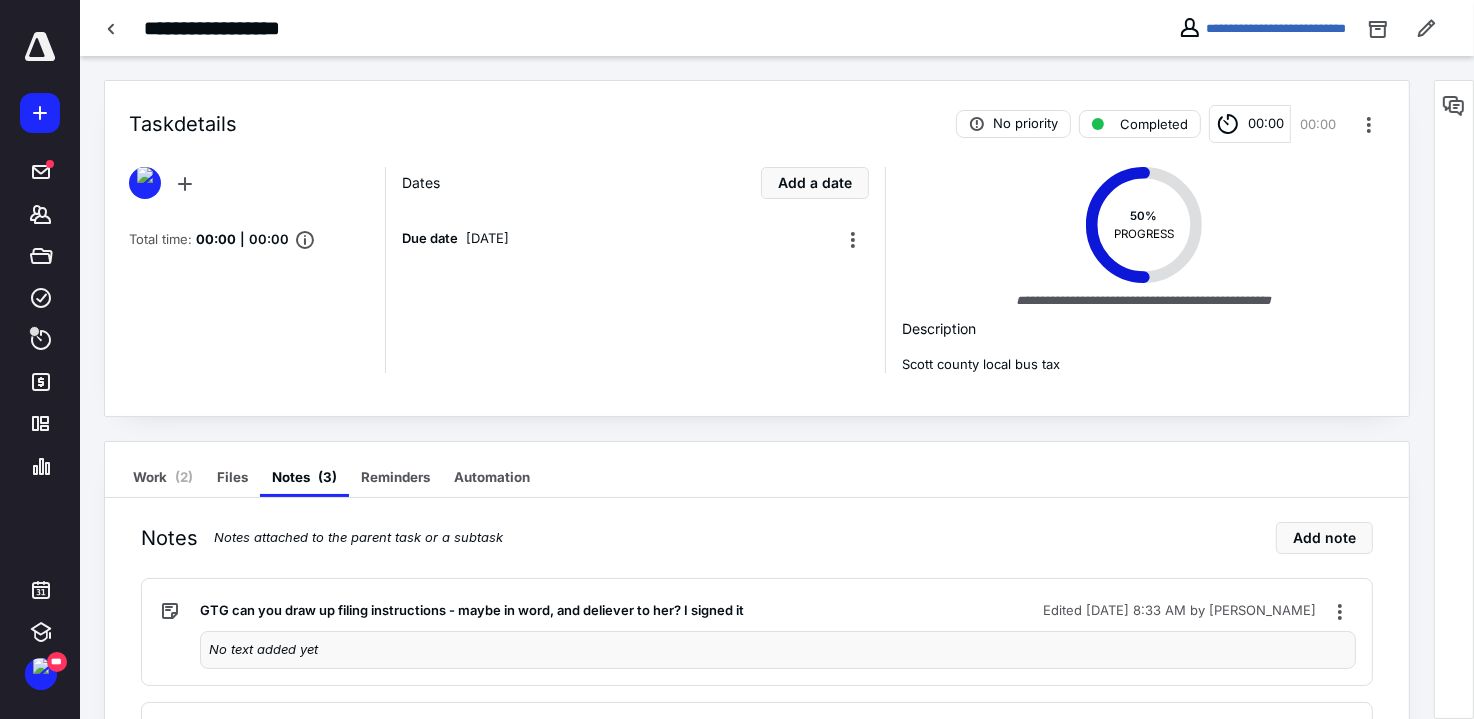 scroll, scrollTop: 256, scrollLeft: 0, axis: vertical 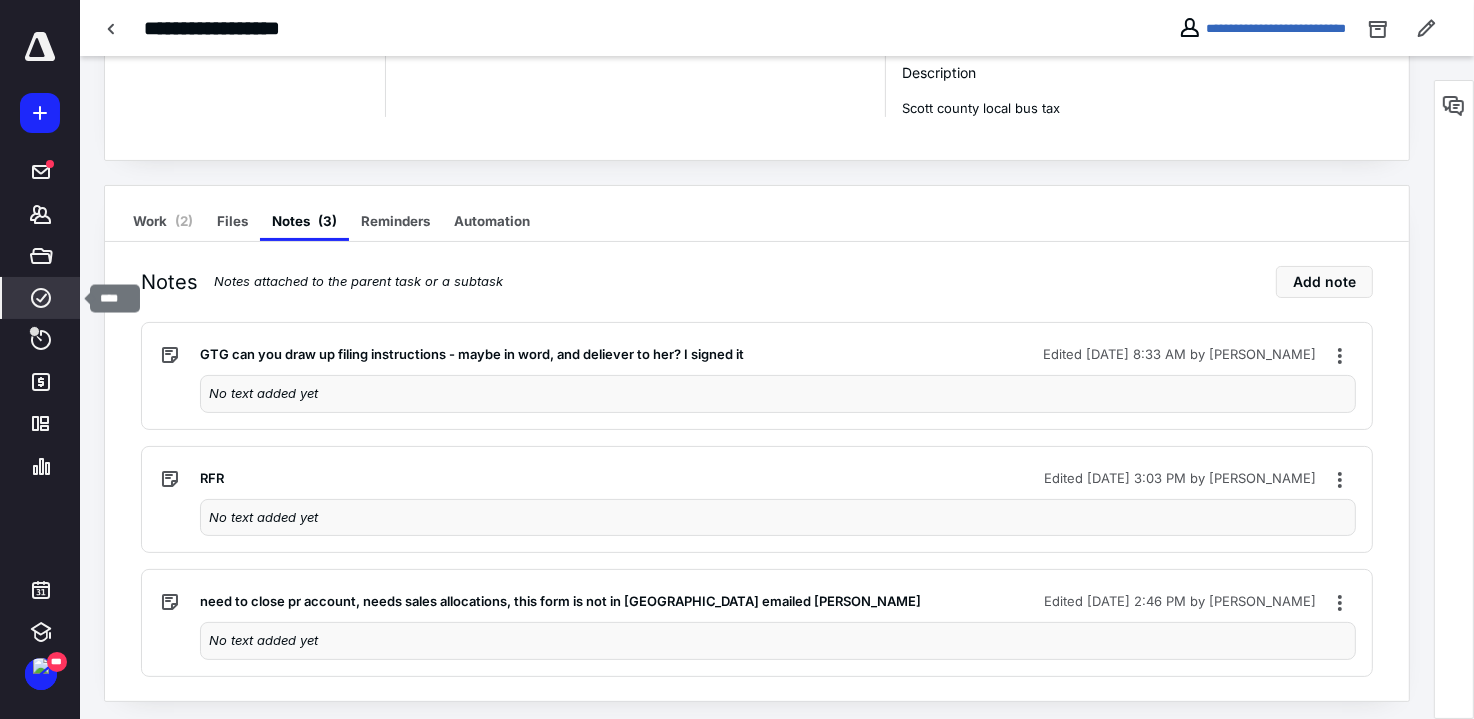 click 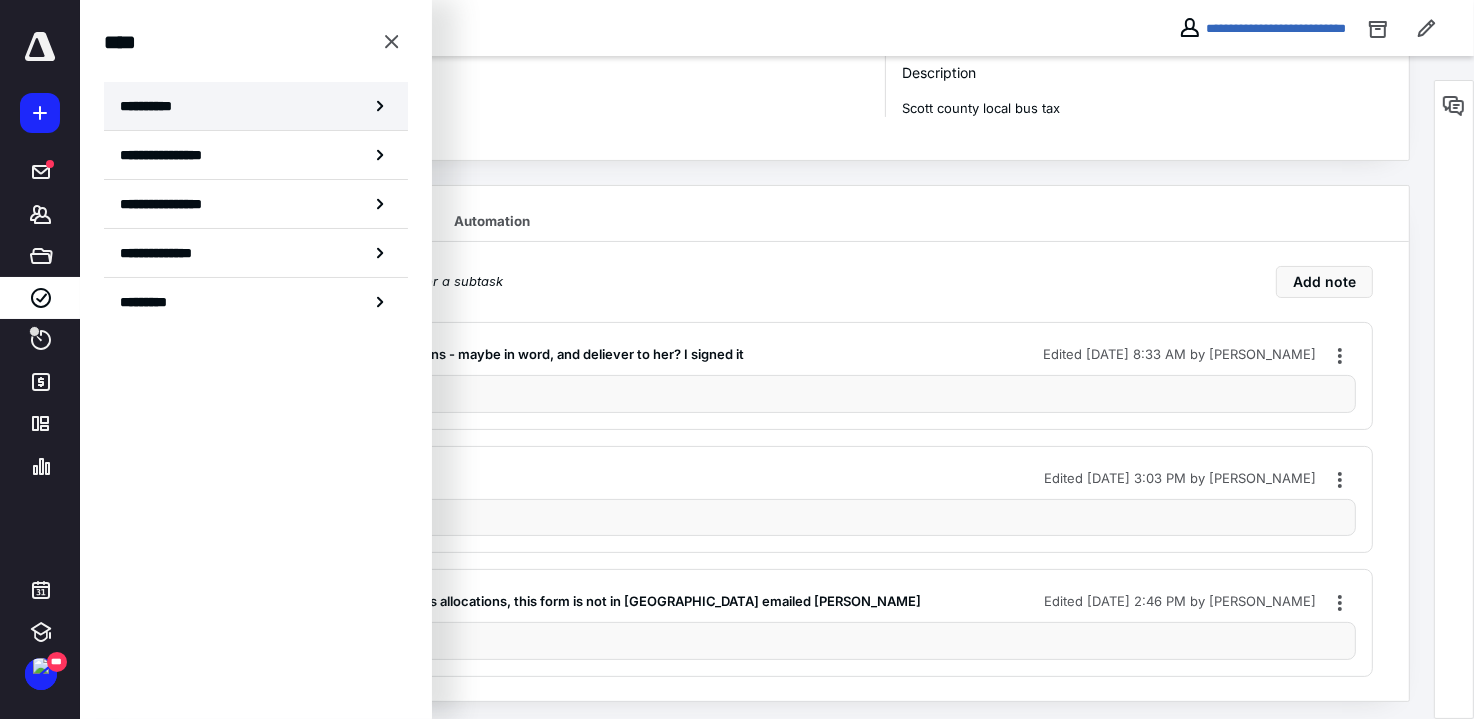 click on "**********" at bounding box center (153, 106) 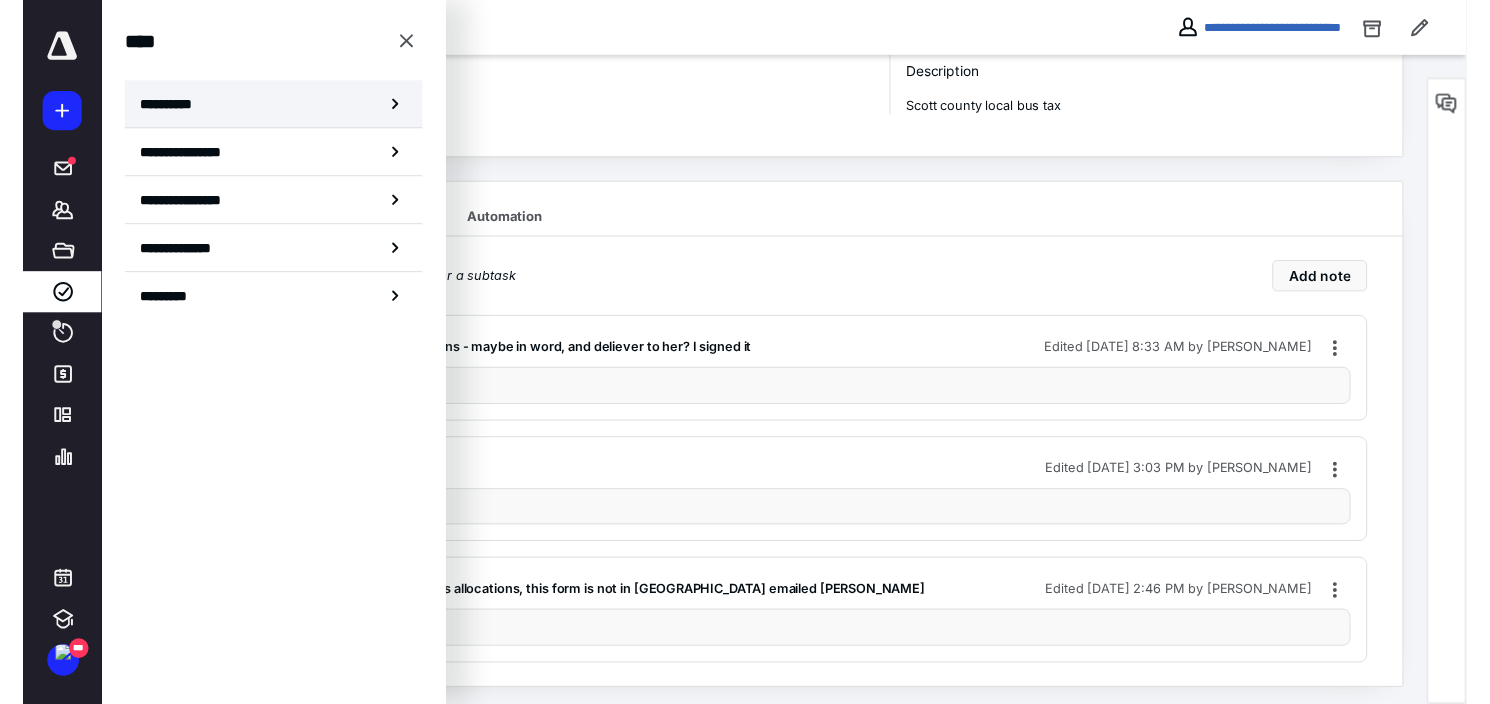 scroll, scrollTop: 0, scrollLeft: 0, axis: both 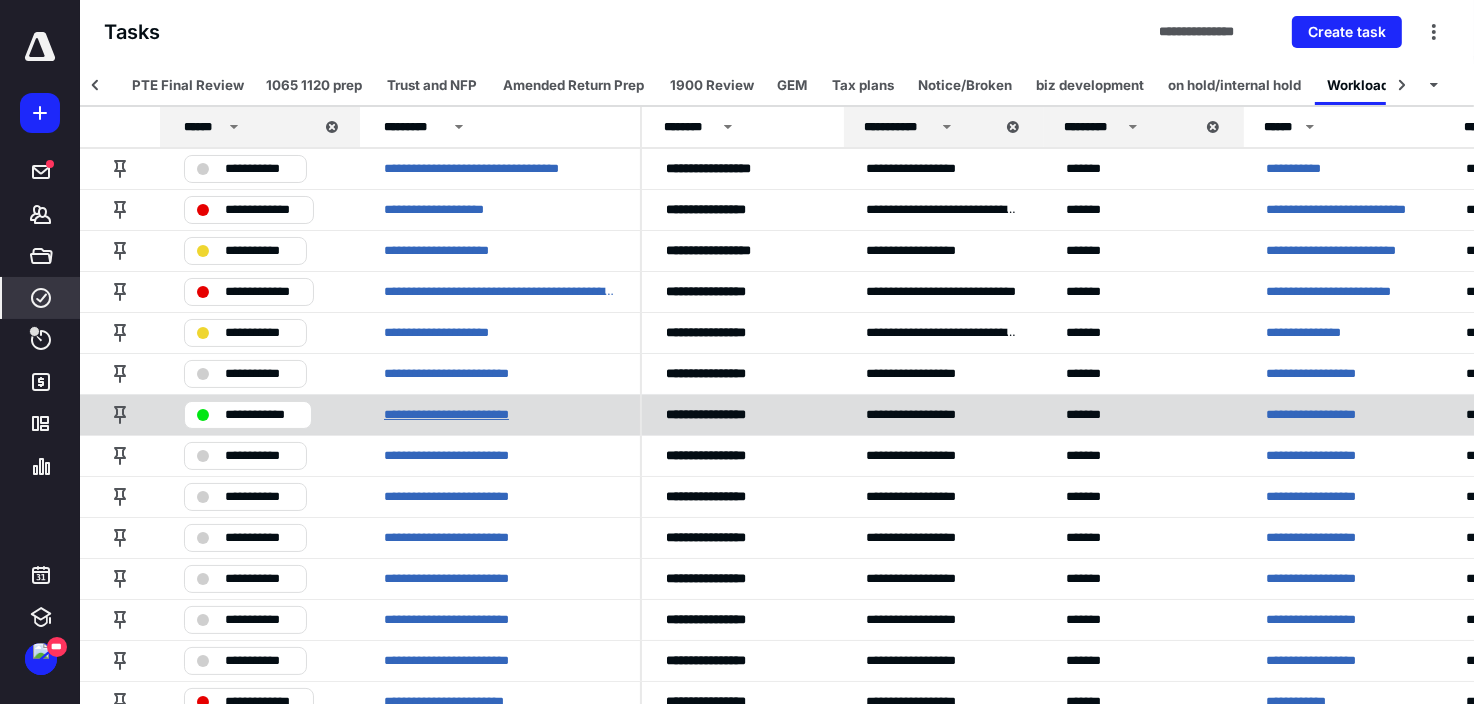 click on "**********" at bounding box center [462, 415] 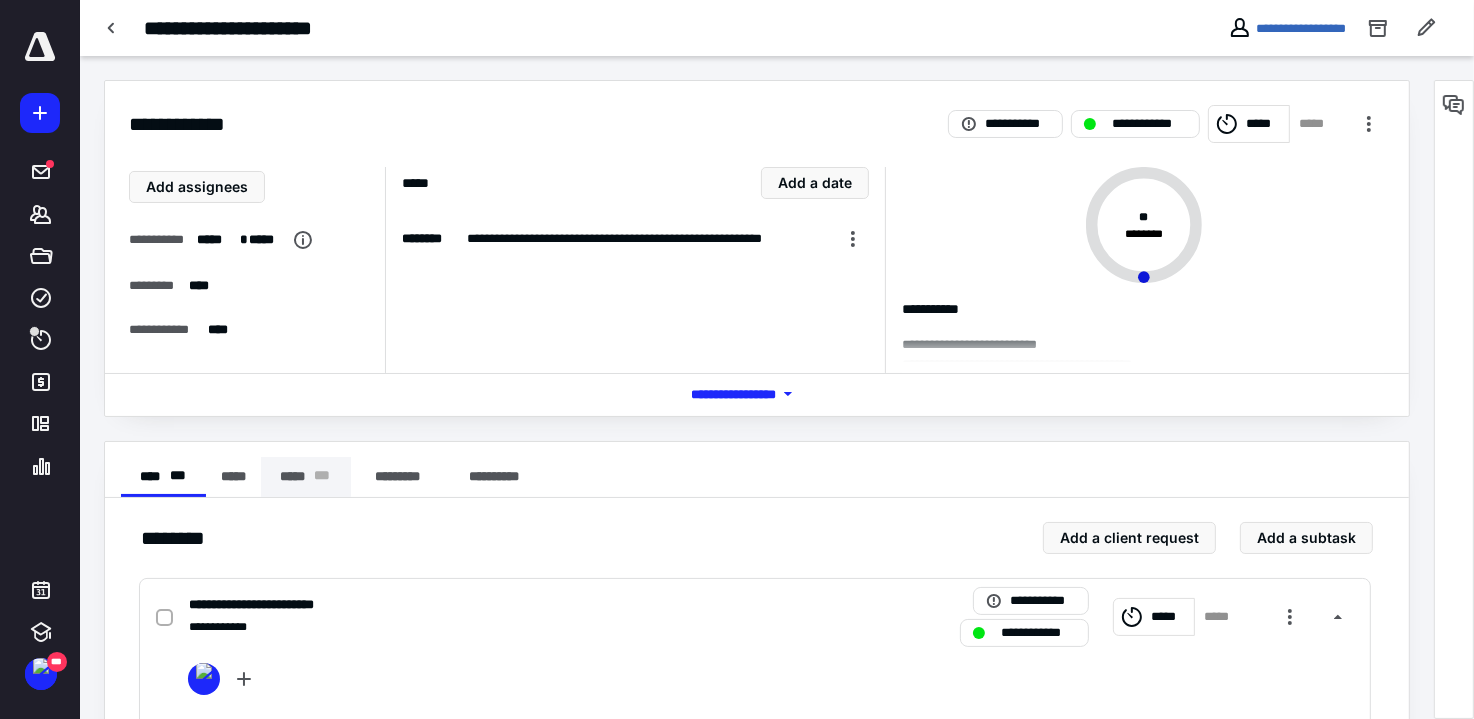 click on "* * *" at bounding box center [322, 477] 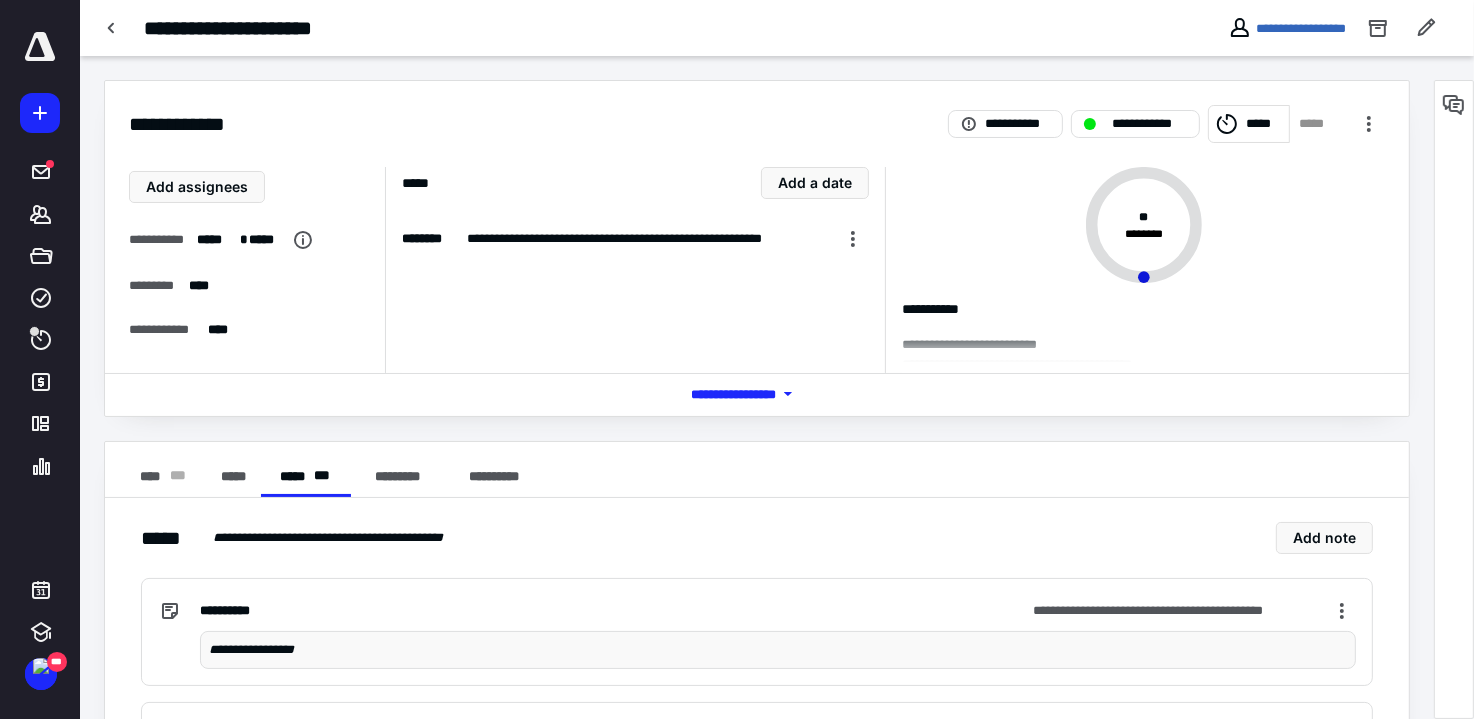 scroll, scrollTop: 108, scrollLeft: 0, axis: vertical 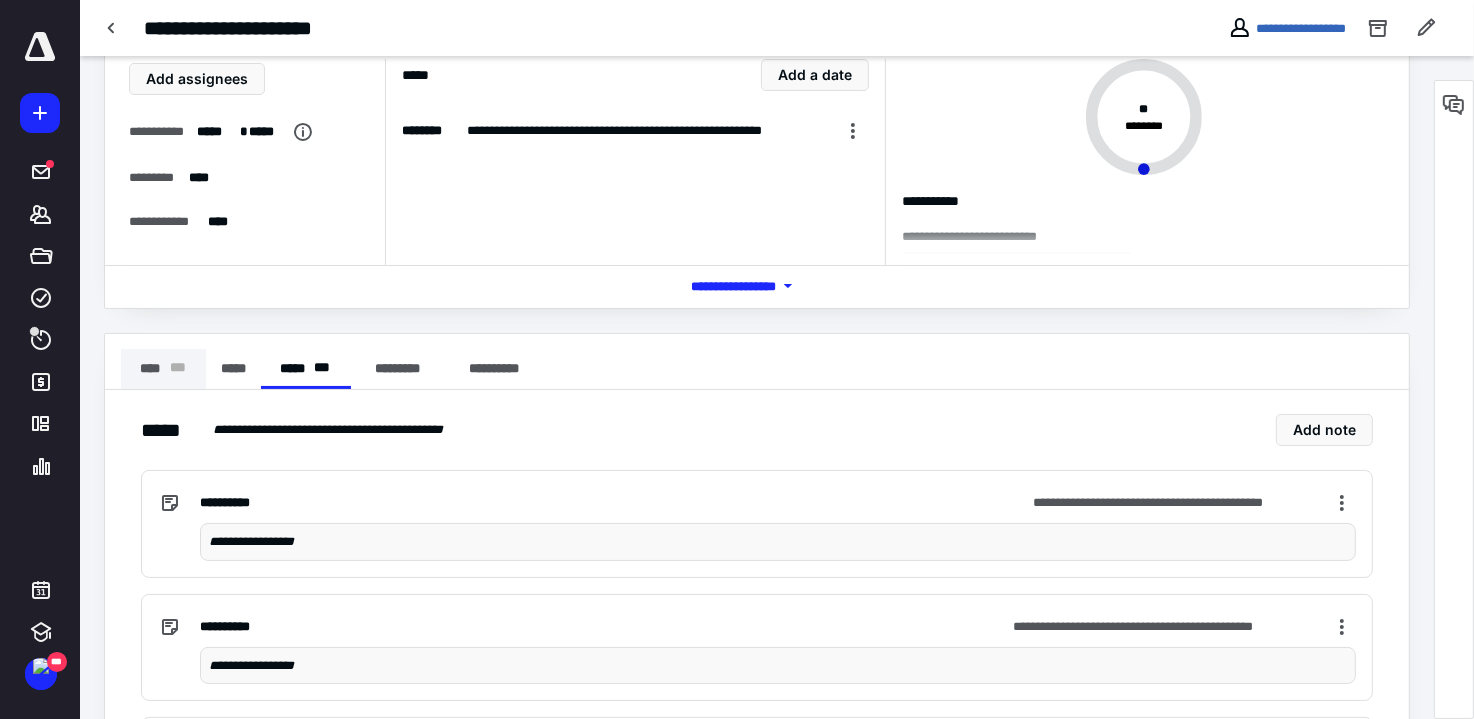 click on "**** * * *" at bounding box center [163, 369] 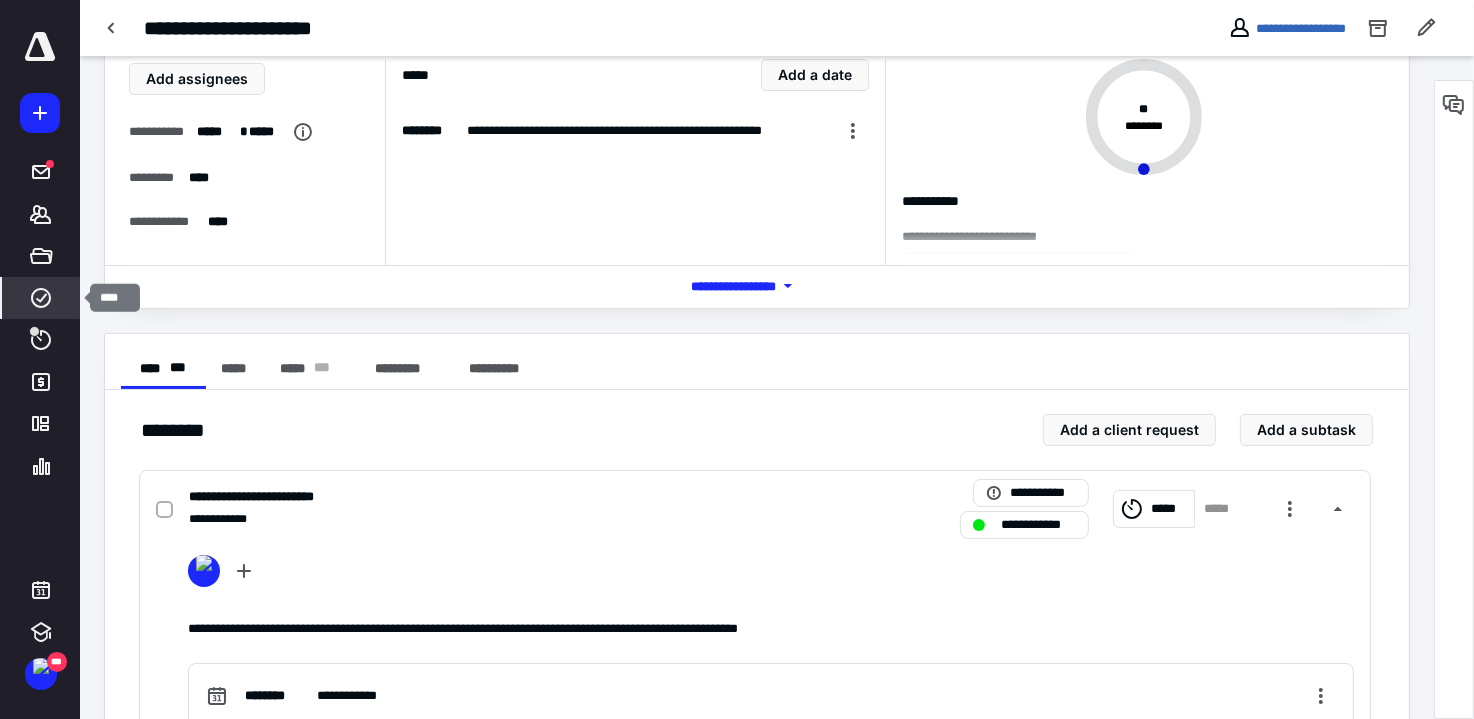 click 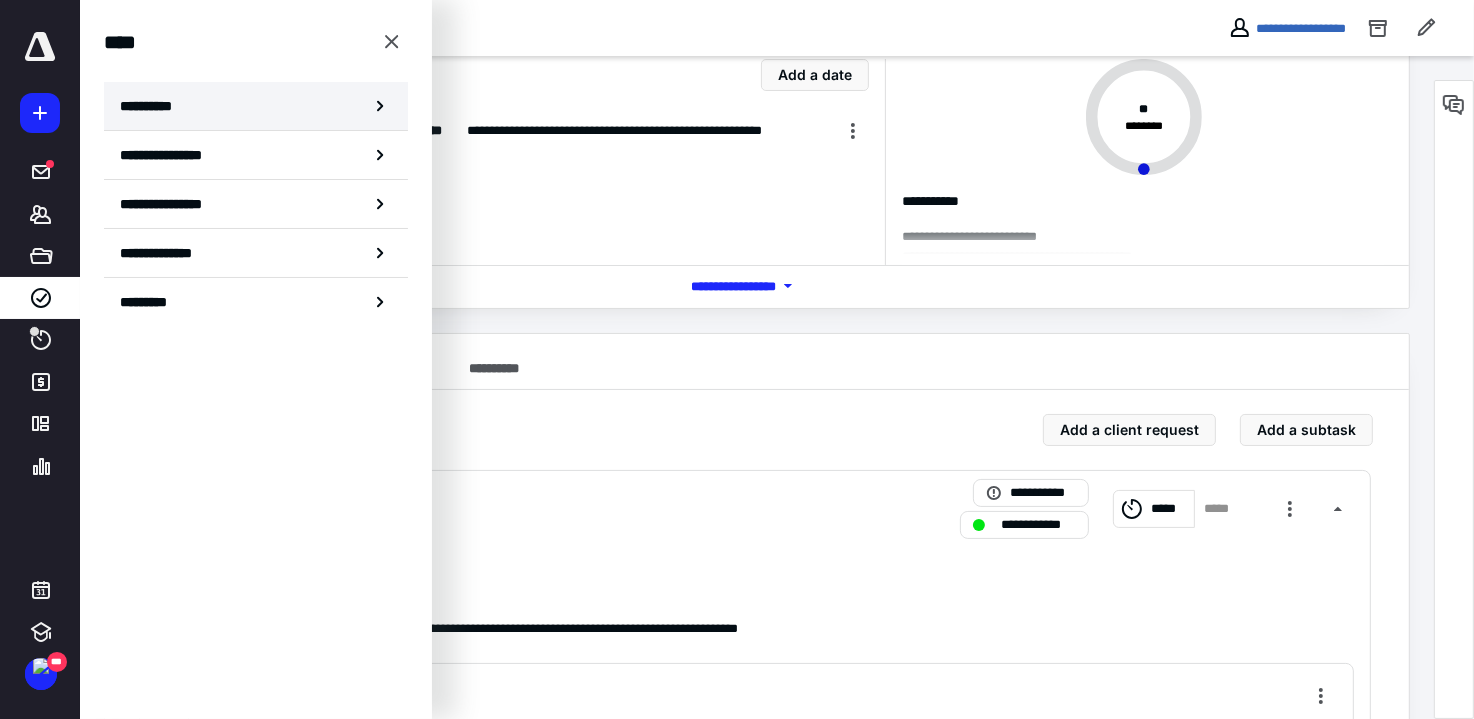 click on "**********" at bounding box center (256, 106) 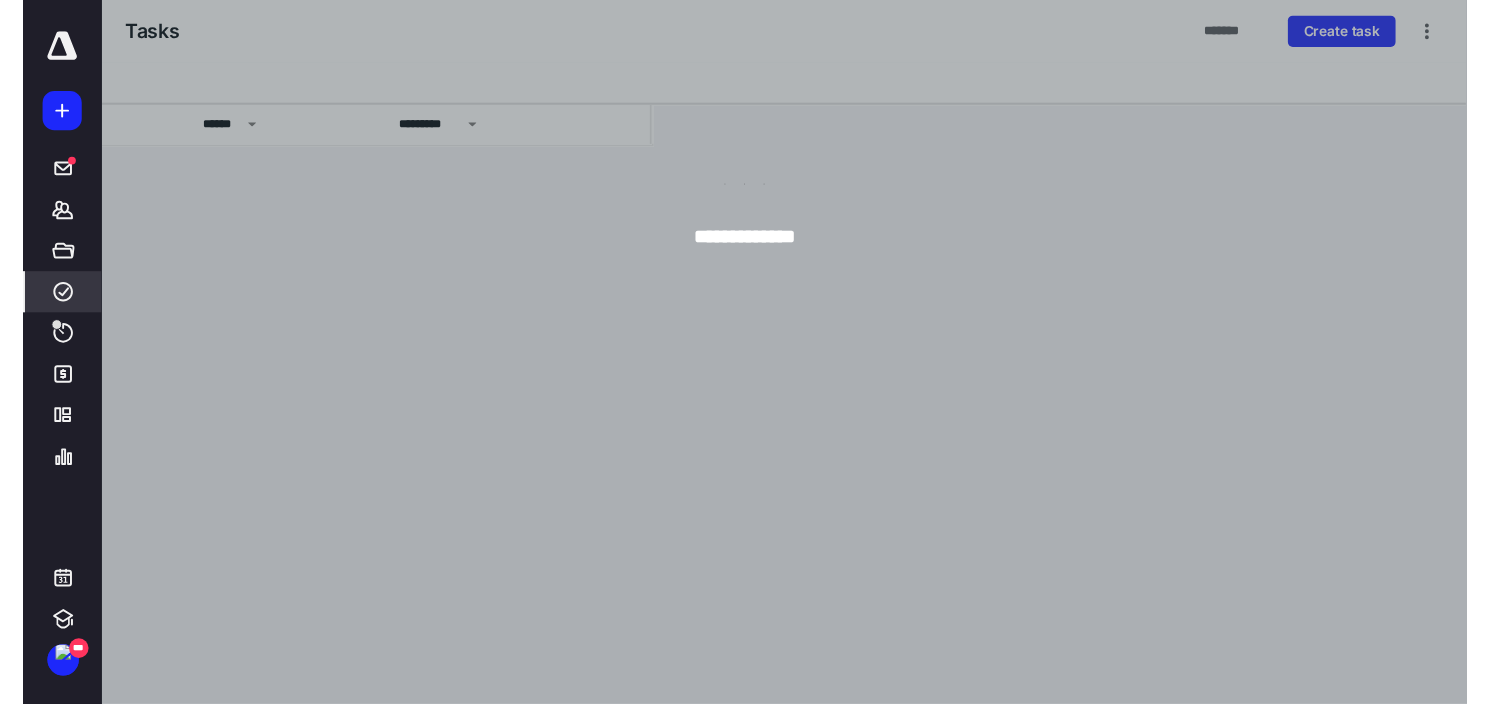 scroll, scrollTop: 0, scrollLeft: 0, axis: both 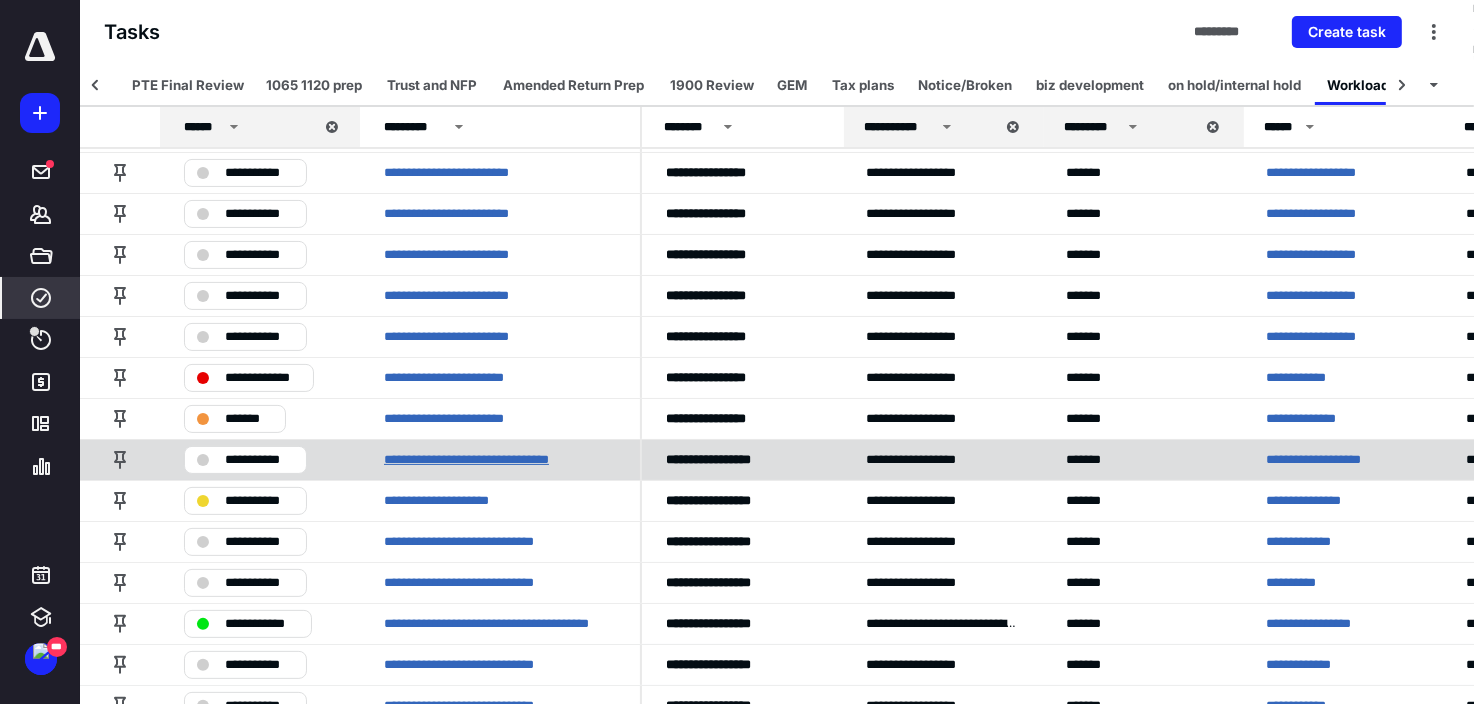 click on "**********" at bounding box center [493, 460] 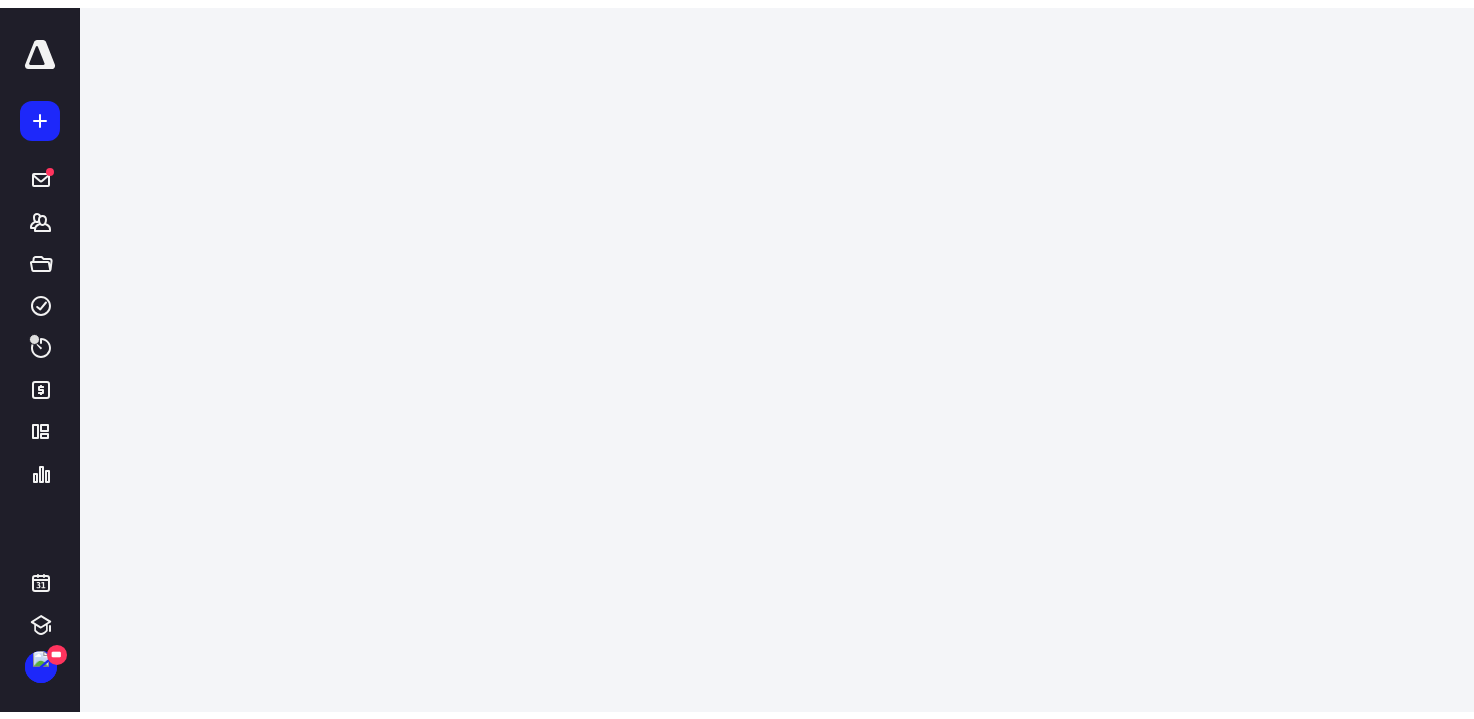 scroll, scrollTop: 0, scrollLeft: 0, axis: both 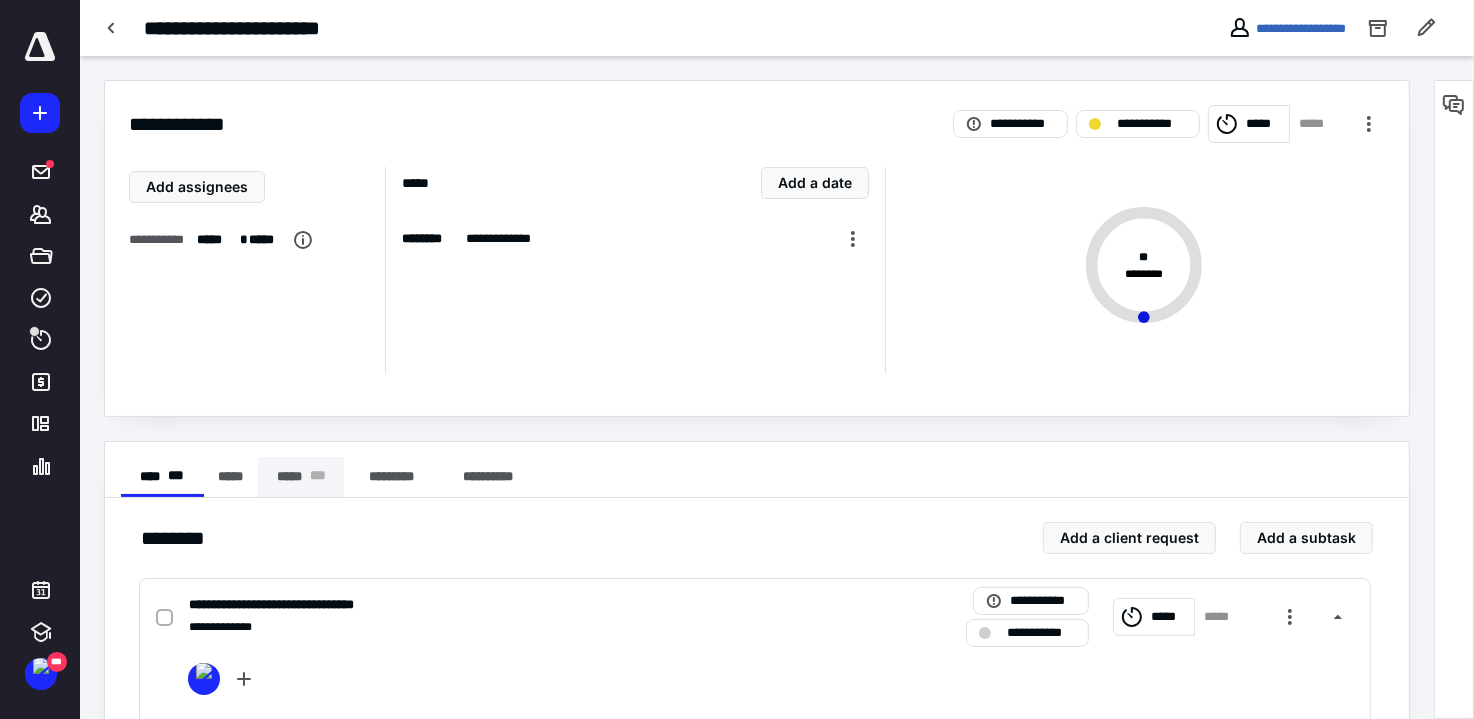 click on "***** * * *" at bounding box center [301, 477] 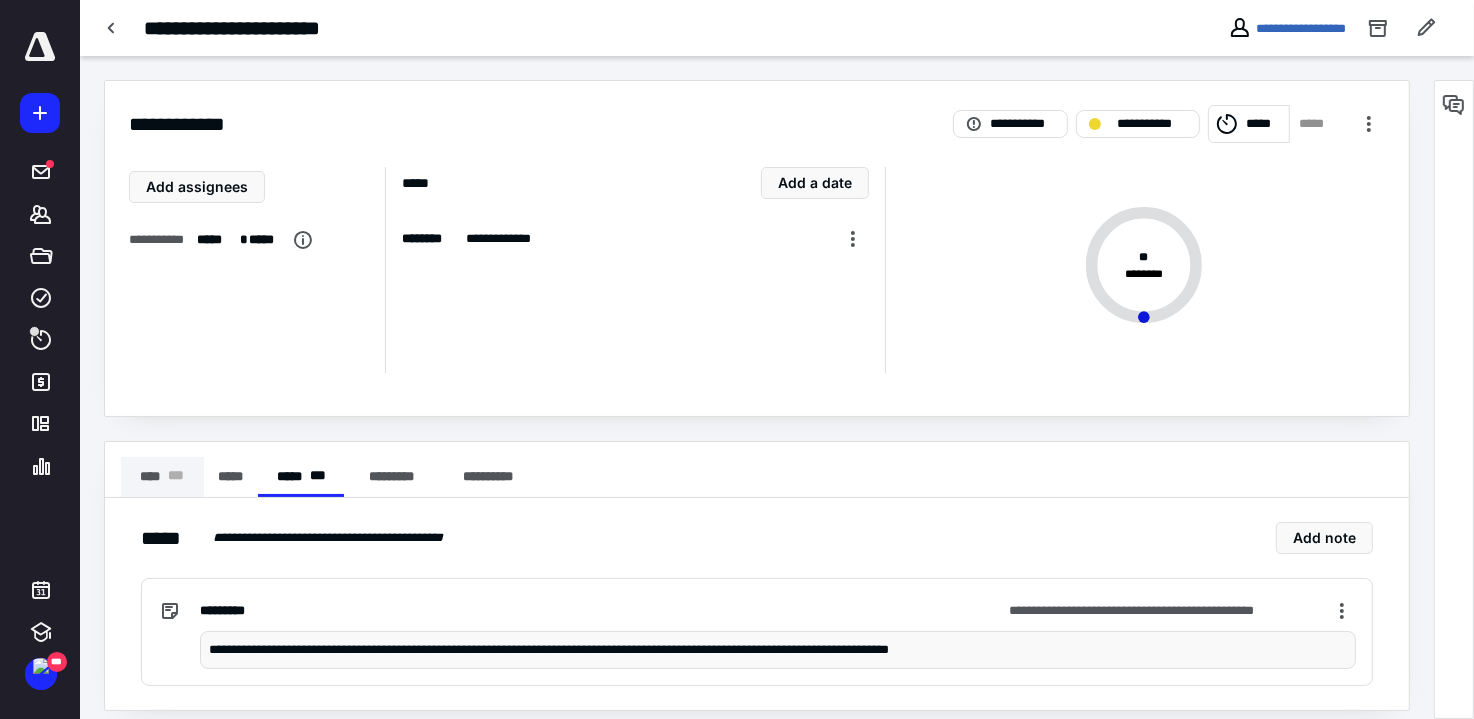 click on "**** * * *" at bounding box center [162, 477] 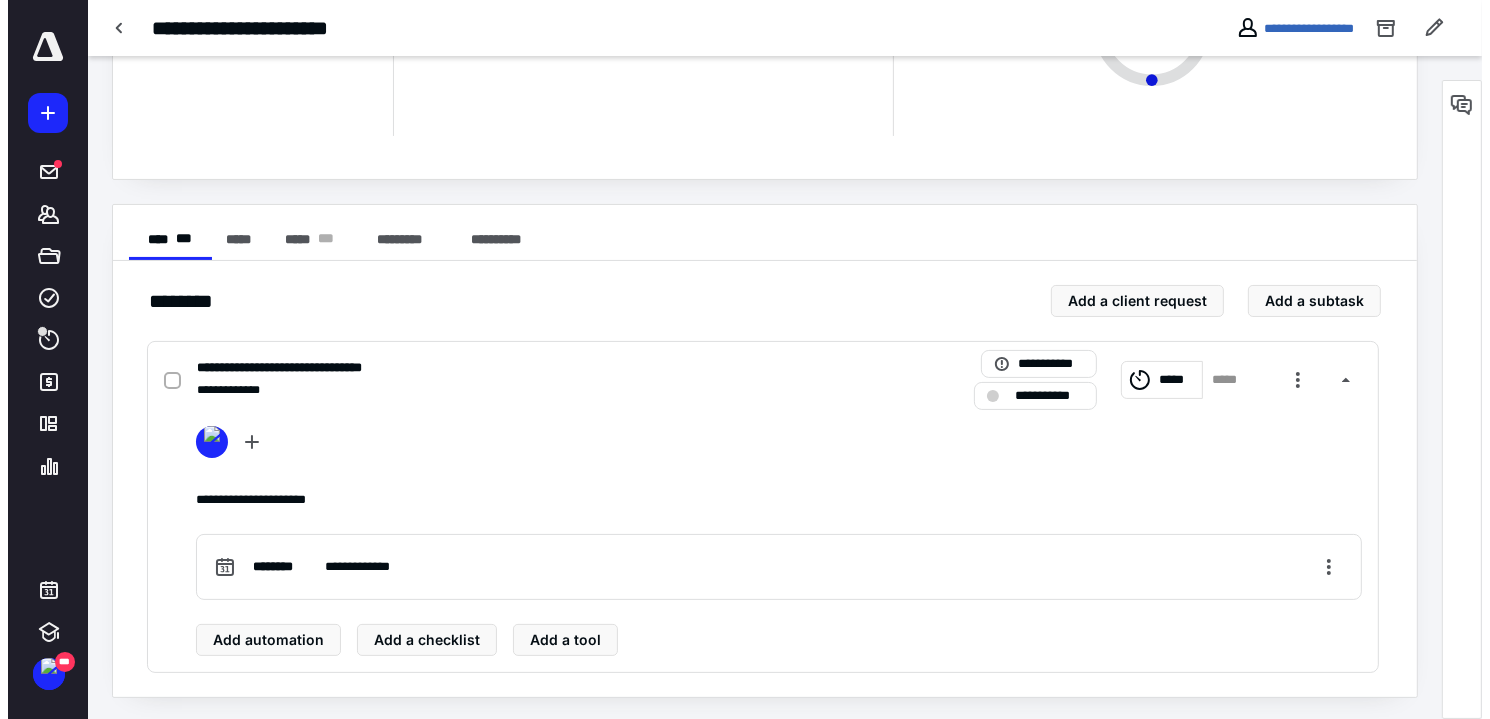 scroll, scrollTop: 0, scrollLeft: 0, axis: both 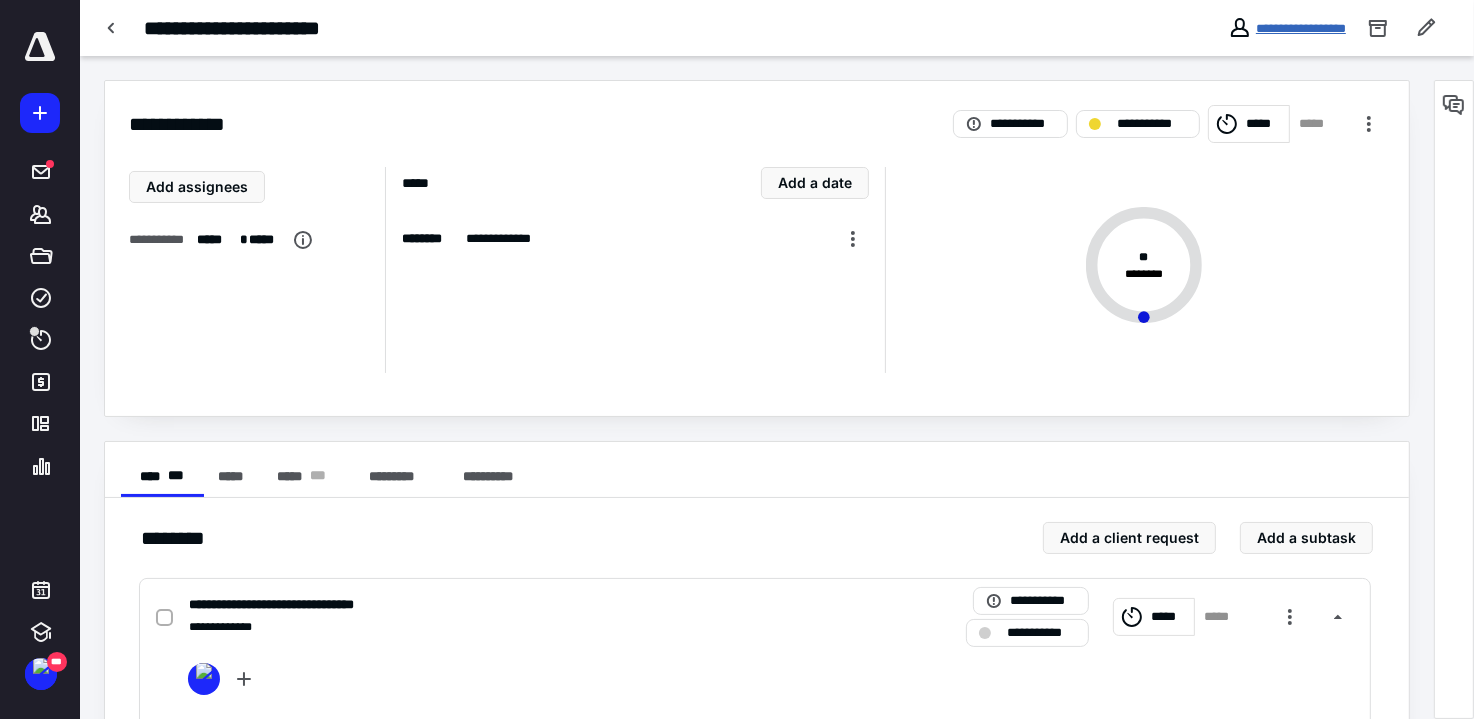 click on "**********" at bounding box center [1301, 28] 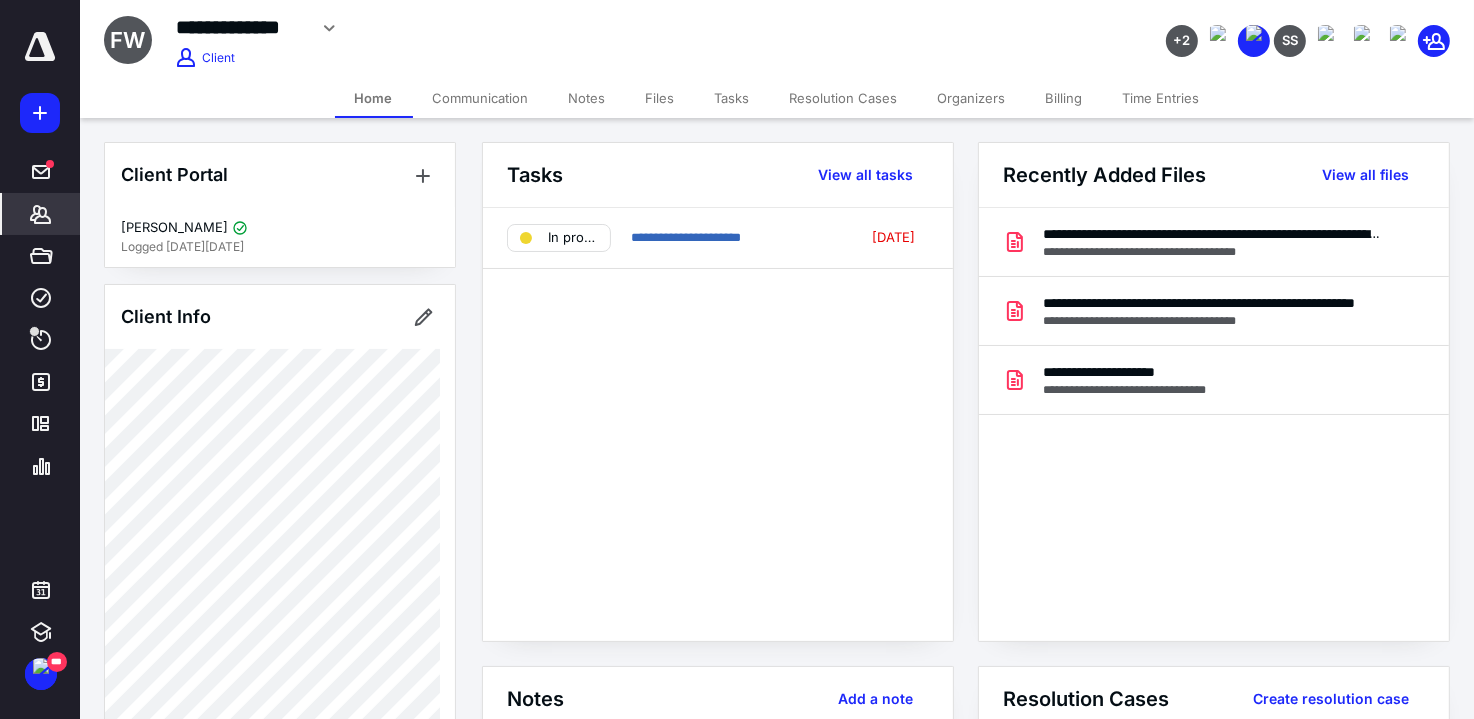 click on "Tasks" at bounding box center [732, 98] 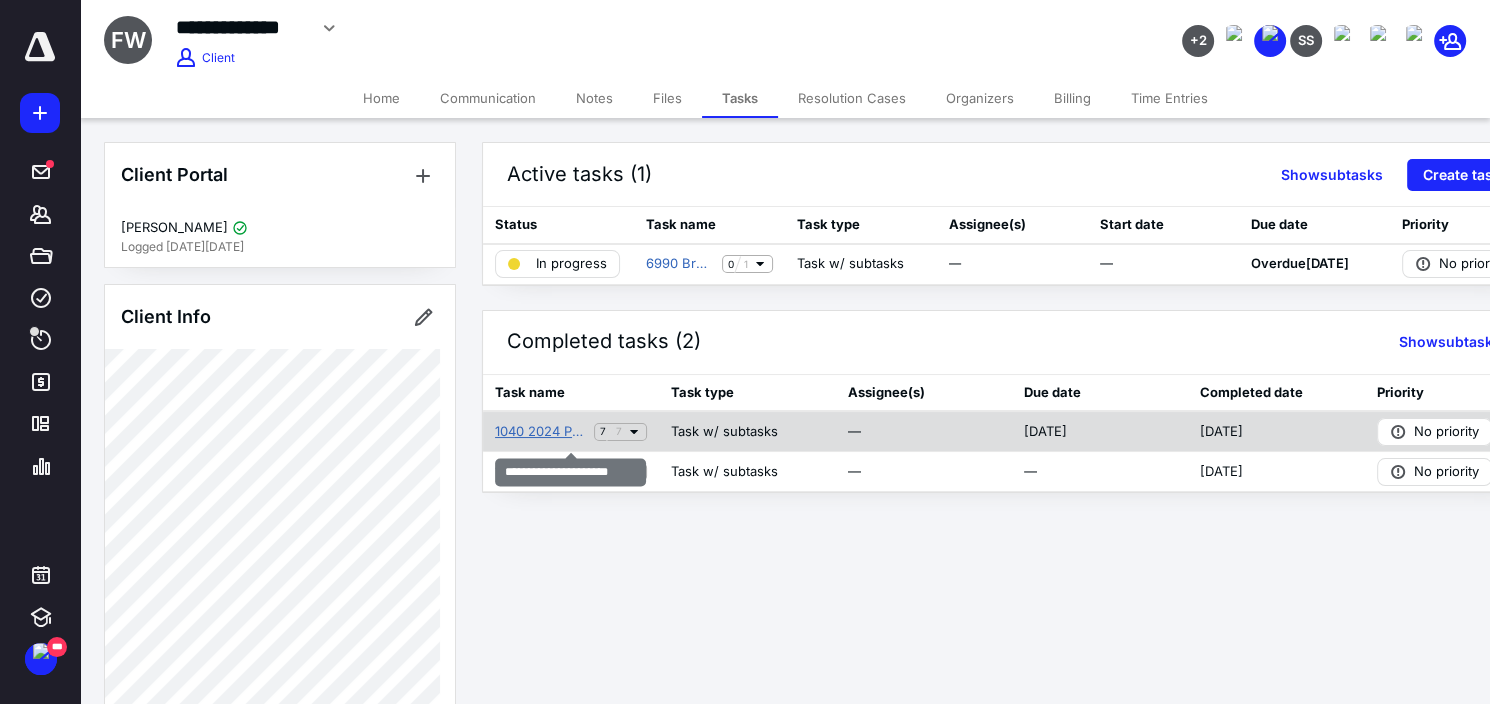 click on "1040 2024 Preparation" at bounding box center (540, 432) 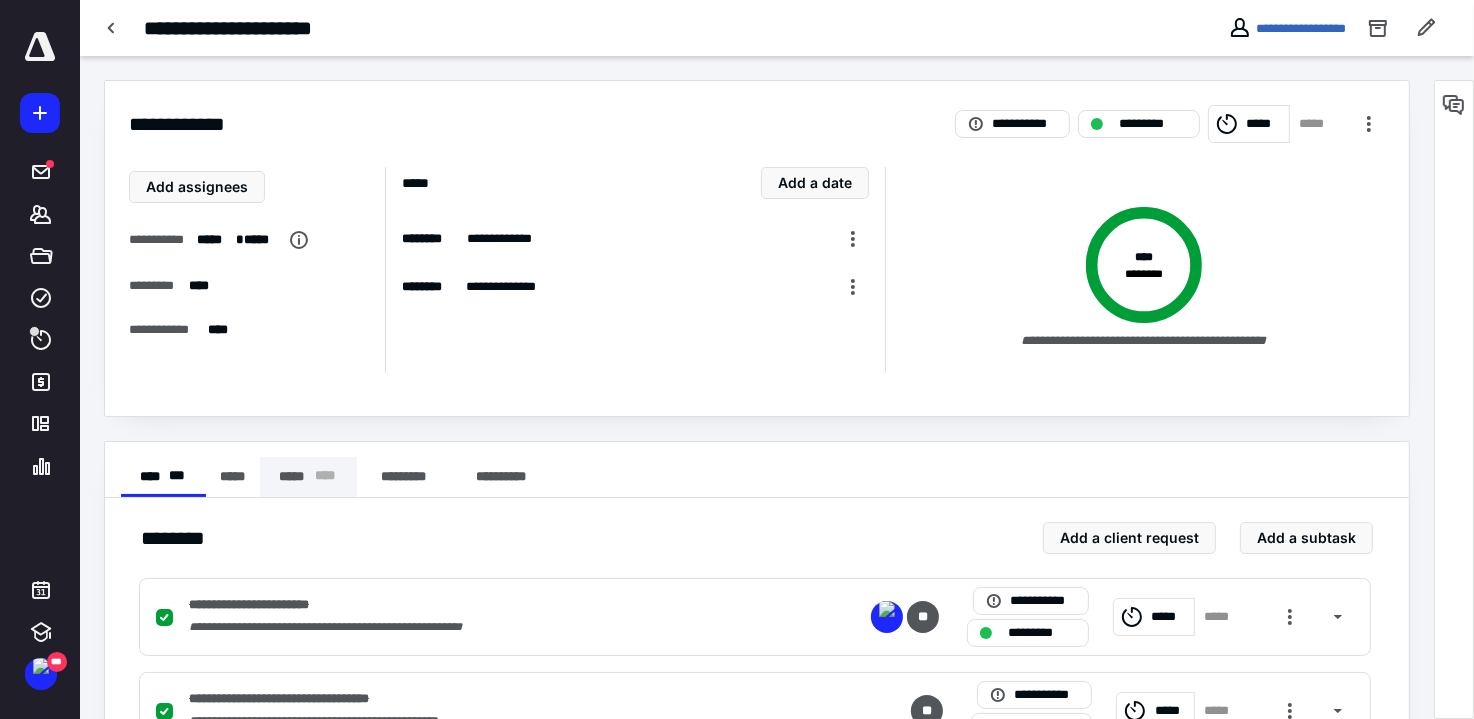 click on "***** * ** *" at bounding box center [308, 477] 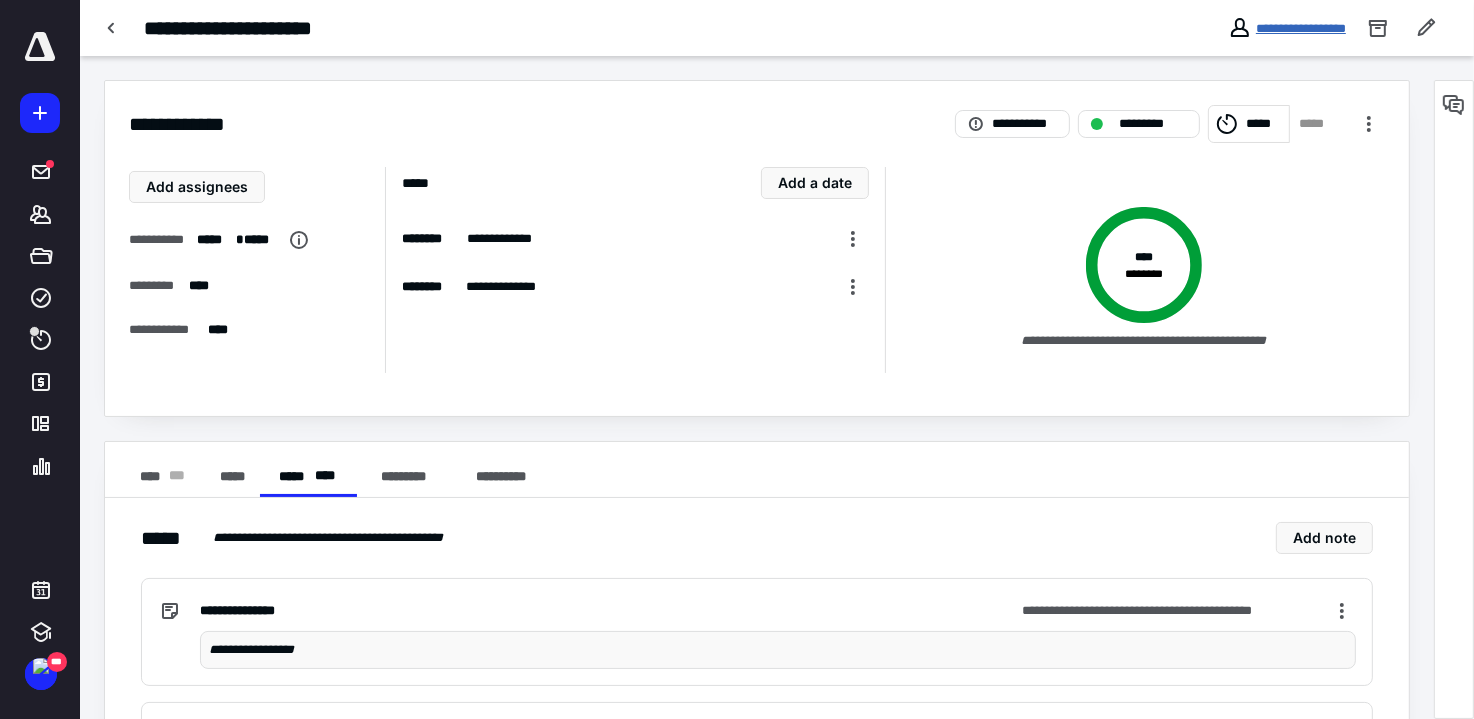 click on "**********" at bounding box center (1301, 28) 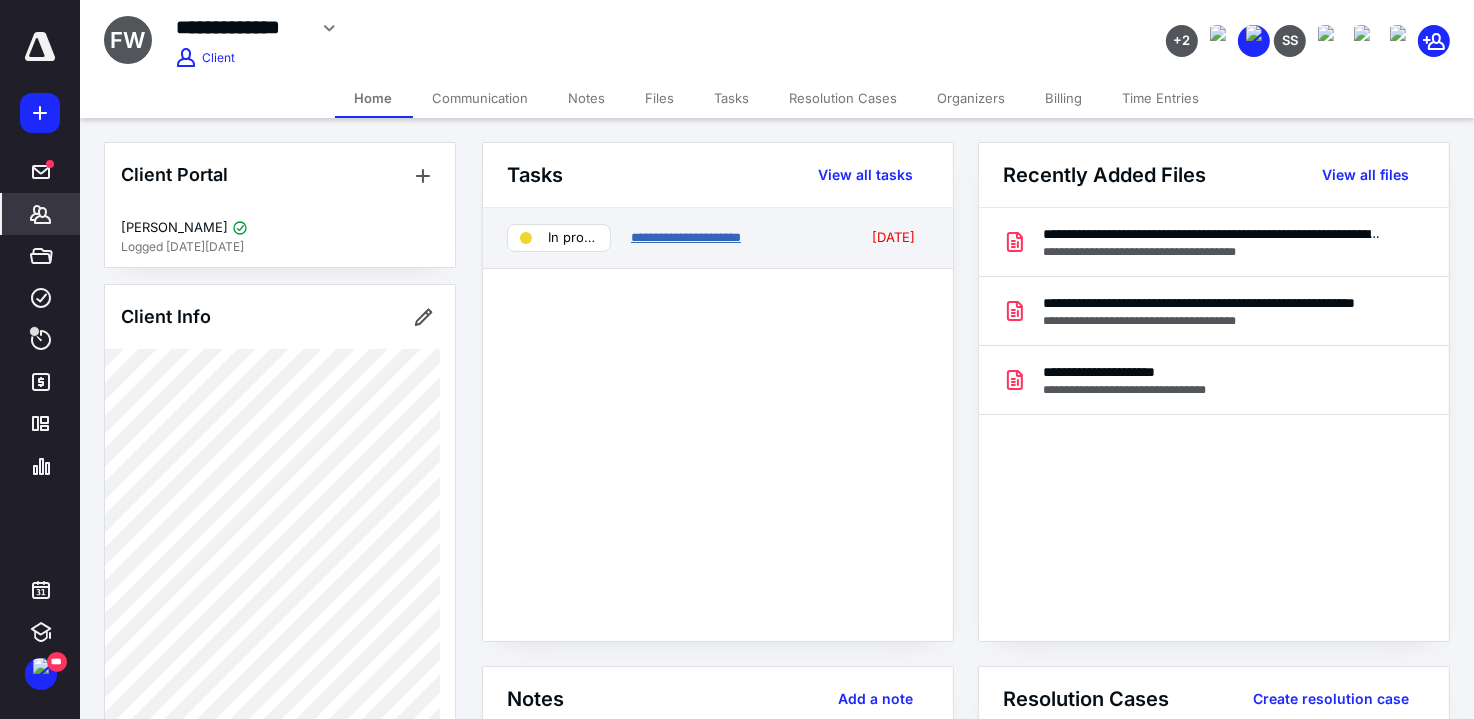 click on "**********" at bounding box center (686, 237) 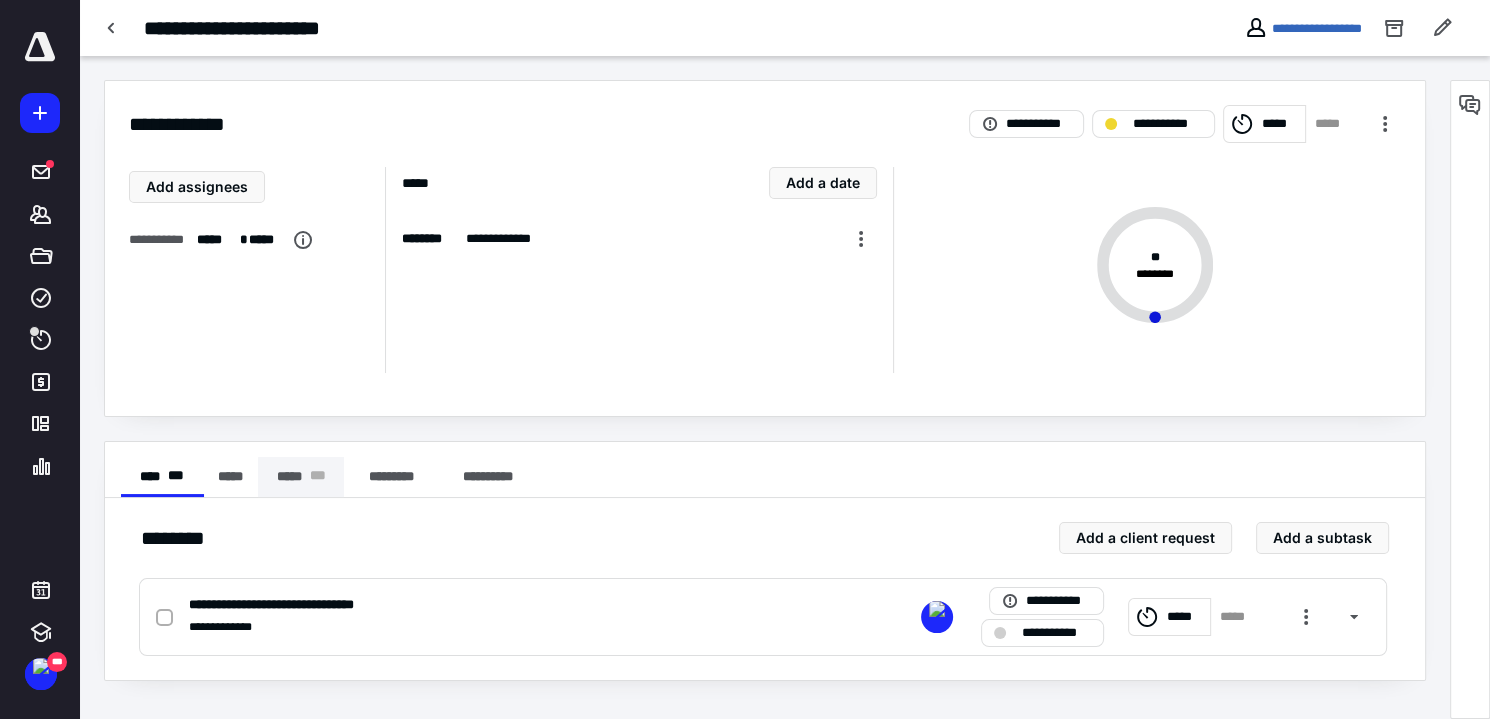 click on "***** * * *" at bounding box center [301, 477] 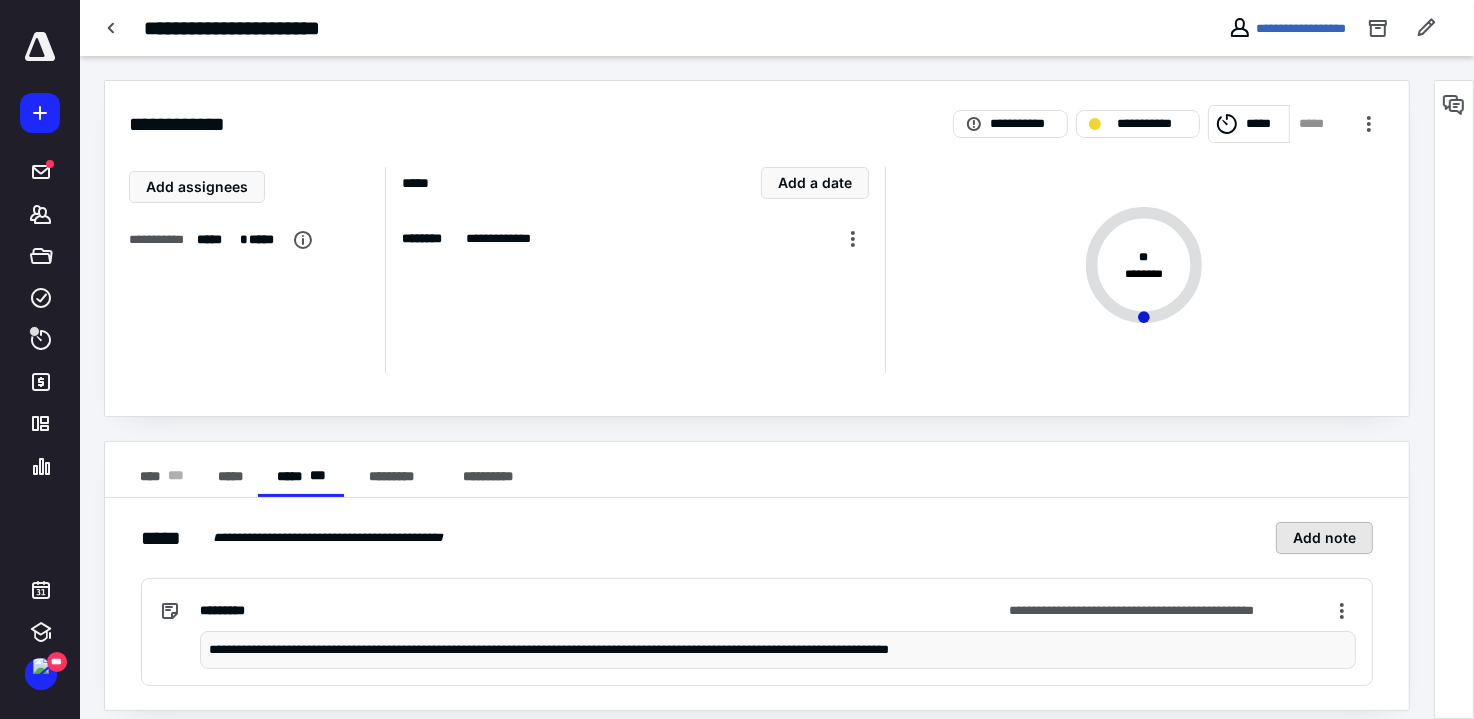 click on "Add note" at bounding box center (1324, 538) 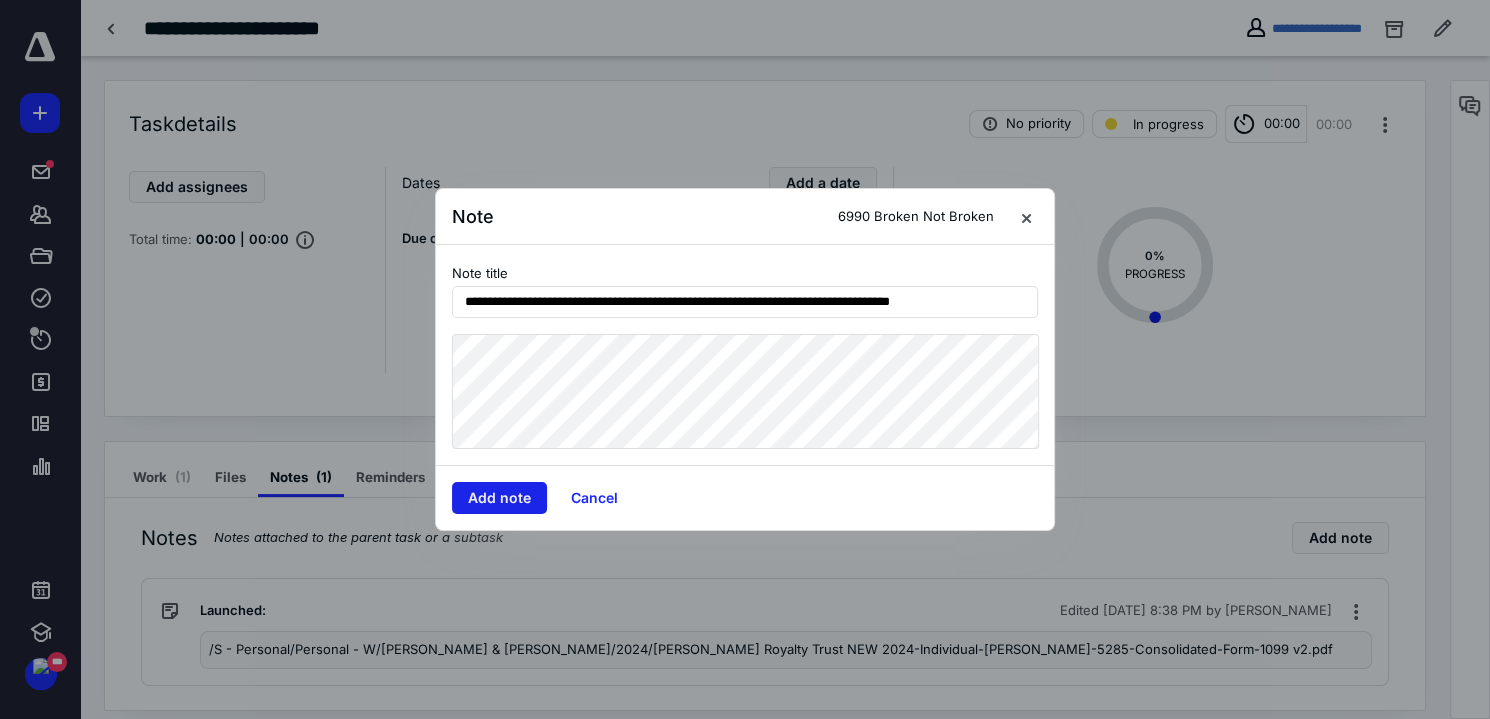 type on "**********" 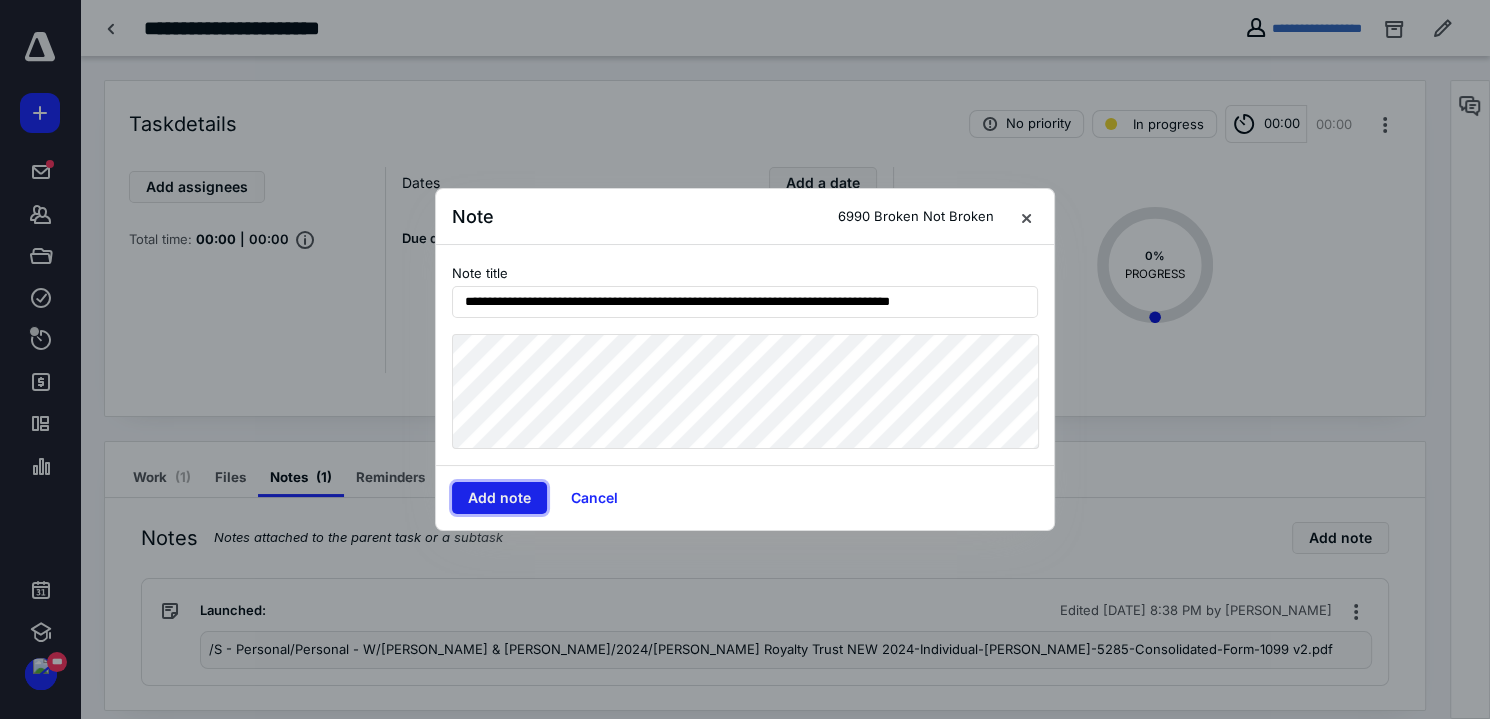 click on "Add note" at bounding box center [499, 498] 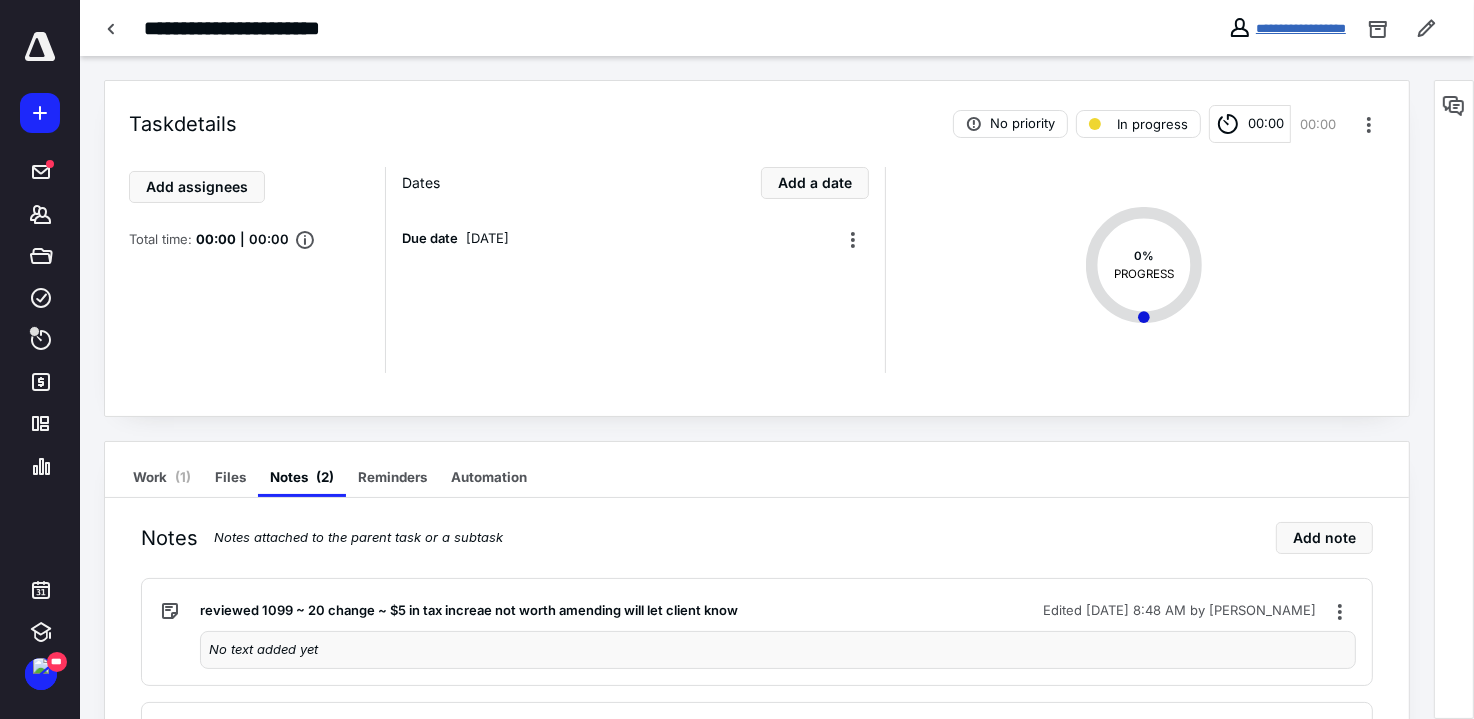 click on "**********" at bounding box center (1301, 28) 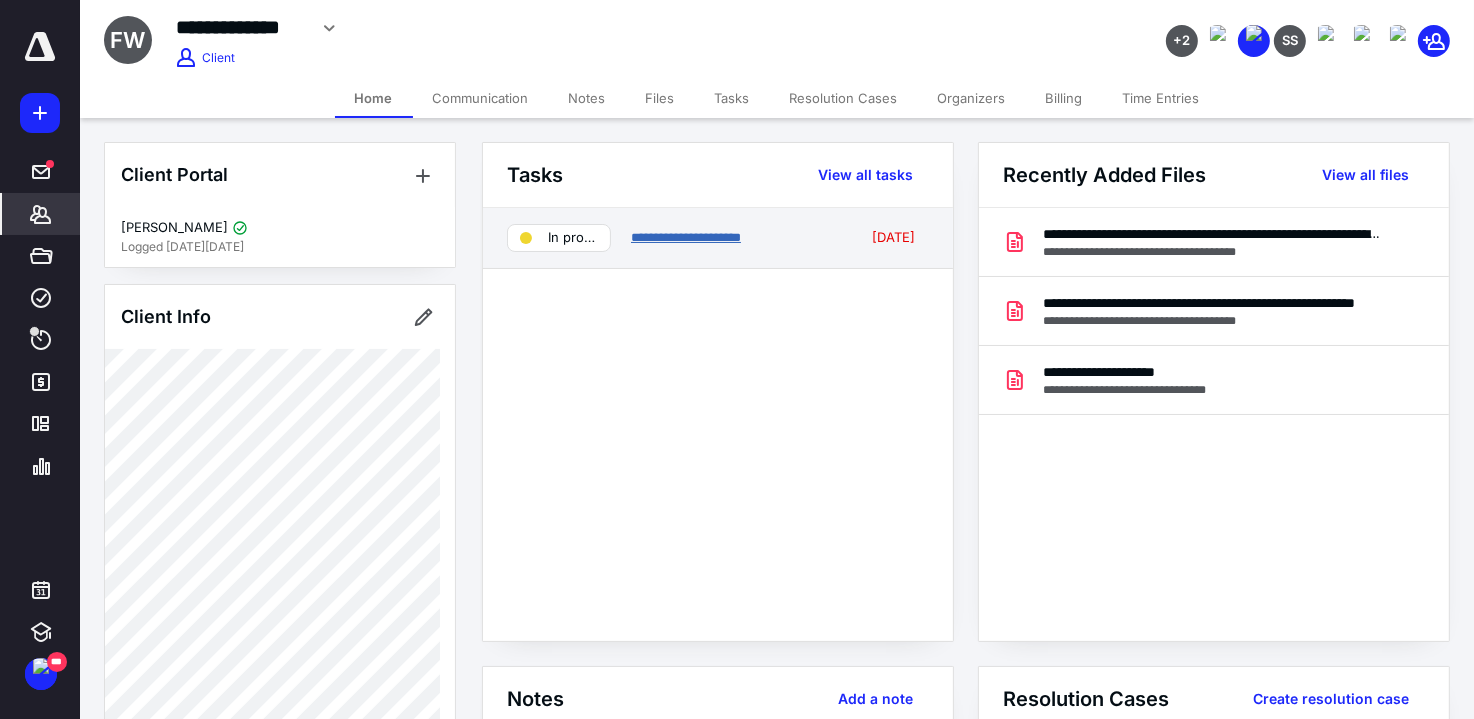 click on "**********" at bounding box center (686, 237) 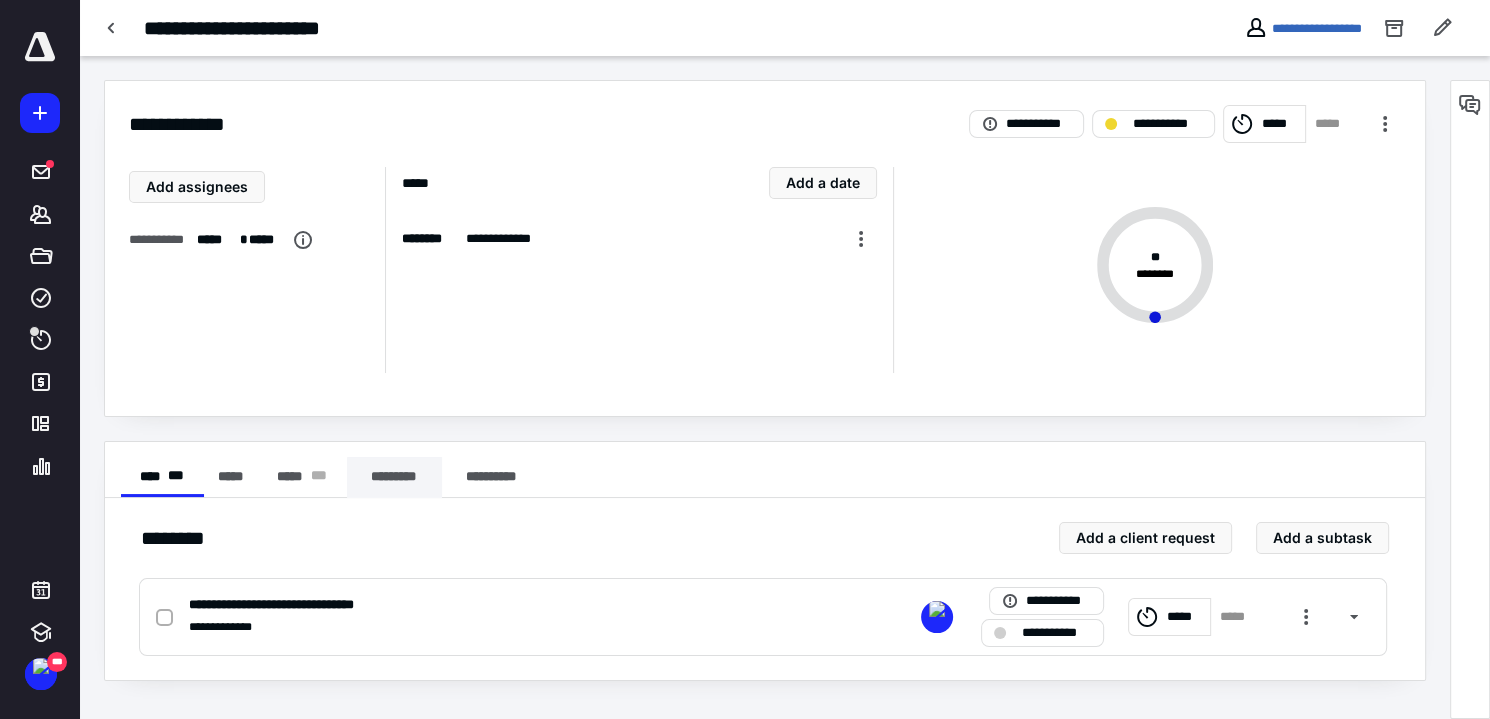 click on "**** * * *" at bounding box center [162, 477] 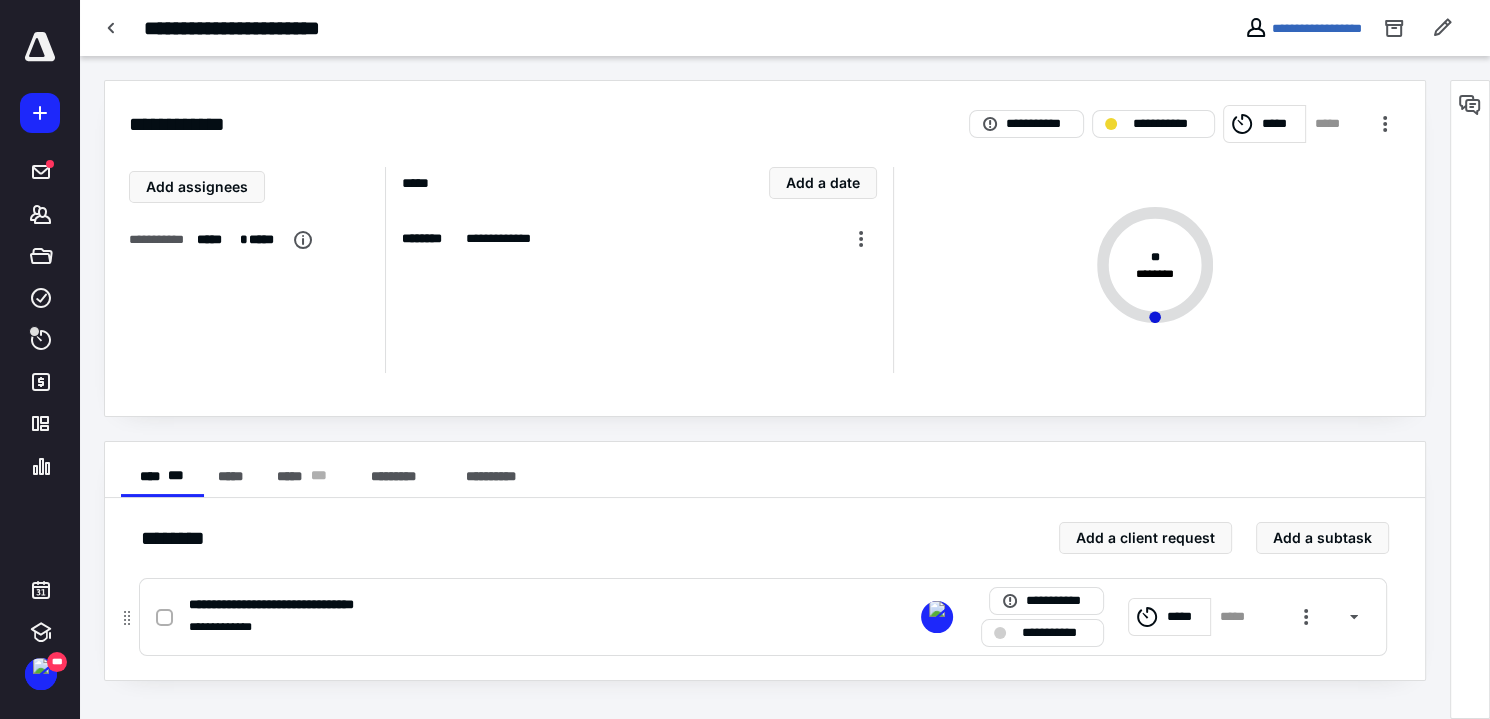 click 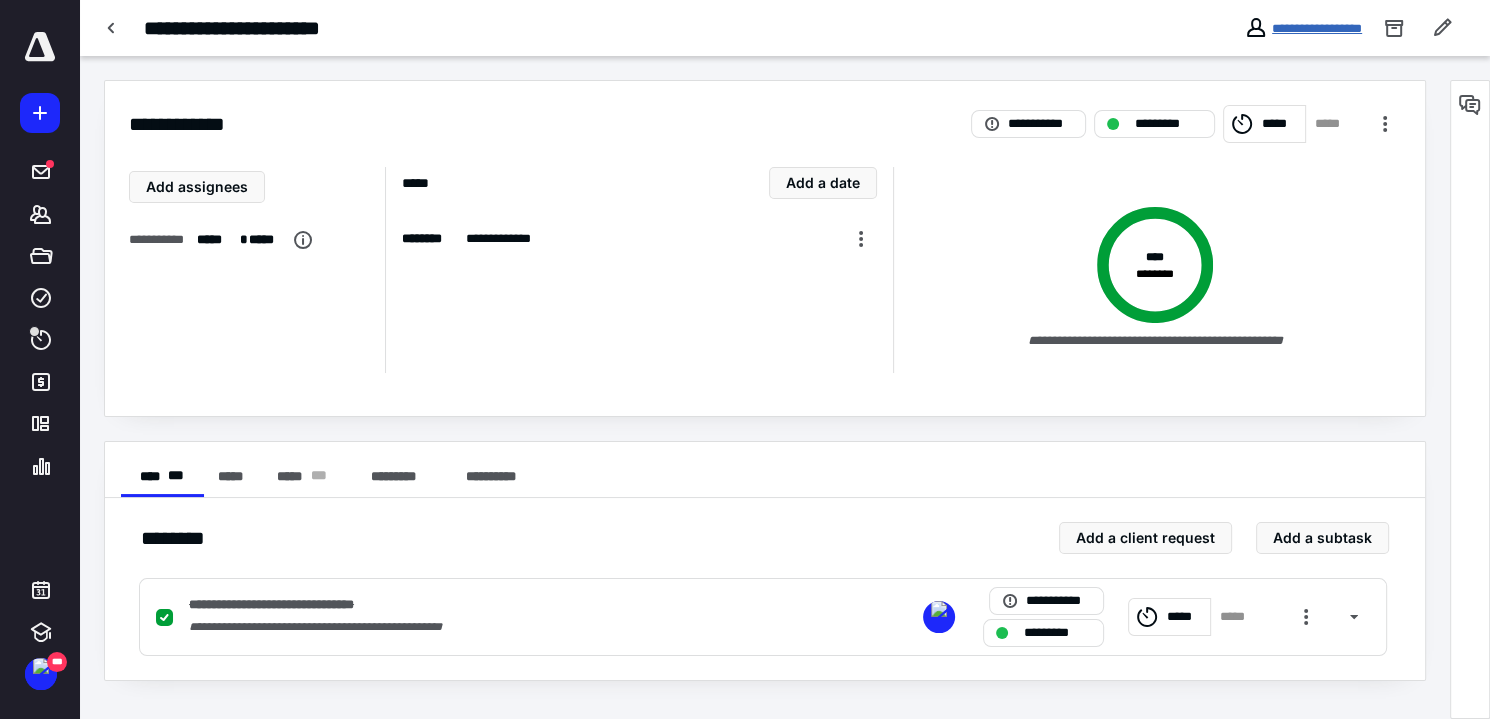 click on "**********" at bounding box center (1317, 28) 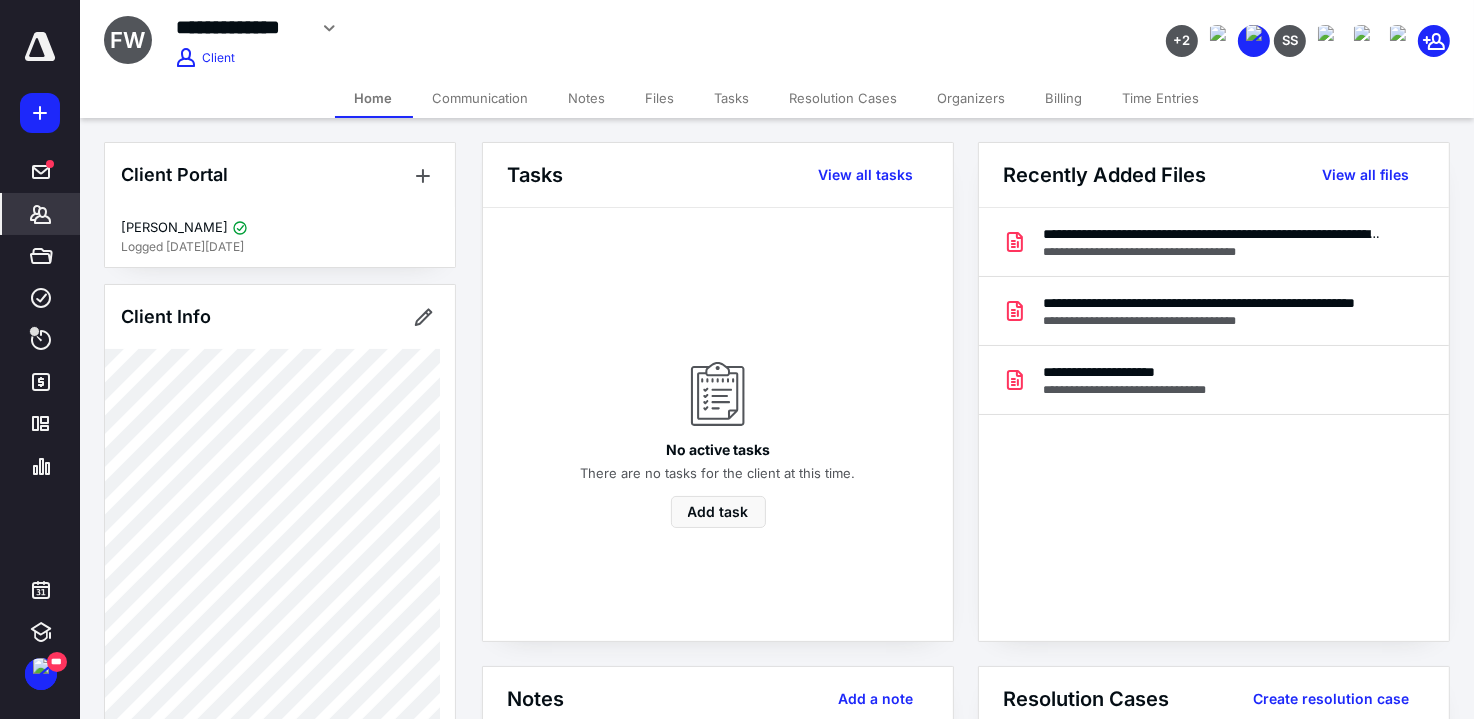 click on "Communication" at bounding box center (481, 98) 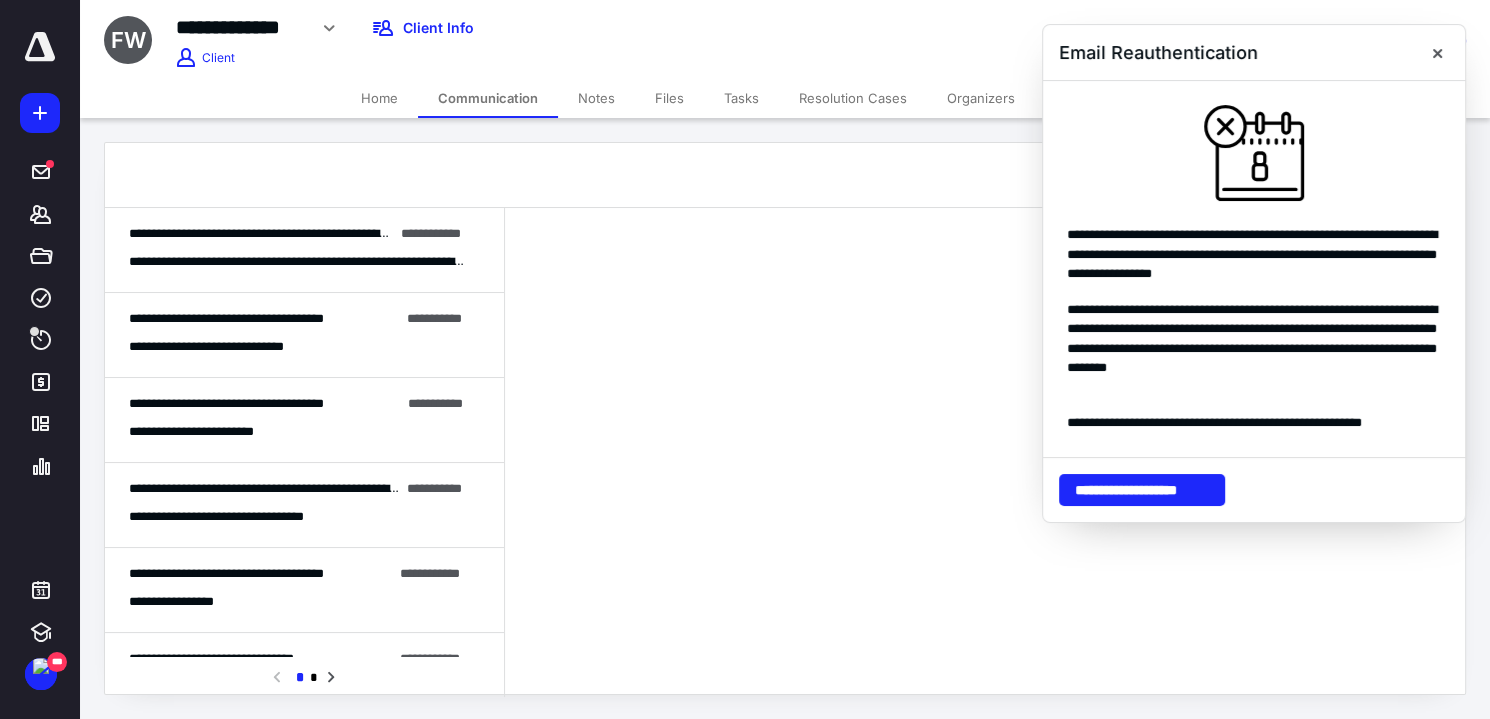 click on "Home" at bounding box center [379, 98] 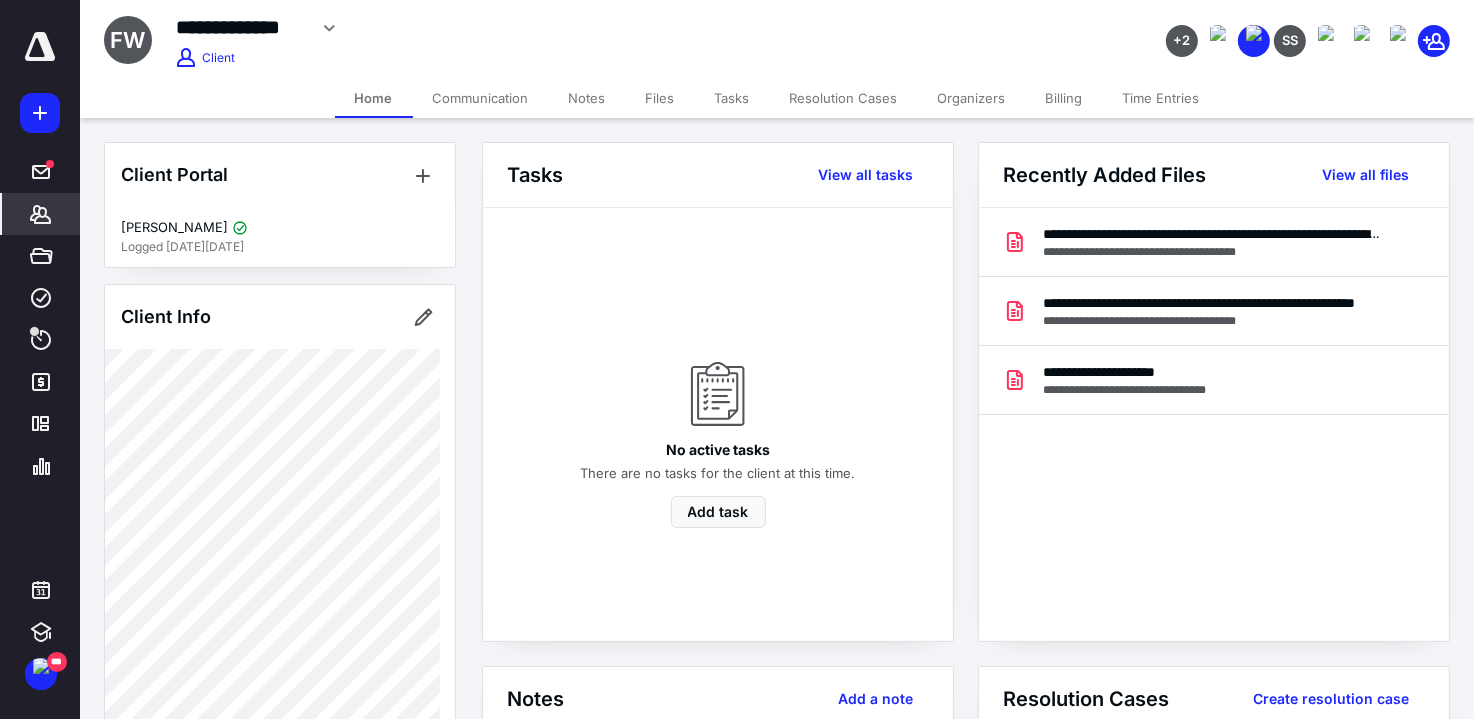 click on "Communication" at bounding box center [481, 98] 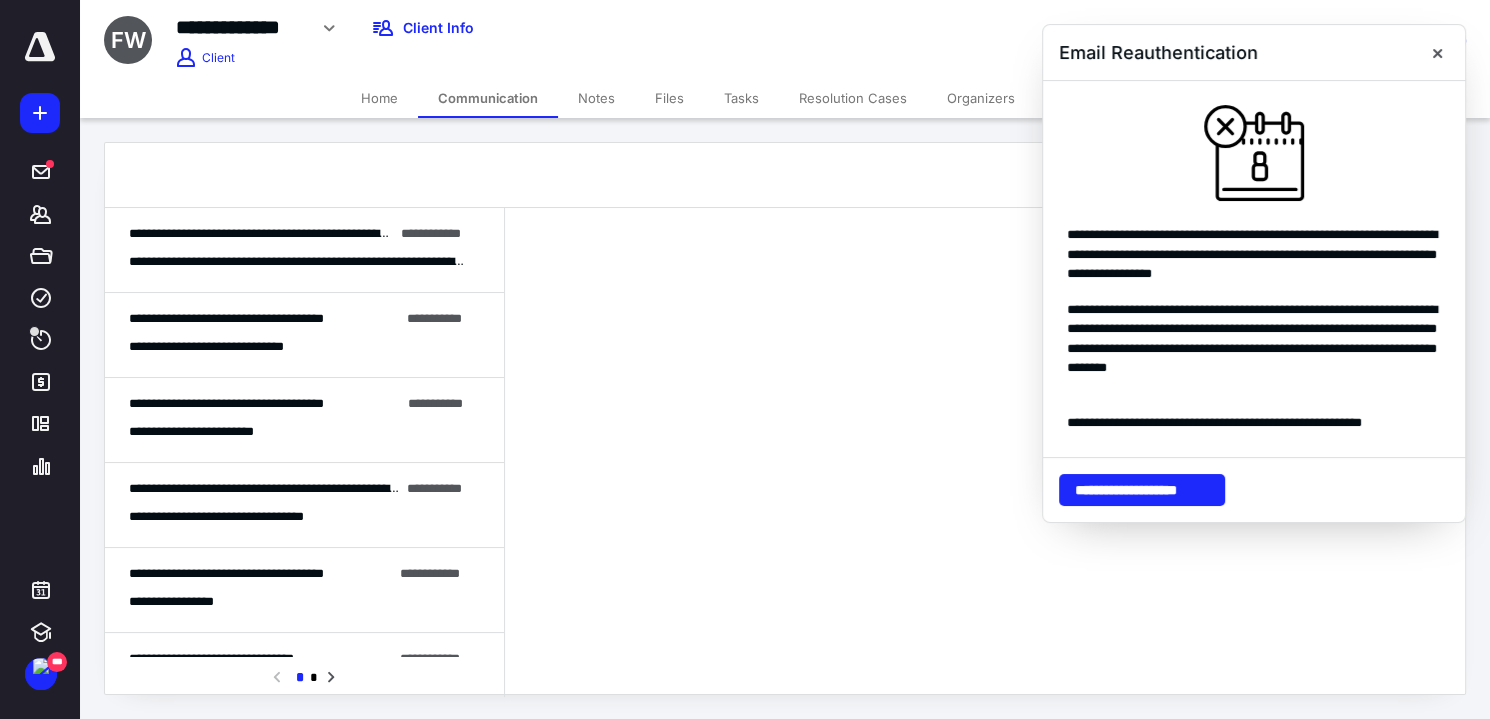 click on "**********" at bounding box center (304, 250) 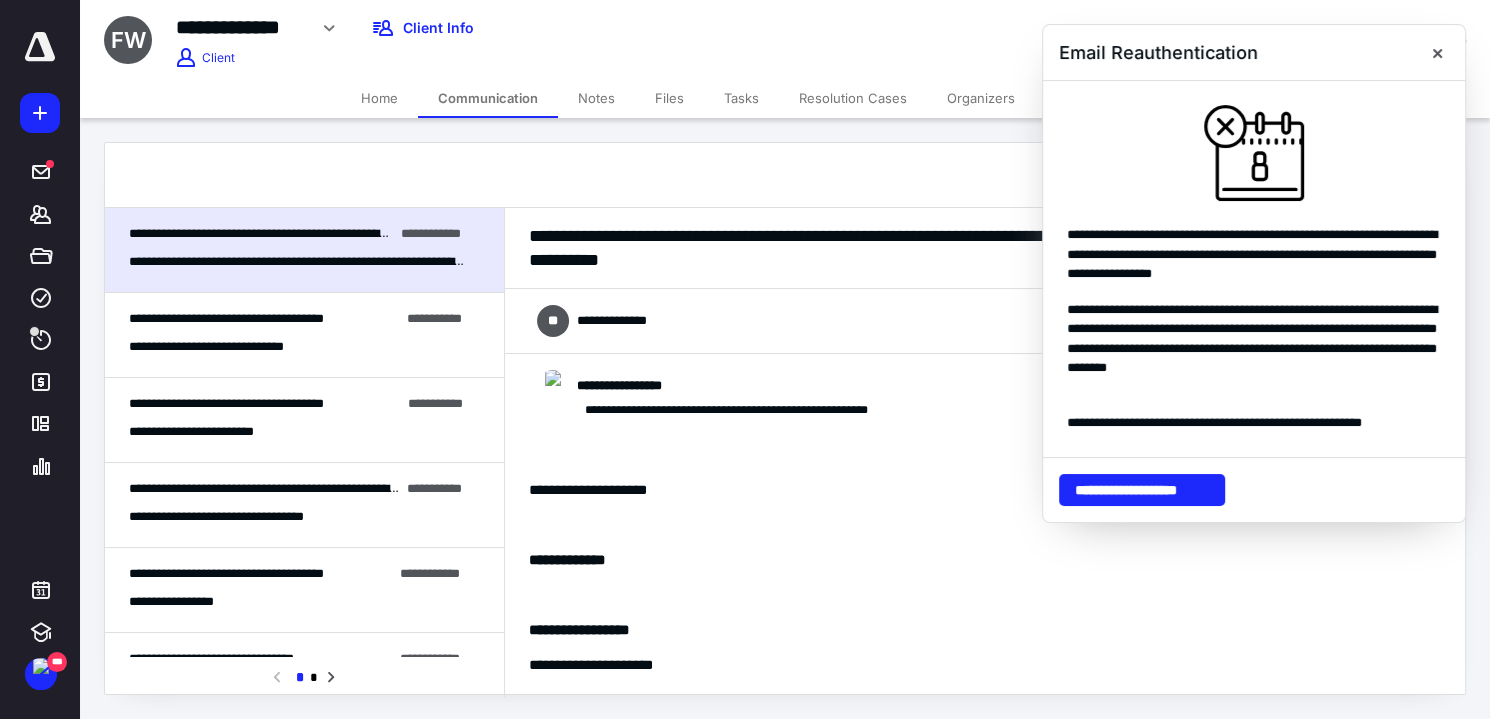 scroll, scrollTop: 4807, scrollLeft: 0, axis: vertical 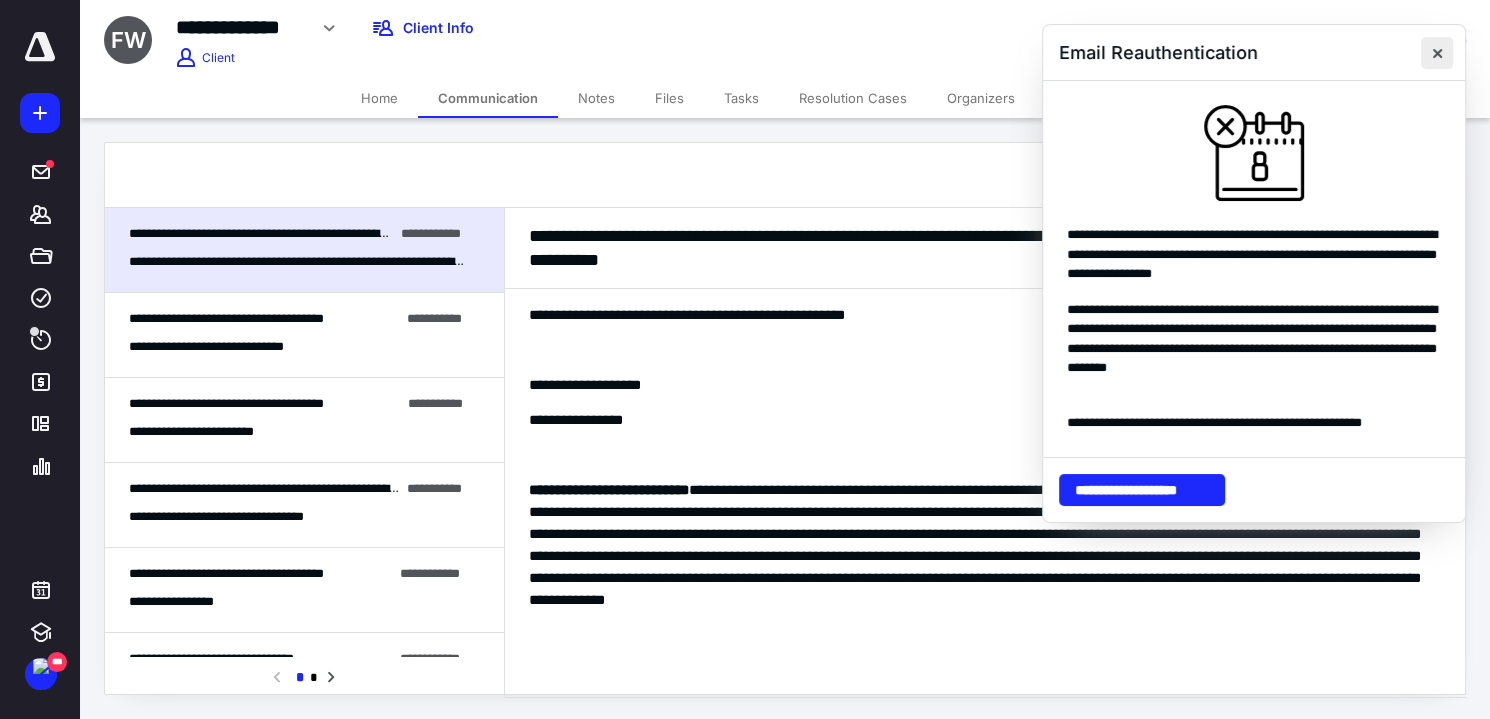 click at bounding box center [1437, 53] 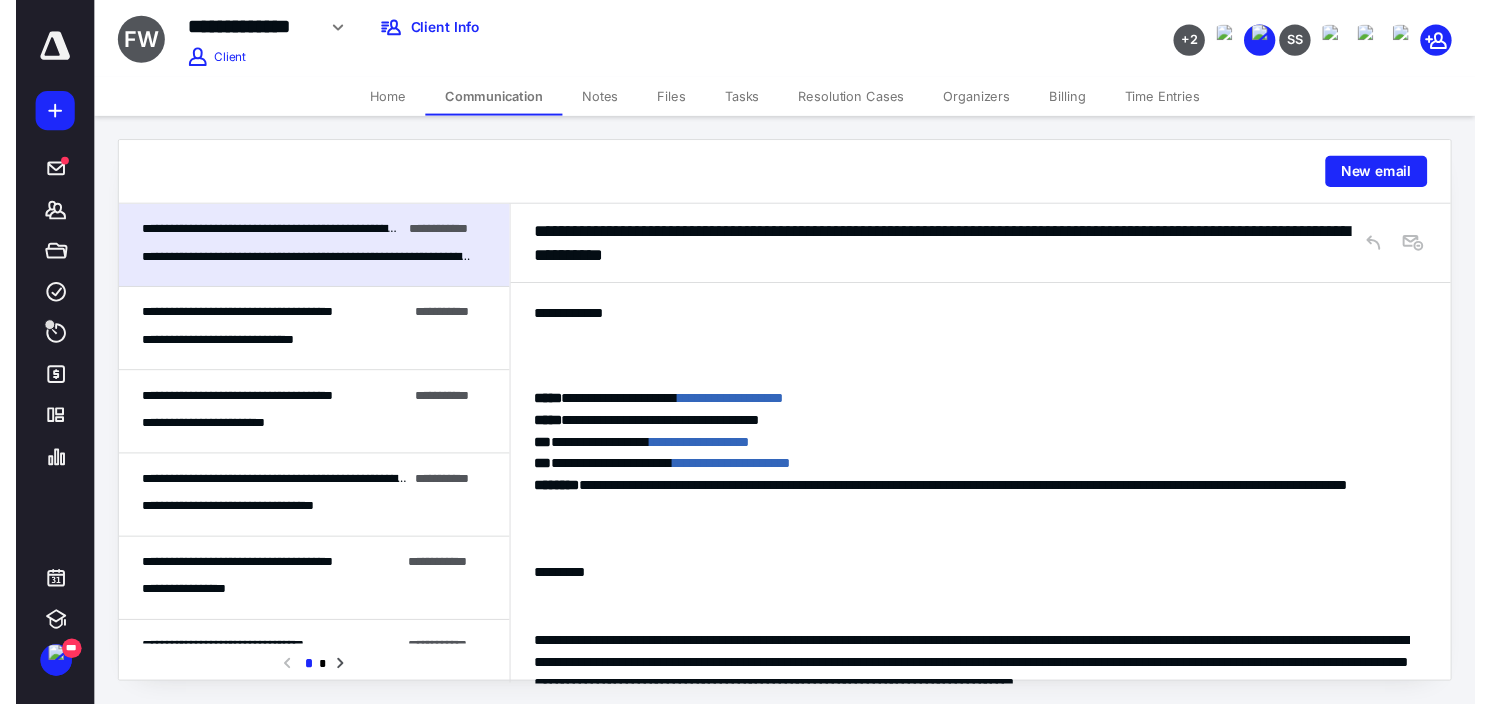 scroll, scrollTop: 1217, scrollLeft: 0, axis: vertical 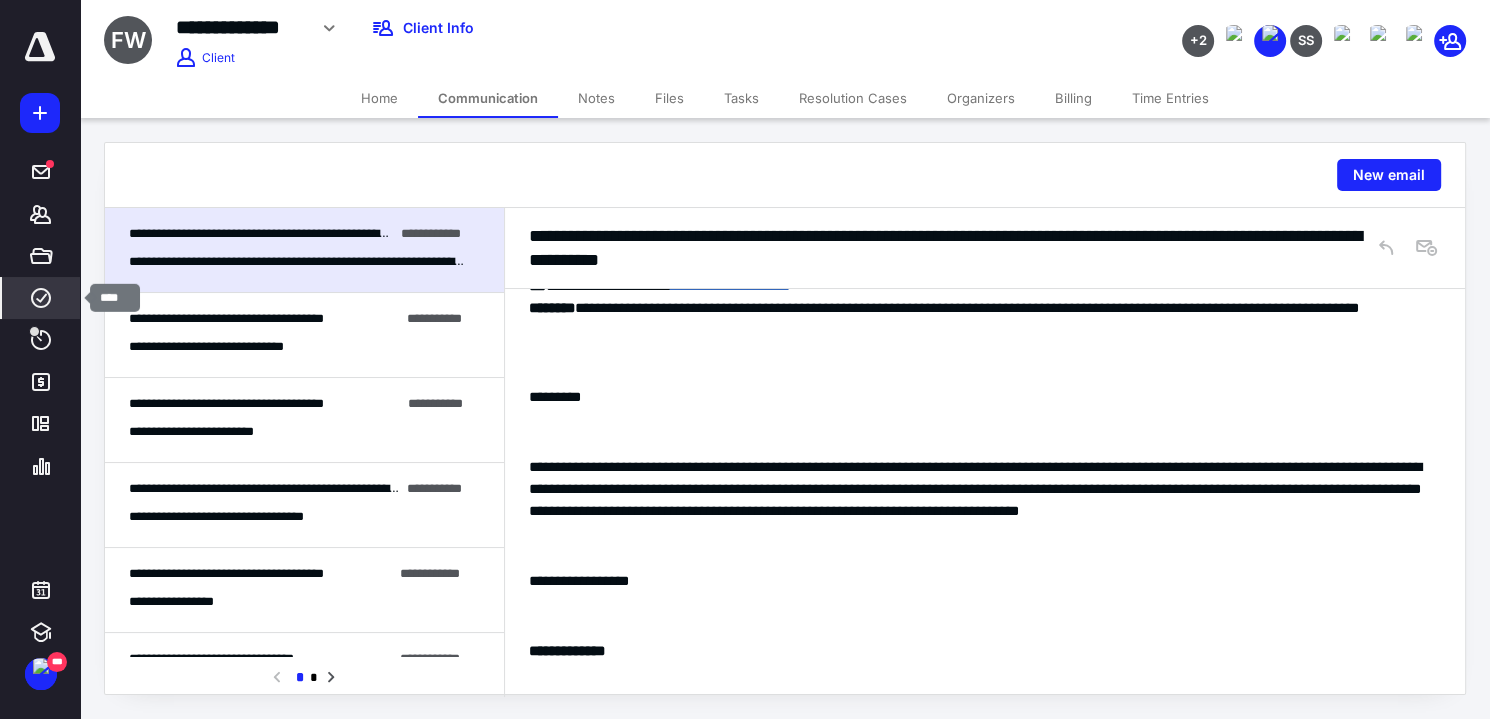 click 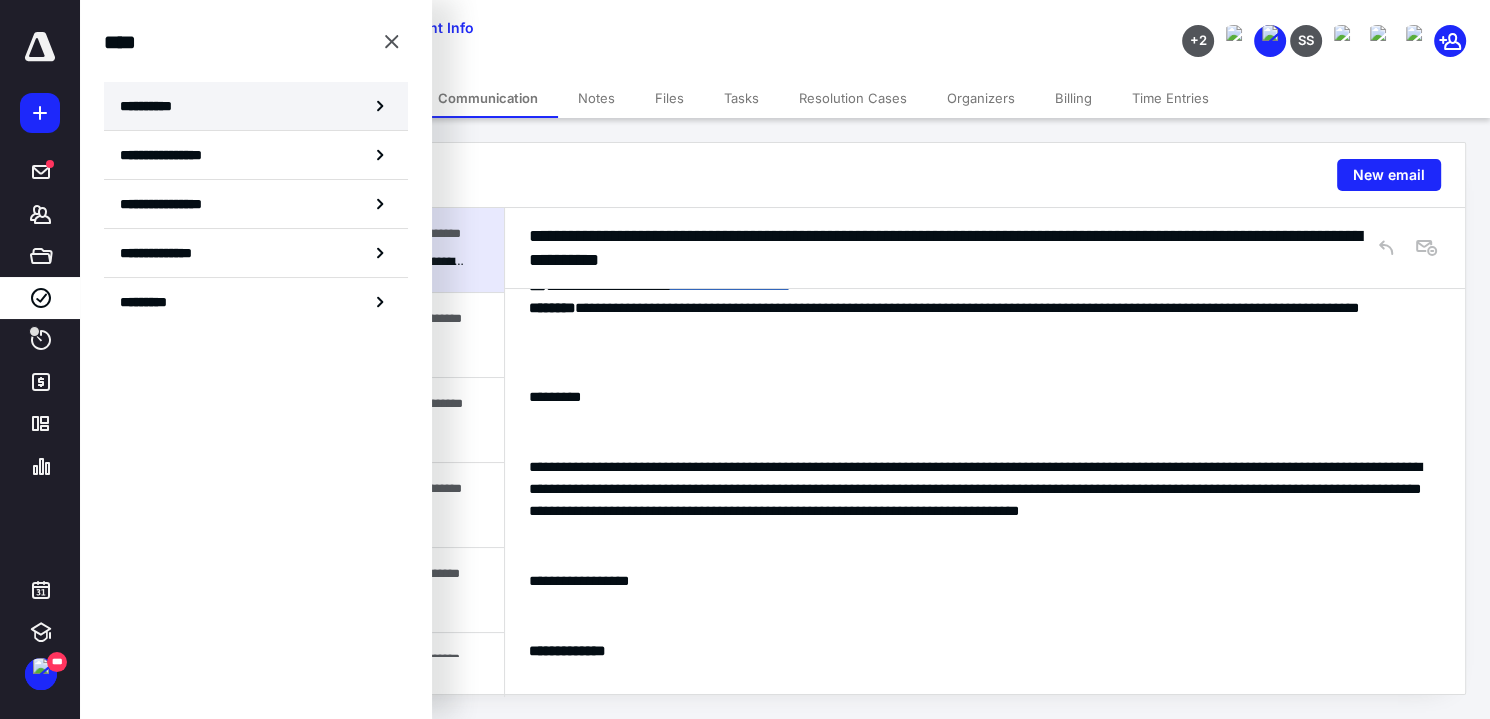 click on "**********" at bounding box center (153, 106) 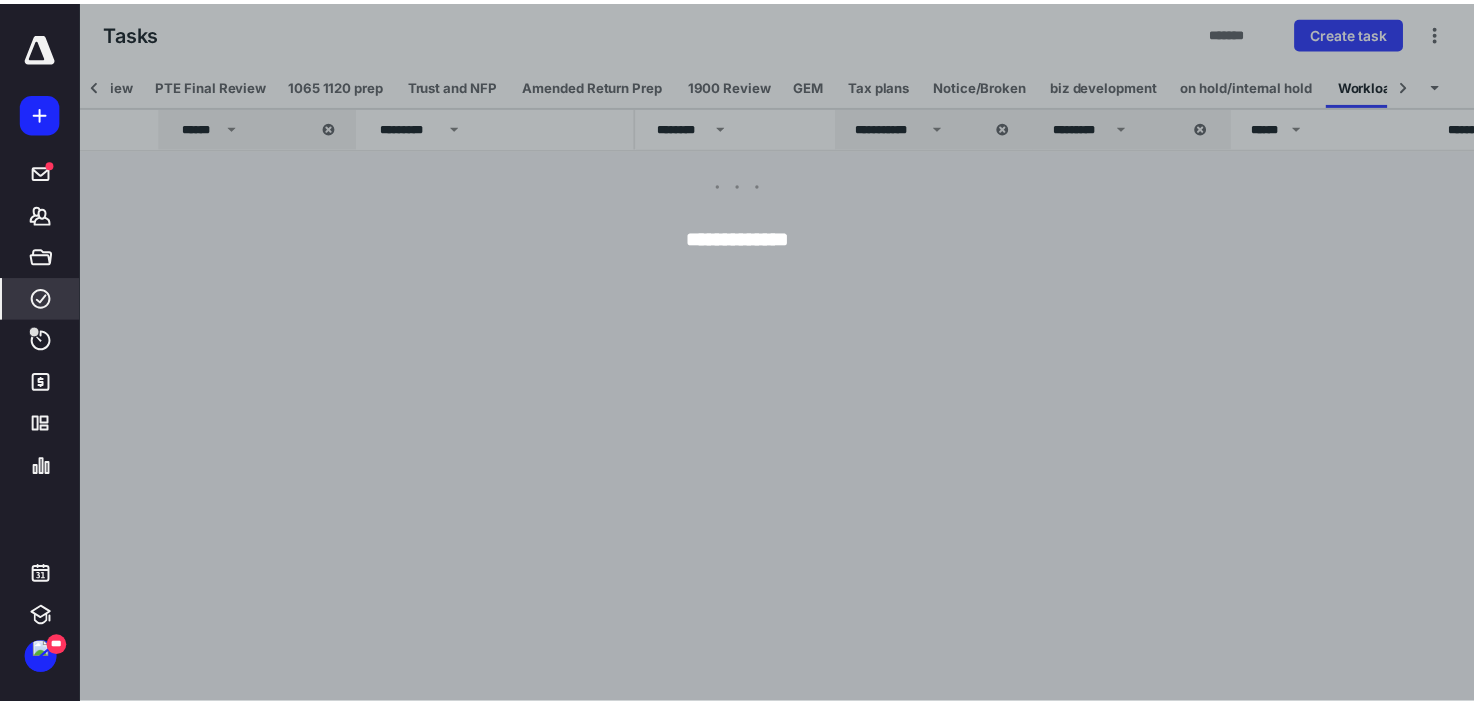 scroll, scrollTop: 0, scrollLeft: 311, axis: horizontal 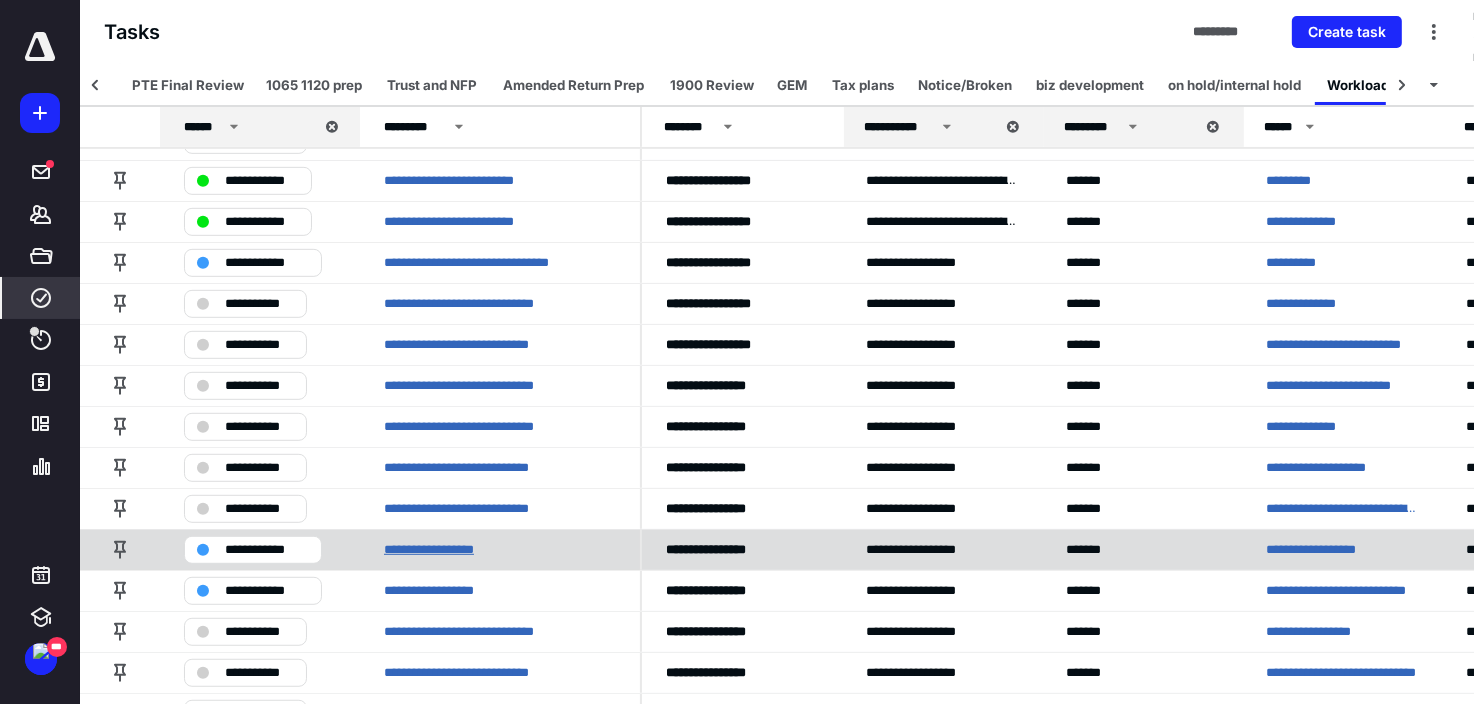 click on "**********" at bounding box center [444, 550] 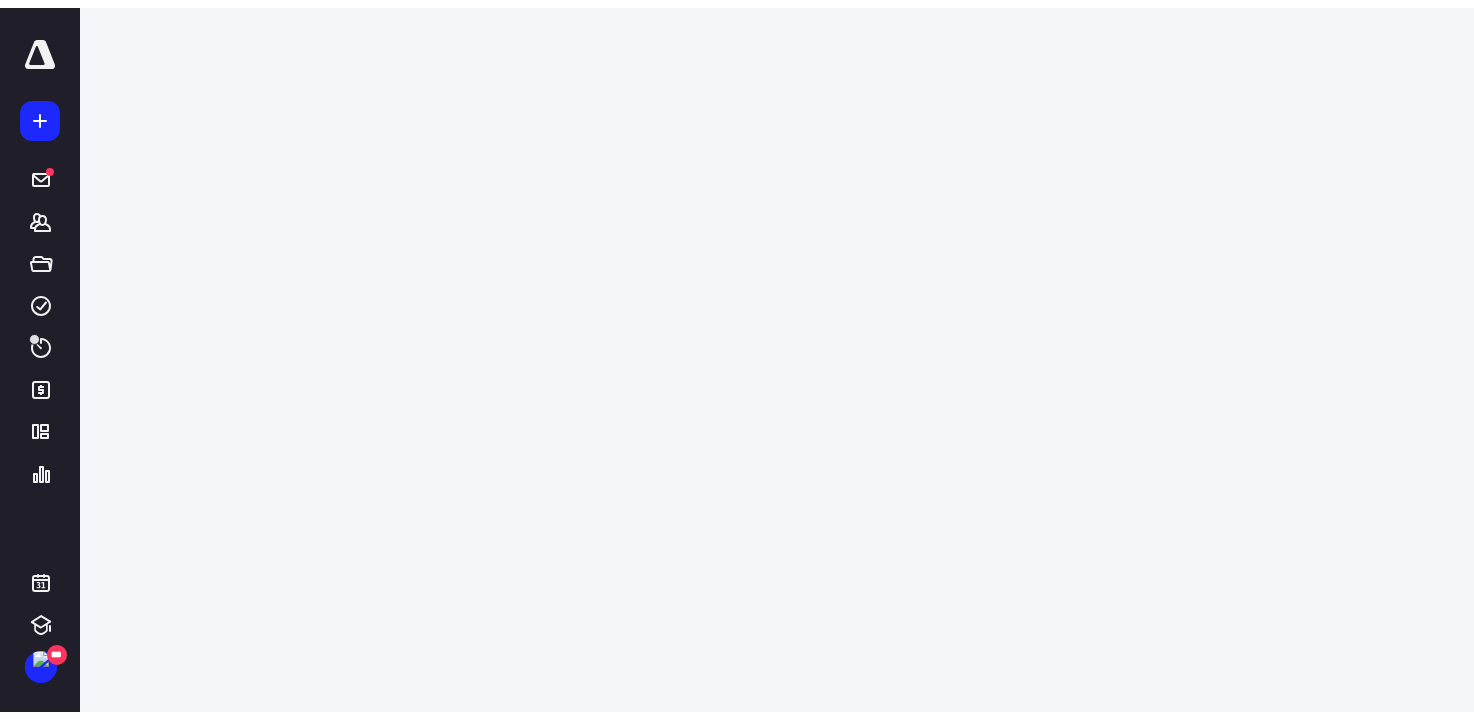 scroll, scrollTop: 0, scrollLeft: 0, axis: both 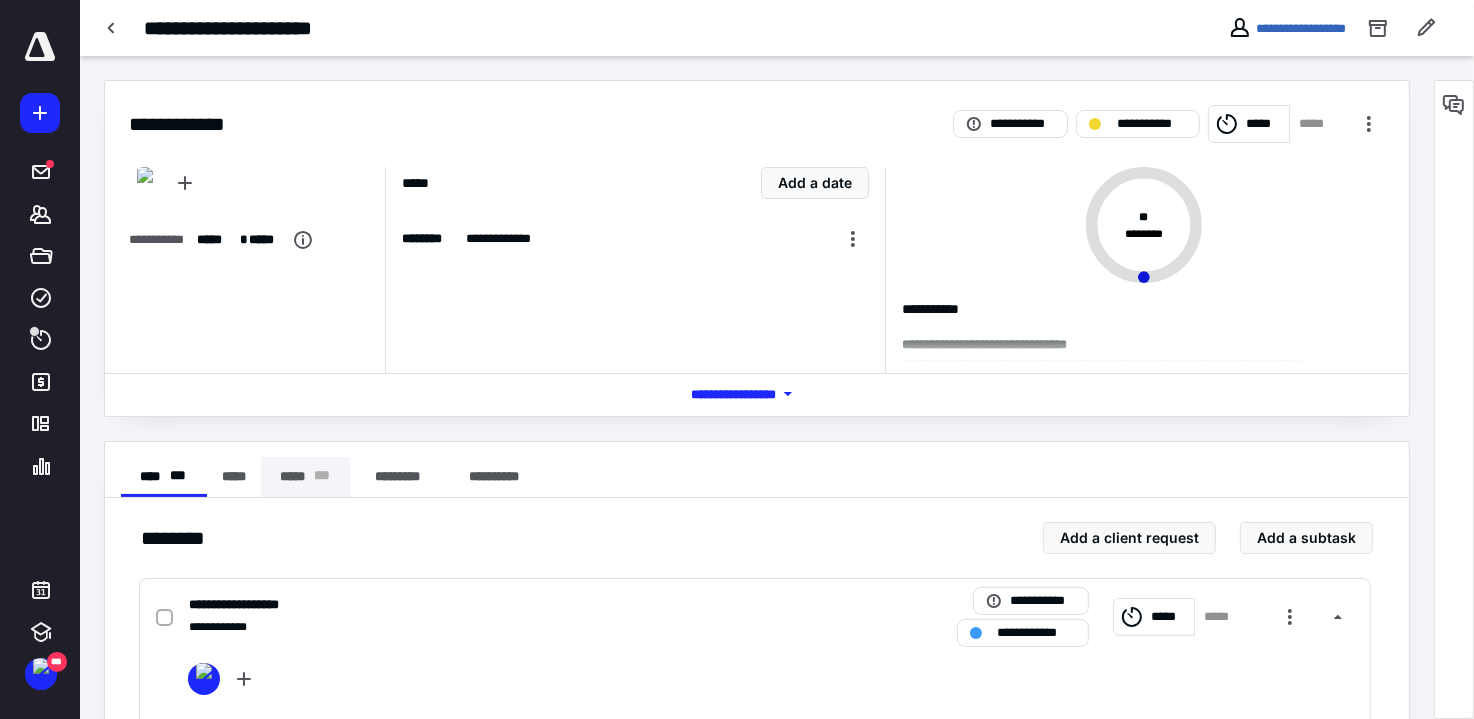 click on "***** * * *" at bounding box center [305, 477] 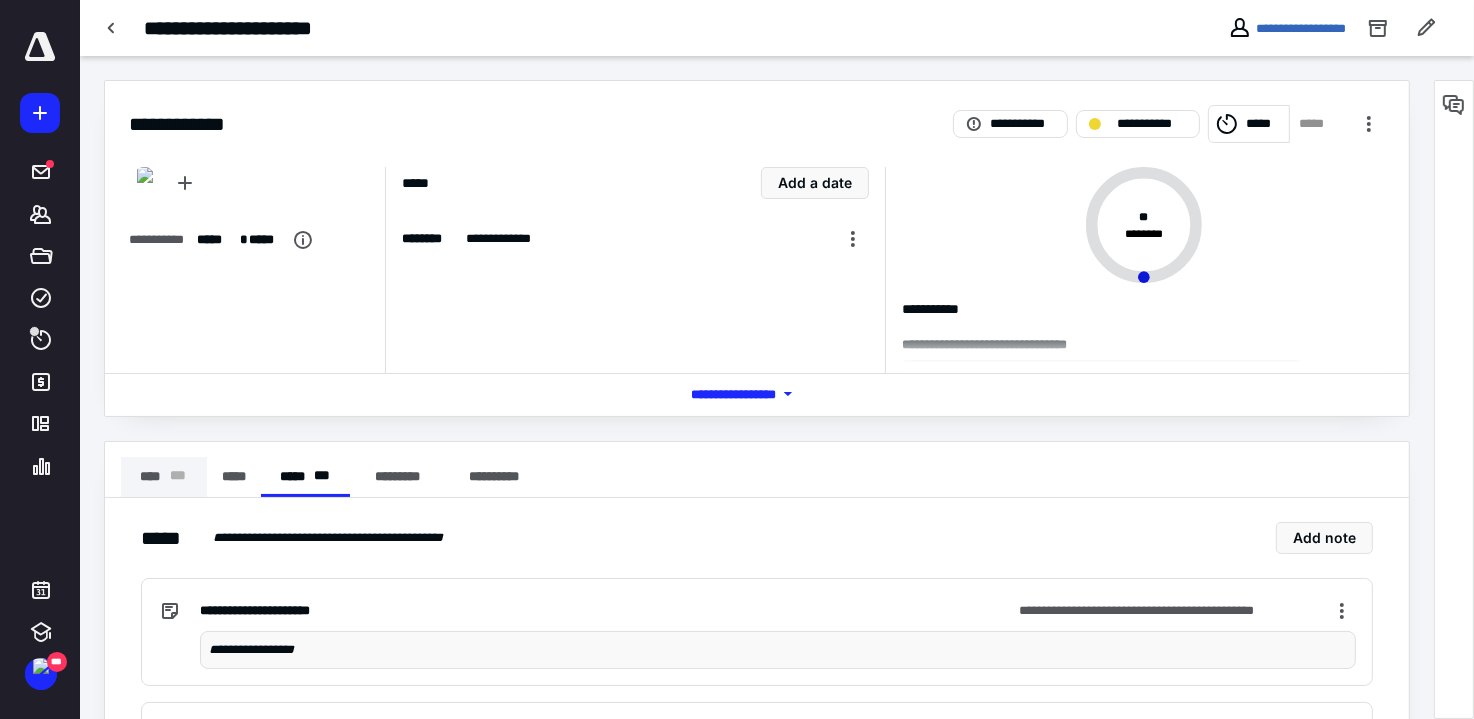 click on "**** * * *" at bounding box center (164, 477) 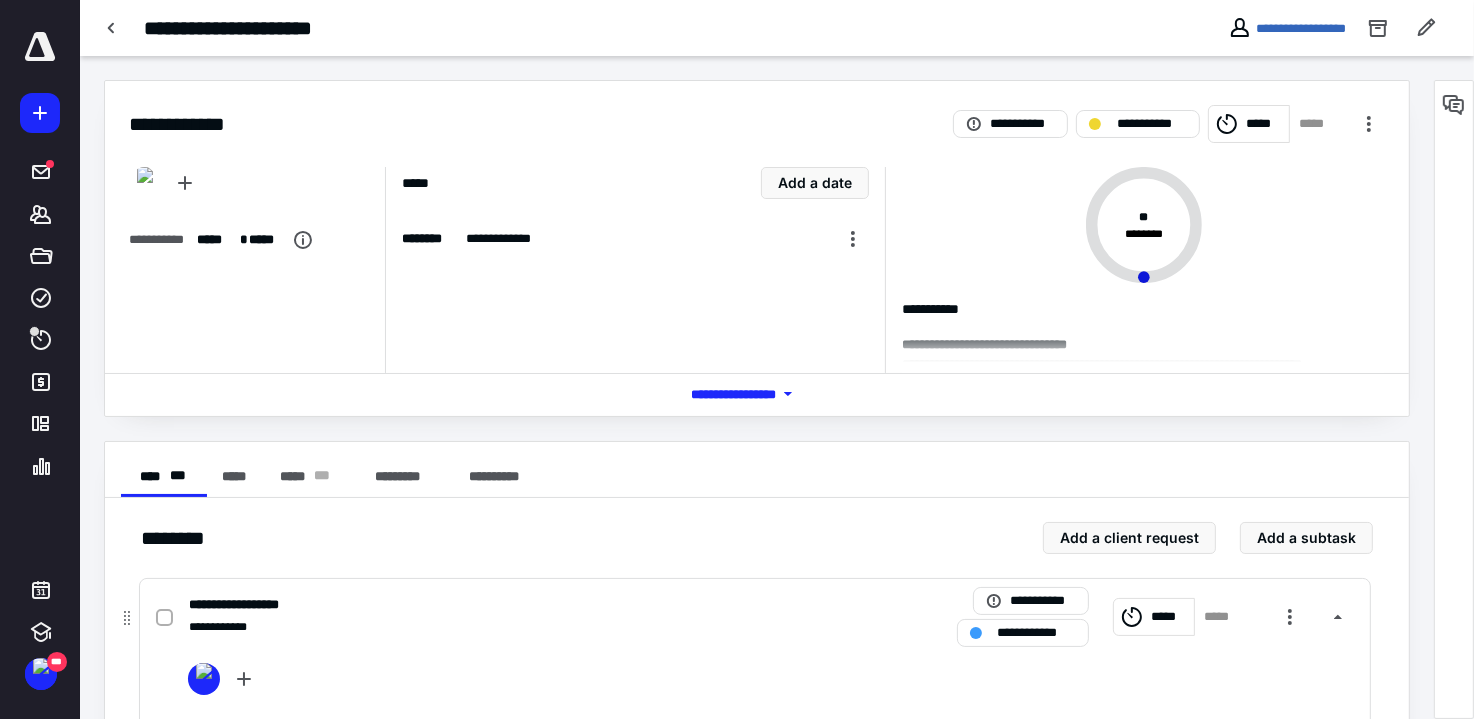click at bounding box center (168, 617) 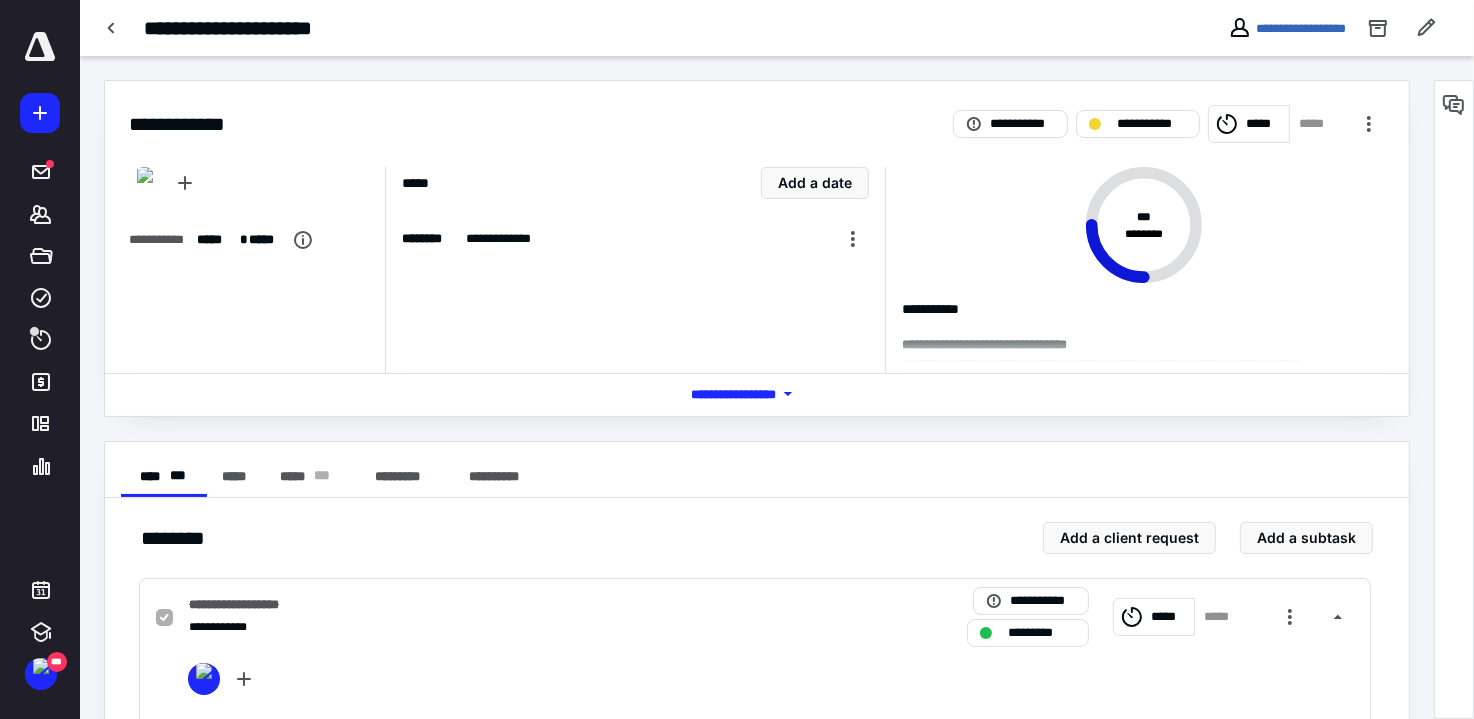 scroll, scrollTop: 324, scrollLeft: 0, axis: vertical 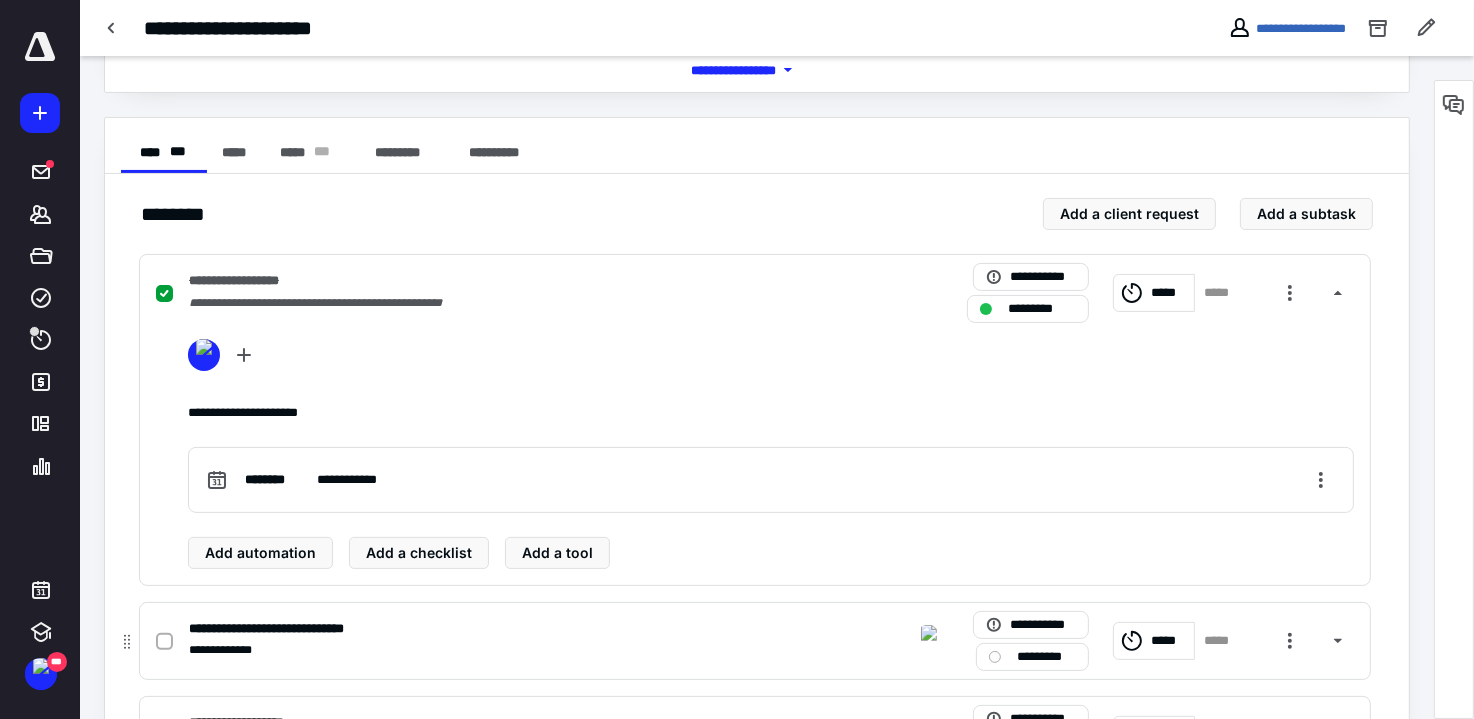 click on "*********" at bounding box center [1046, 657] 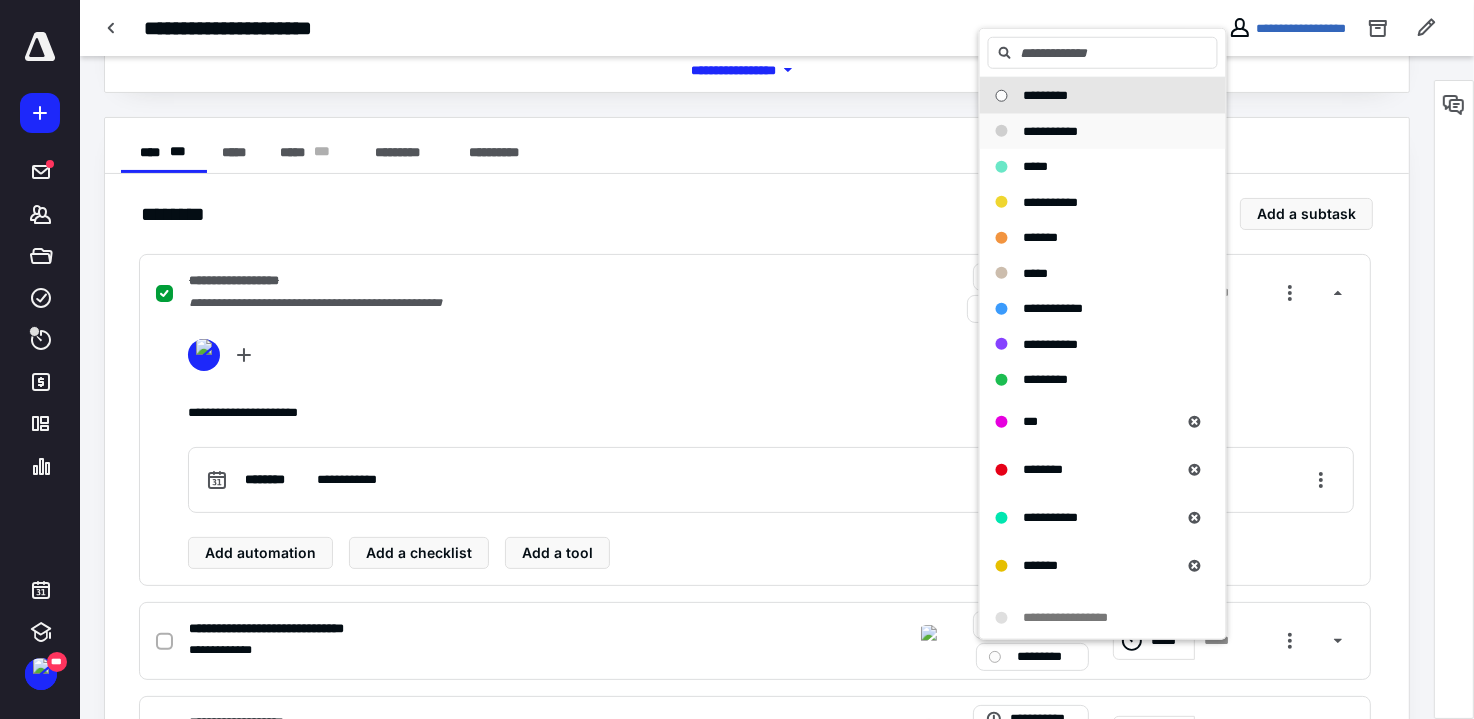 click on "**********" at bounding box center (1051, 130) 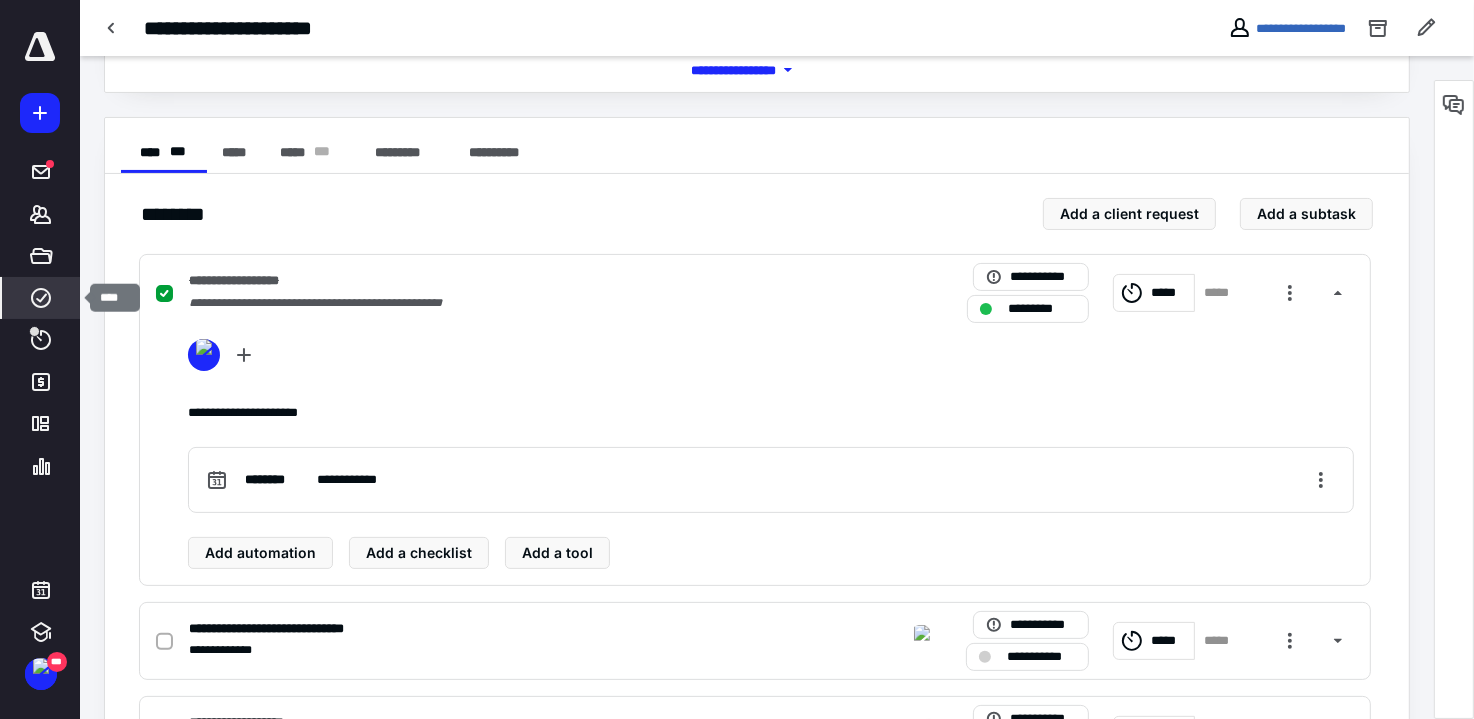 click 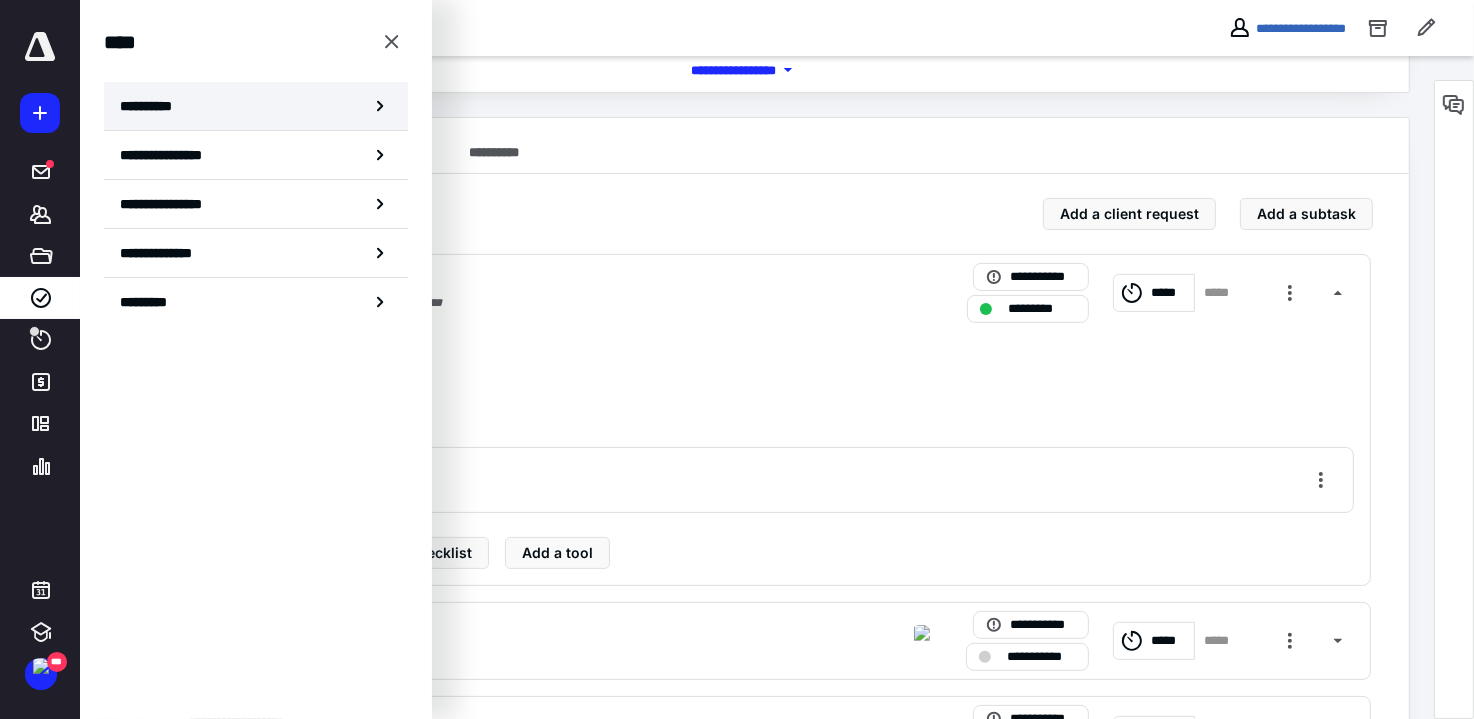 click on "**********" at bounding box center [256, 106] 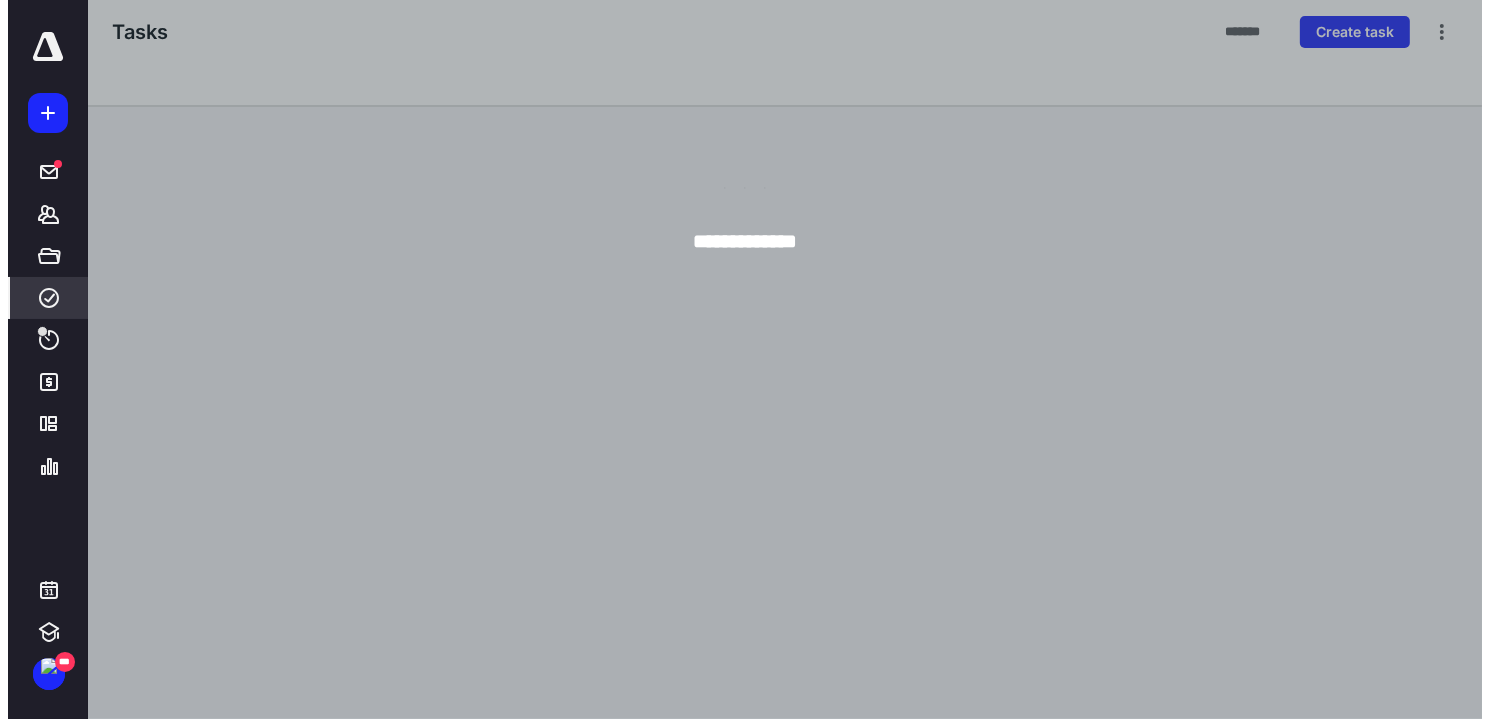 scroll, scrollTop: 0, scrollLeft: 0, axis: both 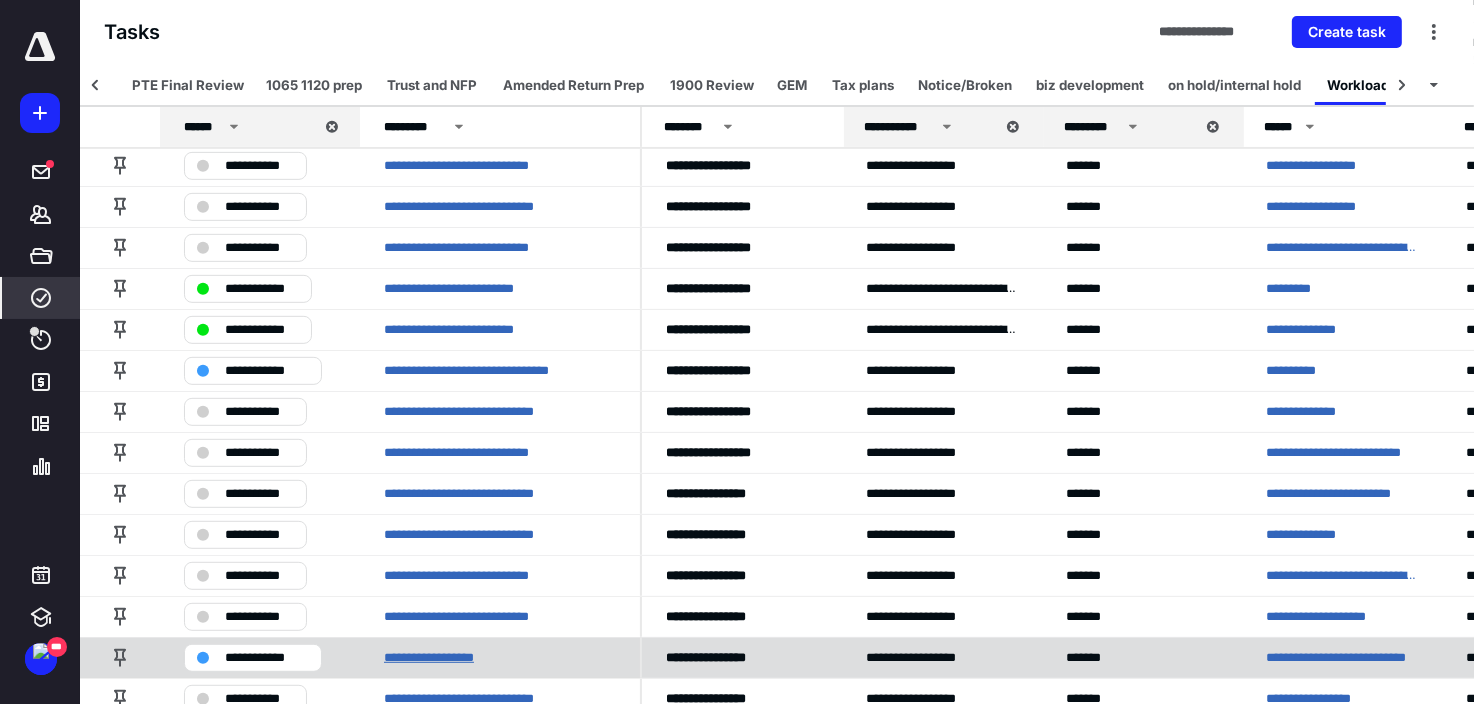 click on "**********" at bounding box center [444, 658] 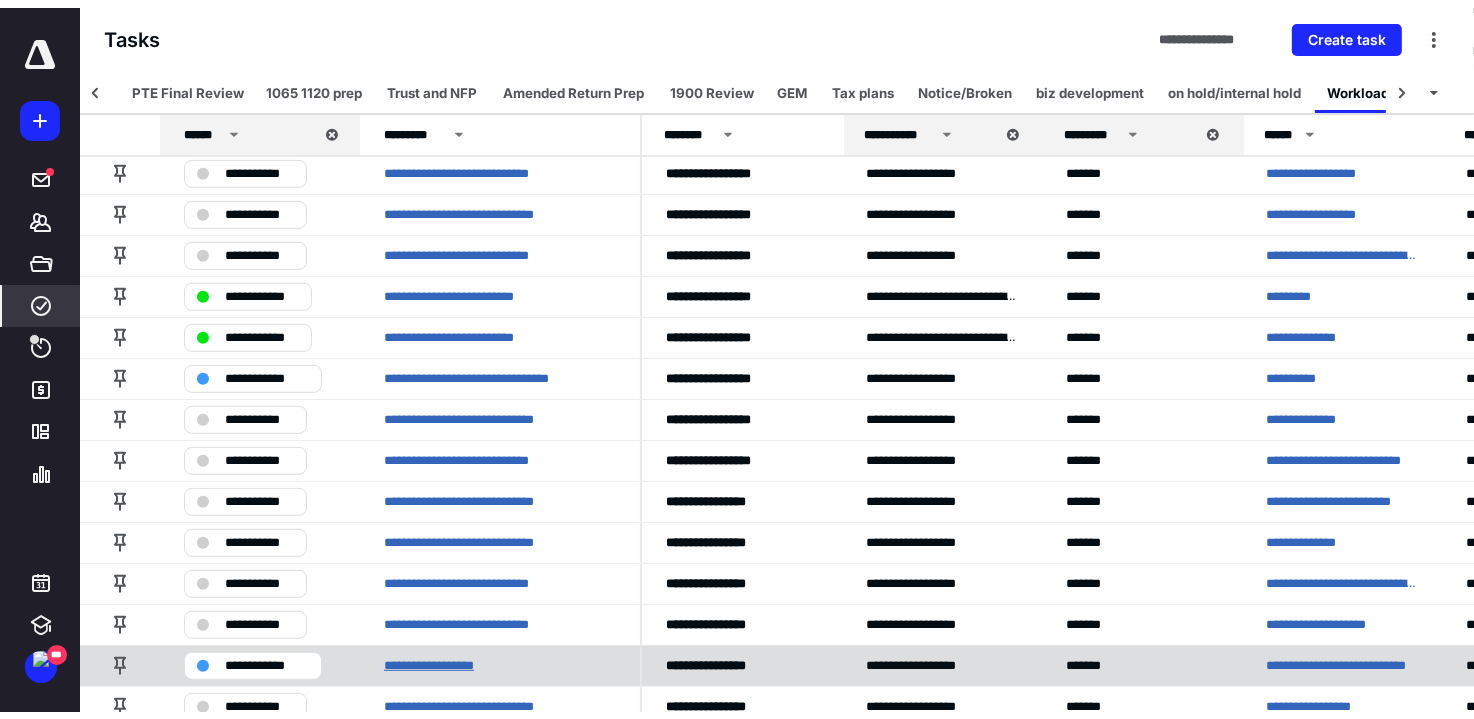 scroll, scrollTop: 0, scrollLeft: 0, axis: both 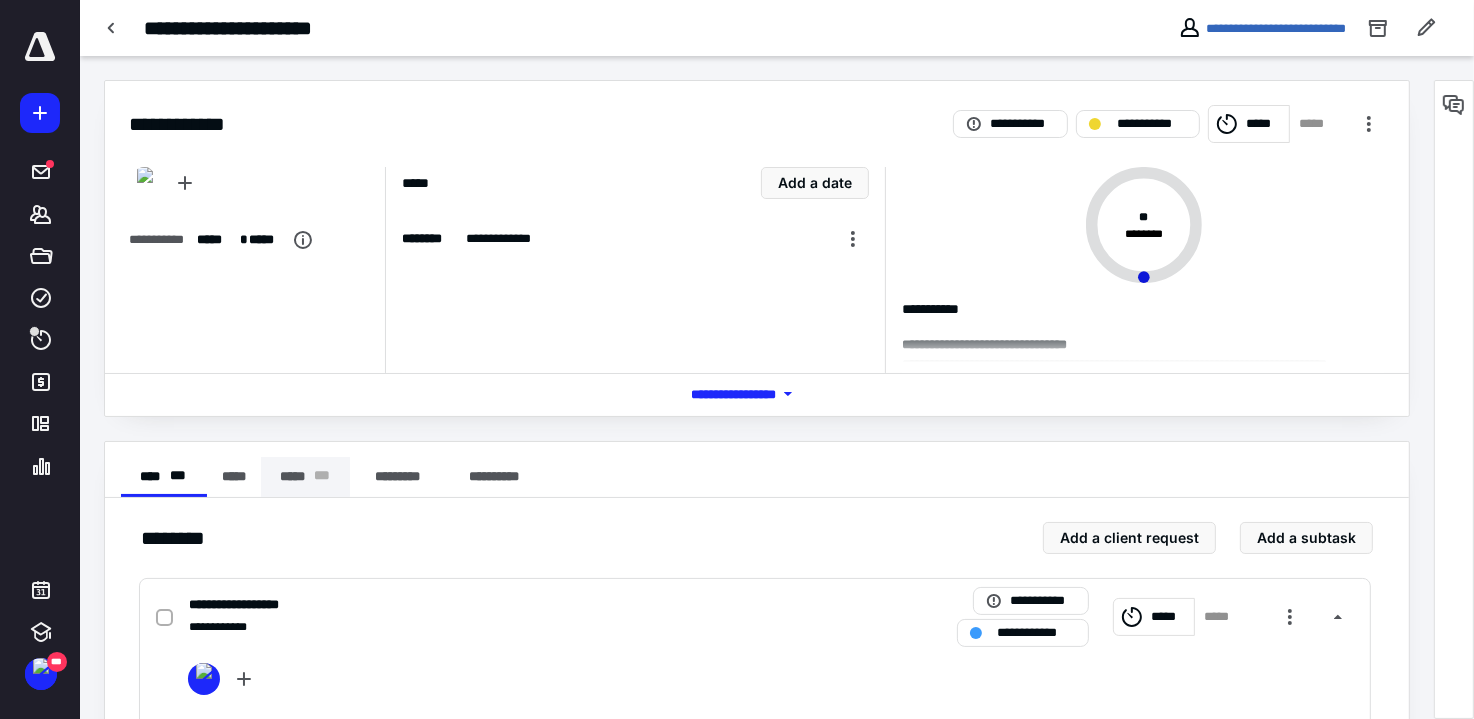 click on "***** * * *" at bounding box center (305, 477) 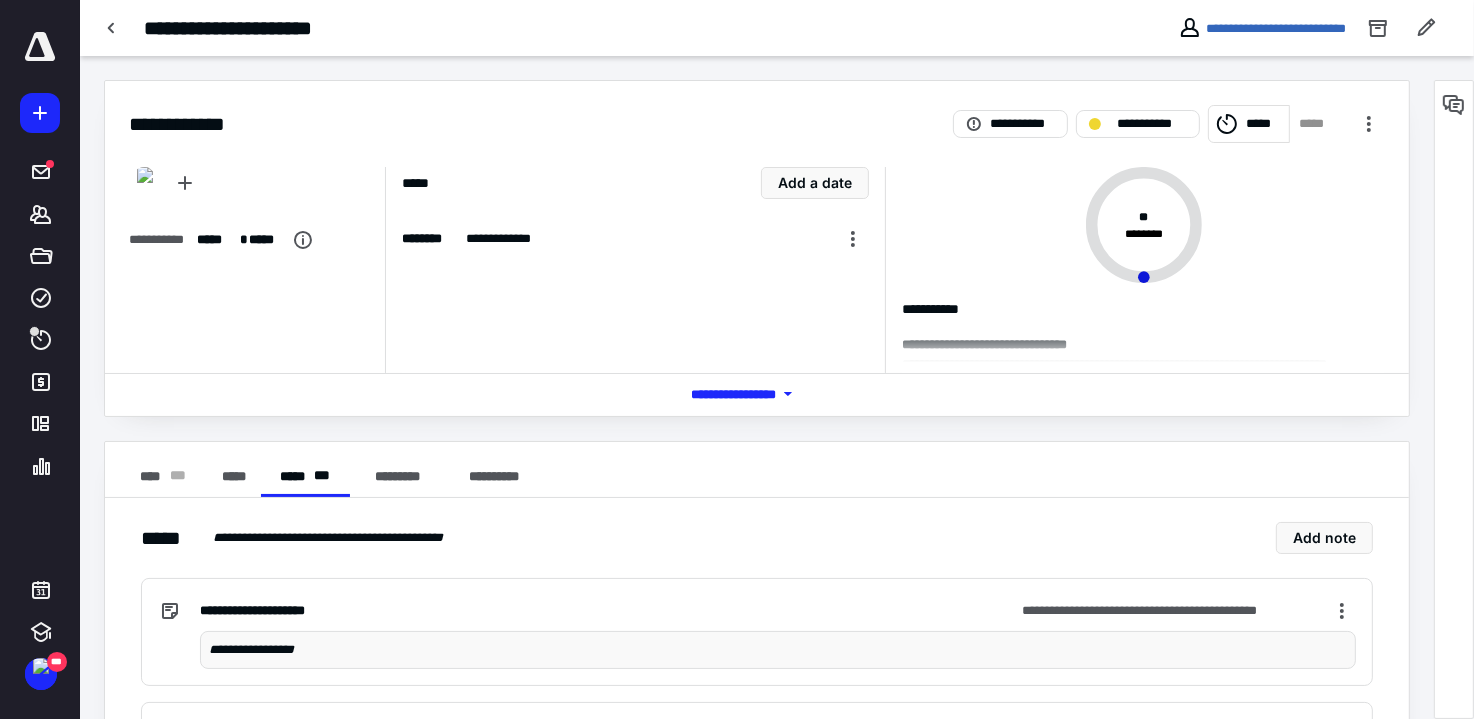drag, startPoint x: 157, startPoint y: 472, endPoint x: 573, endPoint y: 454, distance: 416.38925 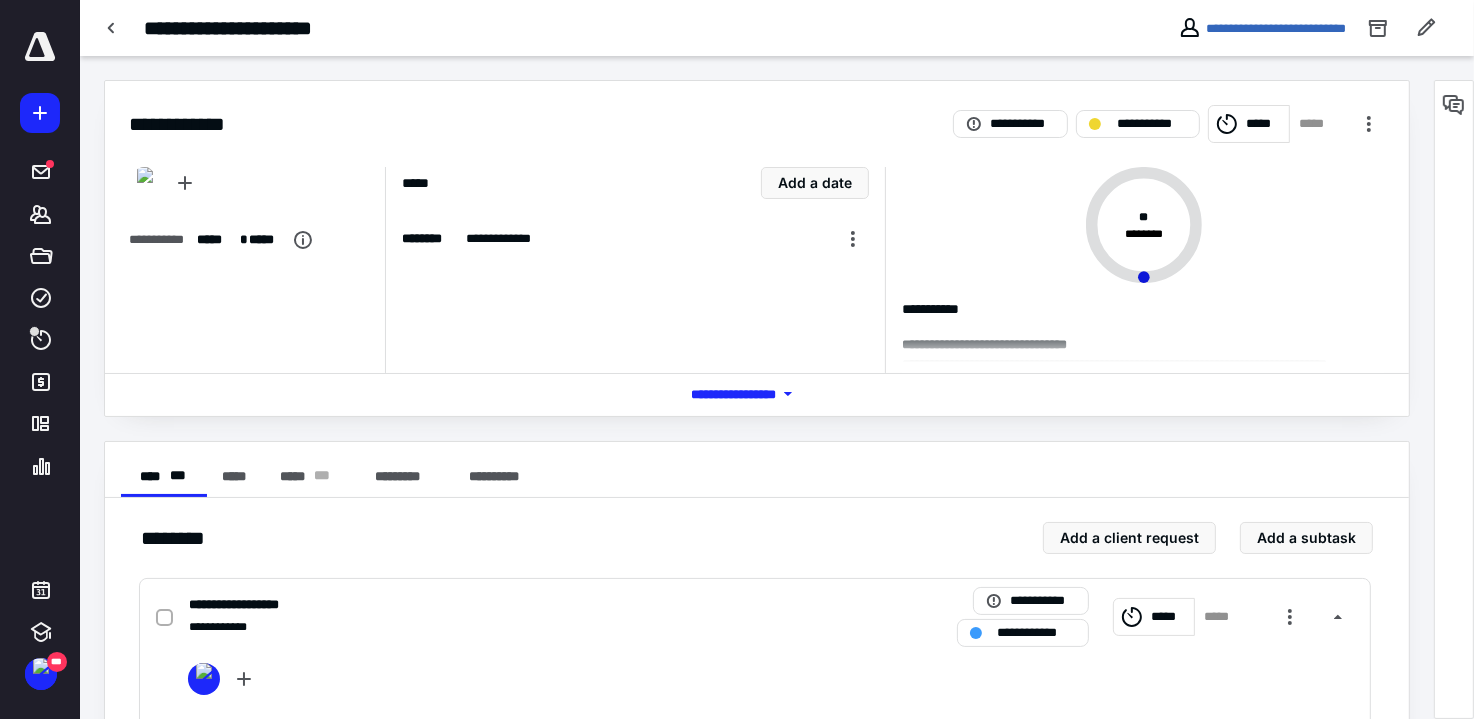 click on "*** **** *******" at bounding box center [757, 394] 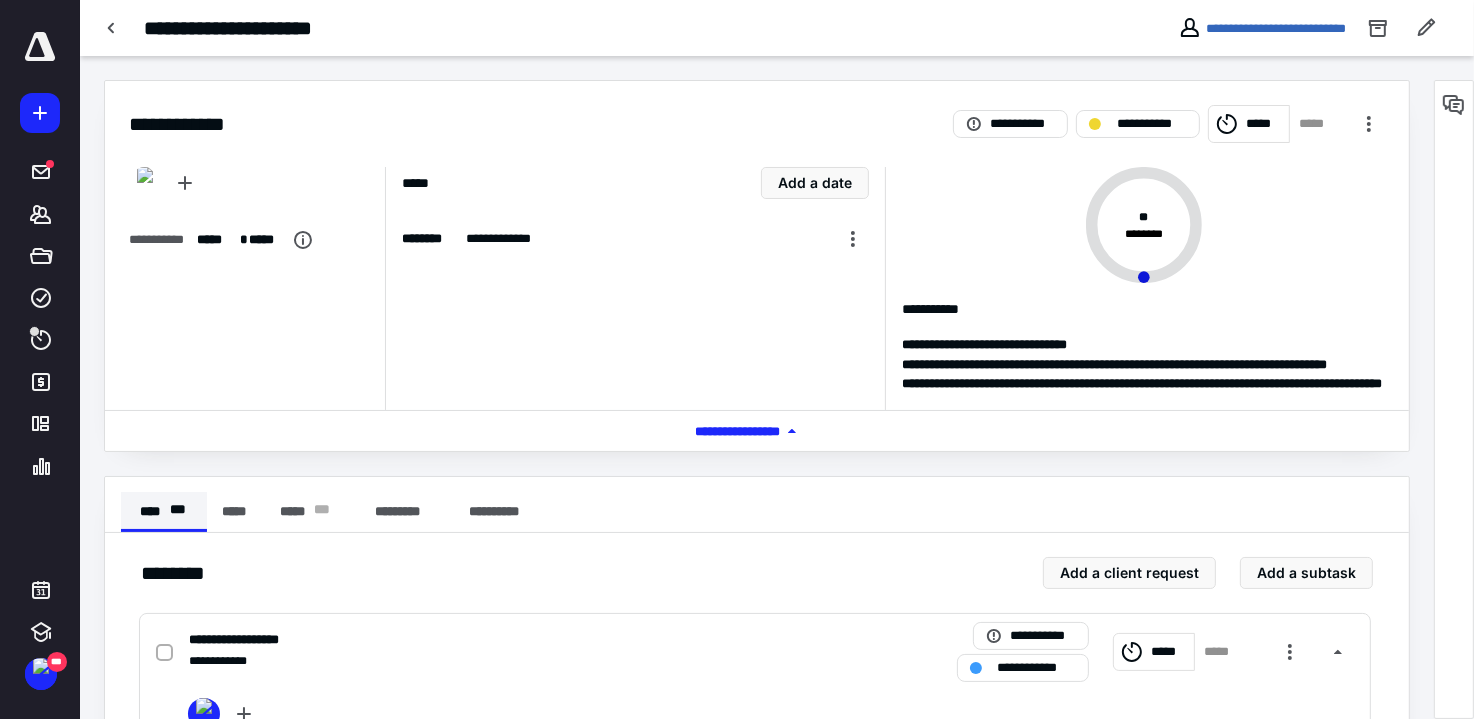 click on "**** * * *" at bounding box center (164, 512) 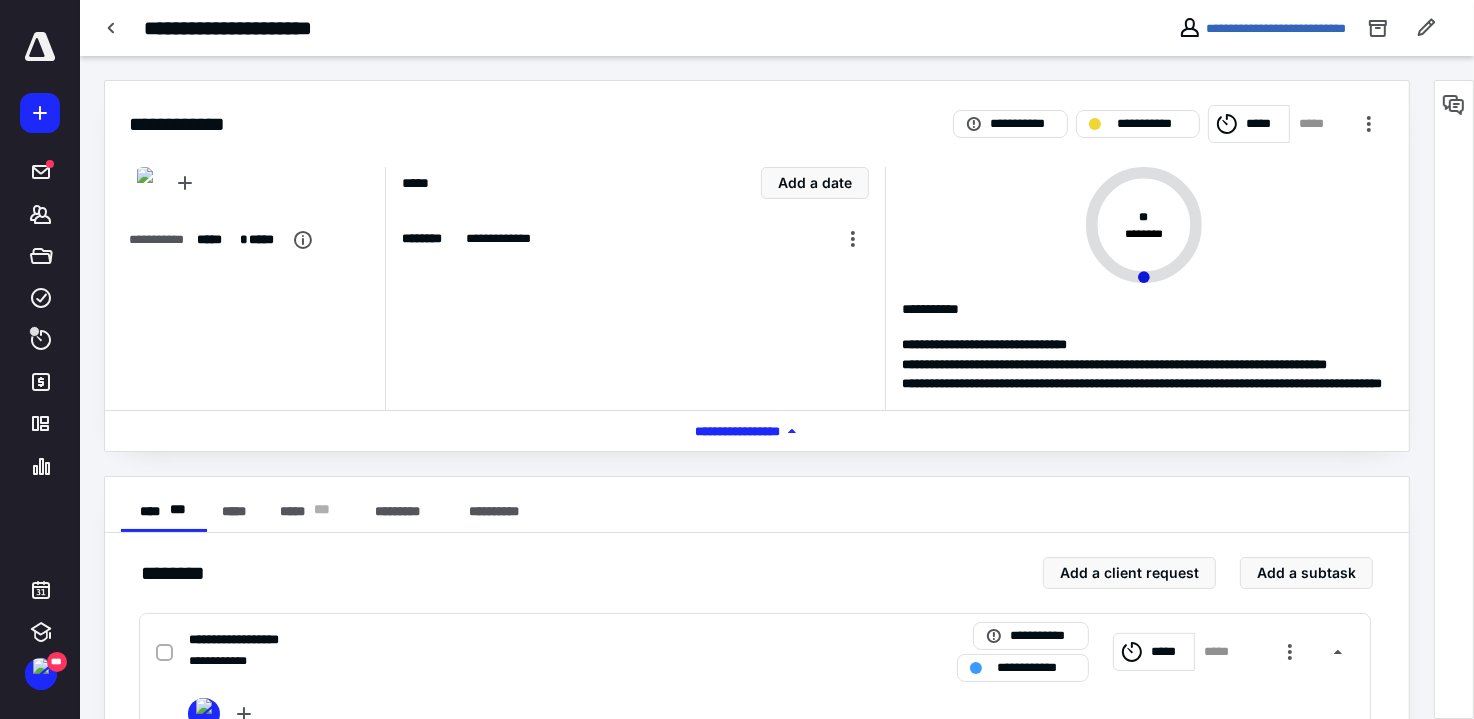 scroll, scrollTop: 216, scrollLeft: 0, axis: vertical 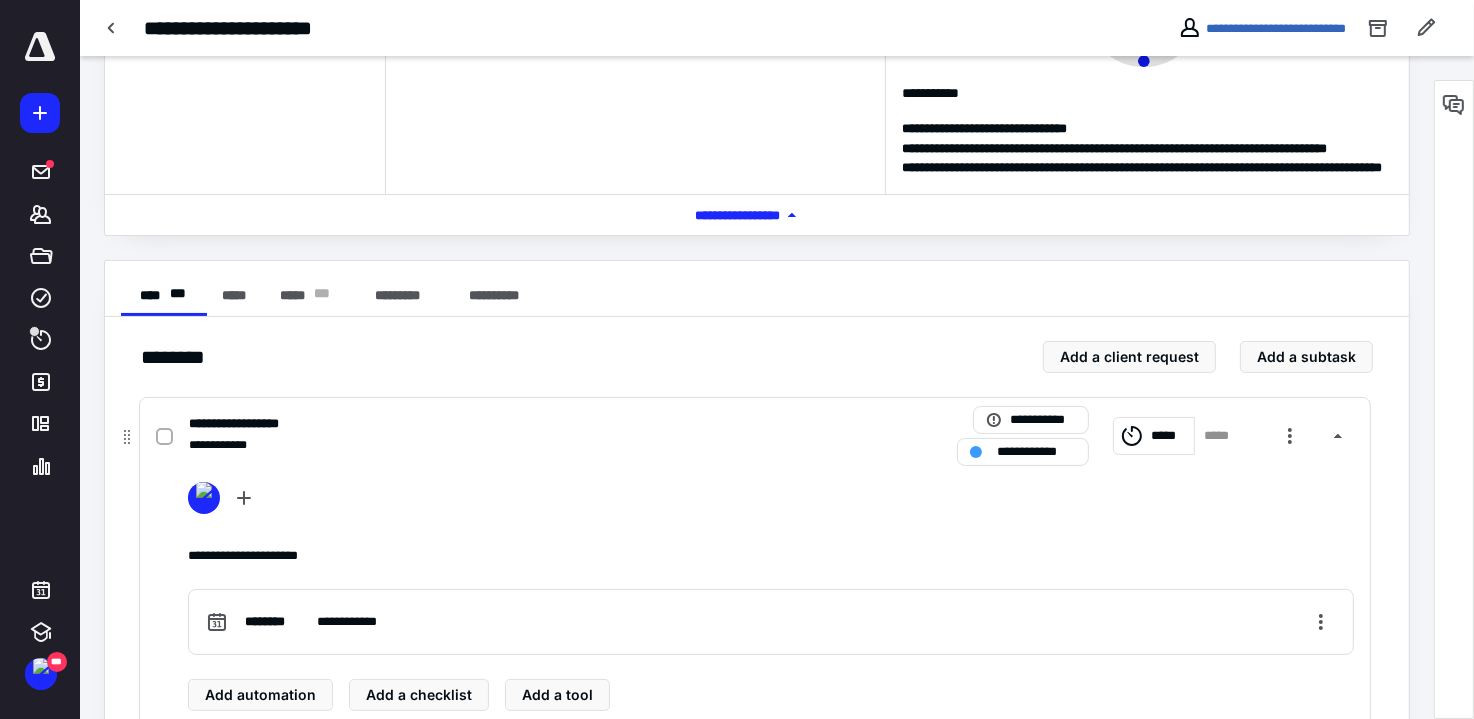 click at bounding box center [168, 435] 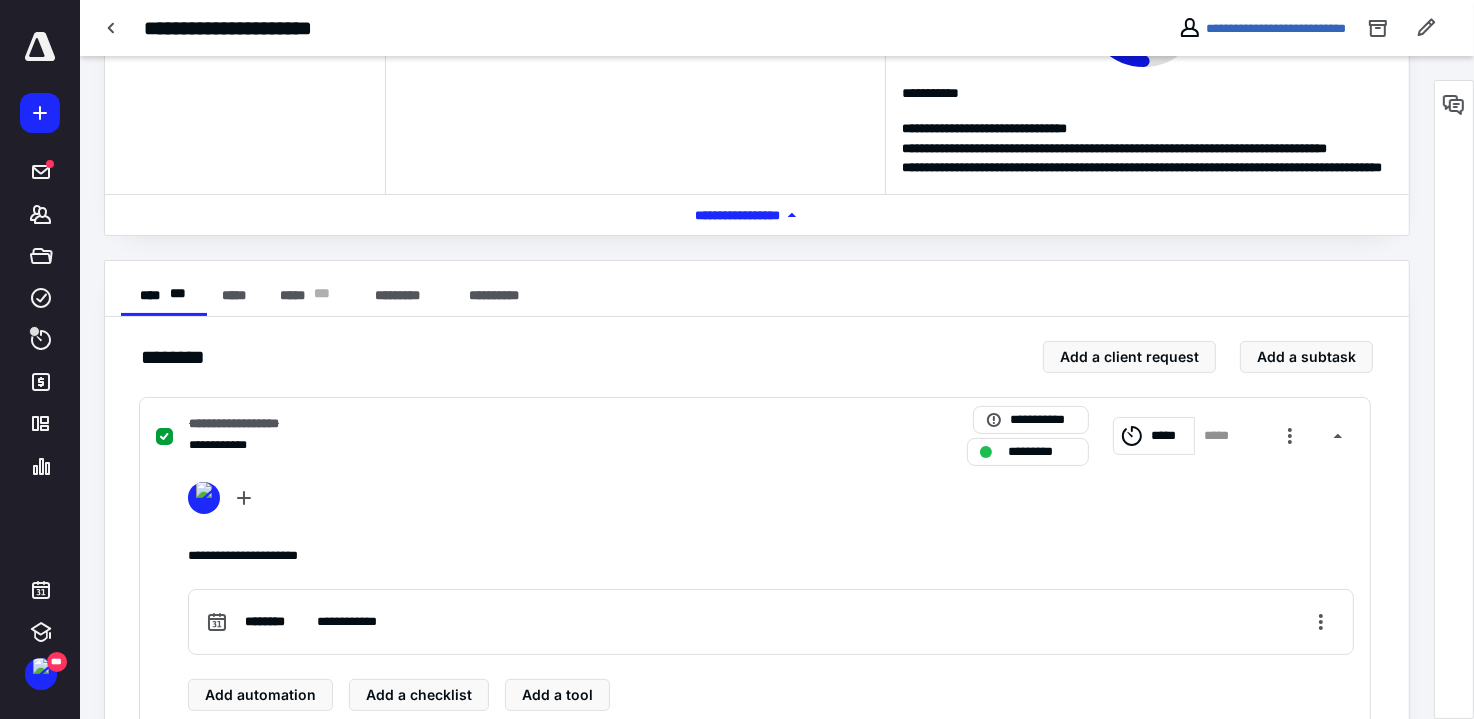 scroll, scrollTop: 540, scrollLeft: 0, axis: vertical 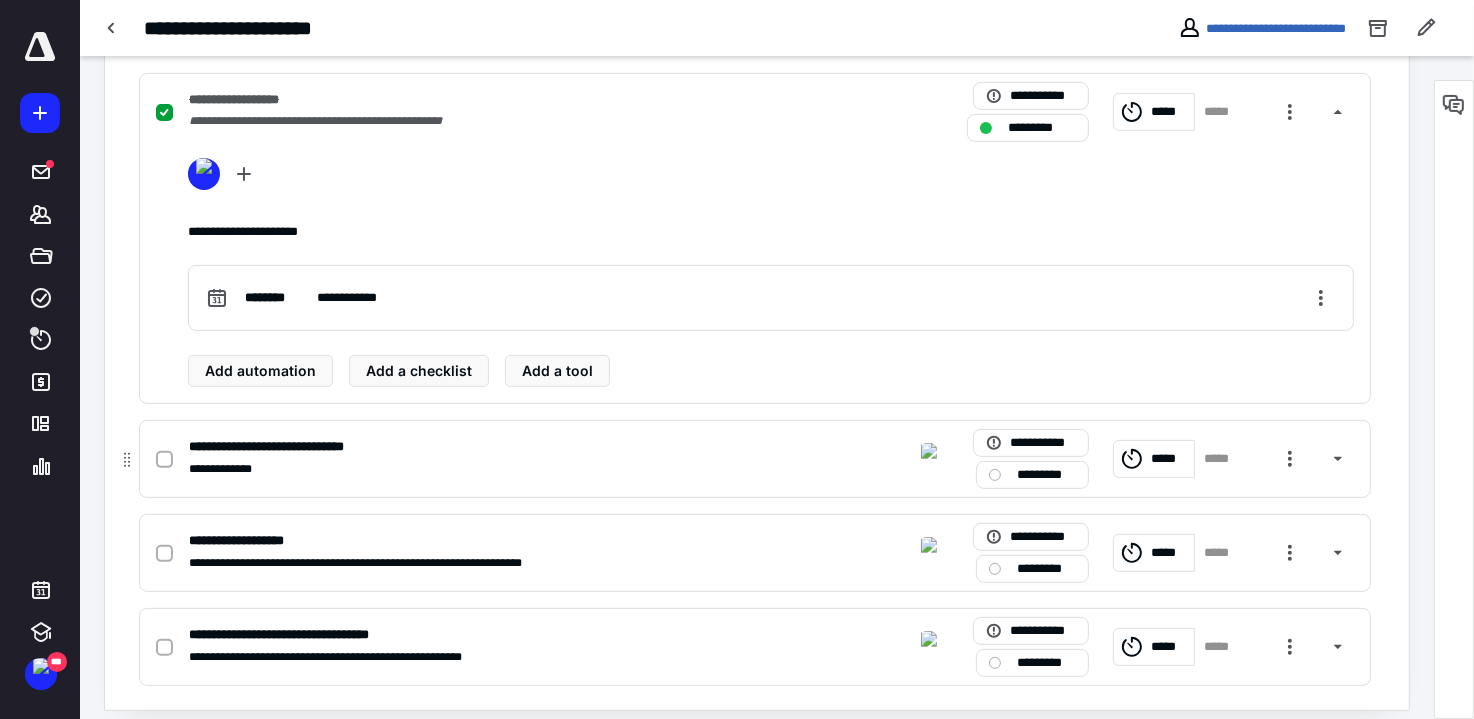 click on "*********" at bounding box center (1046, 475) 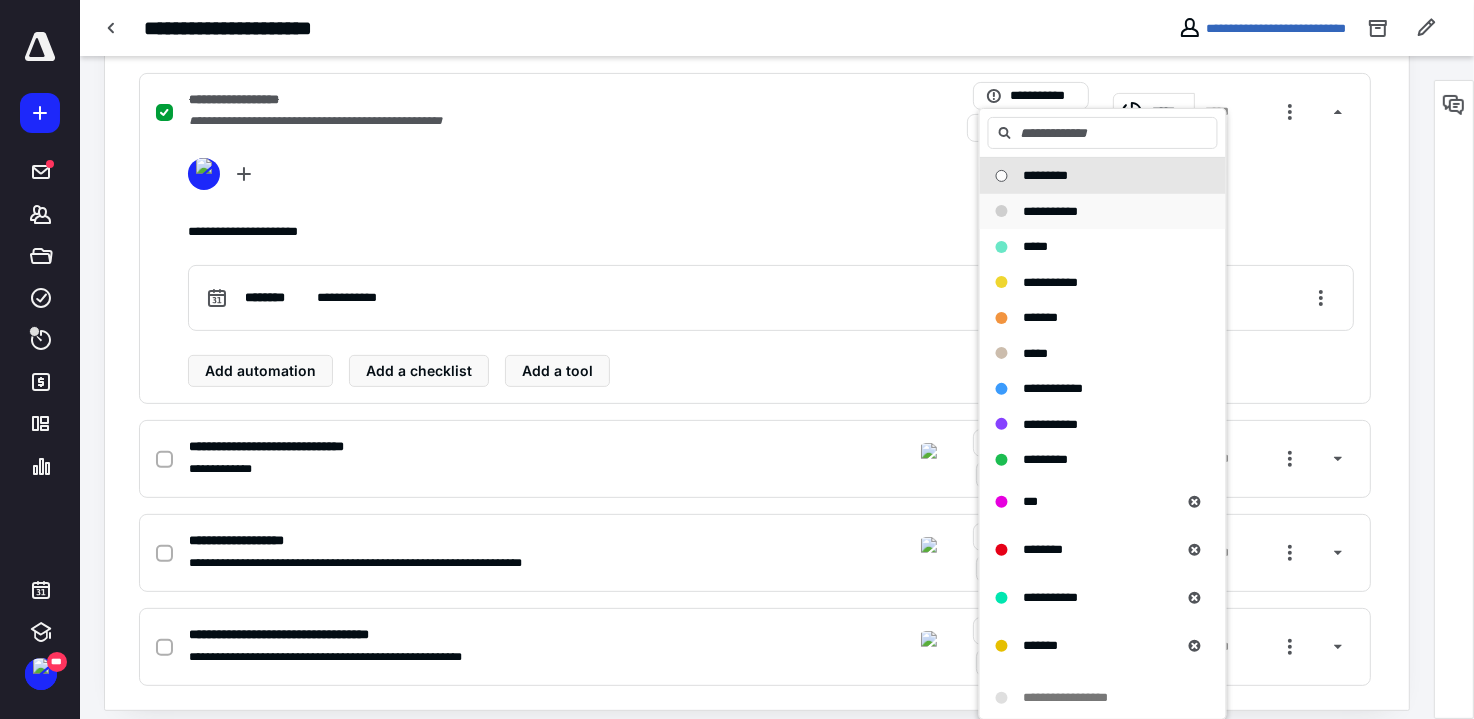click on "**********" at bounding box center [1103, 212] 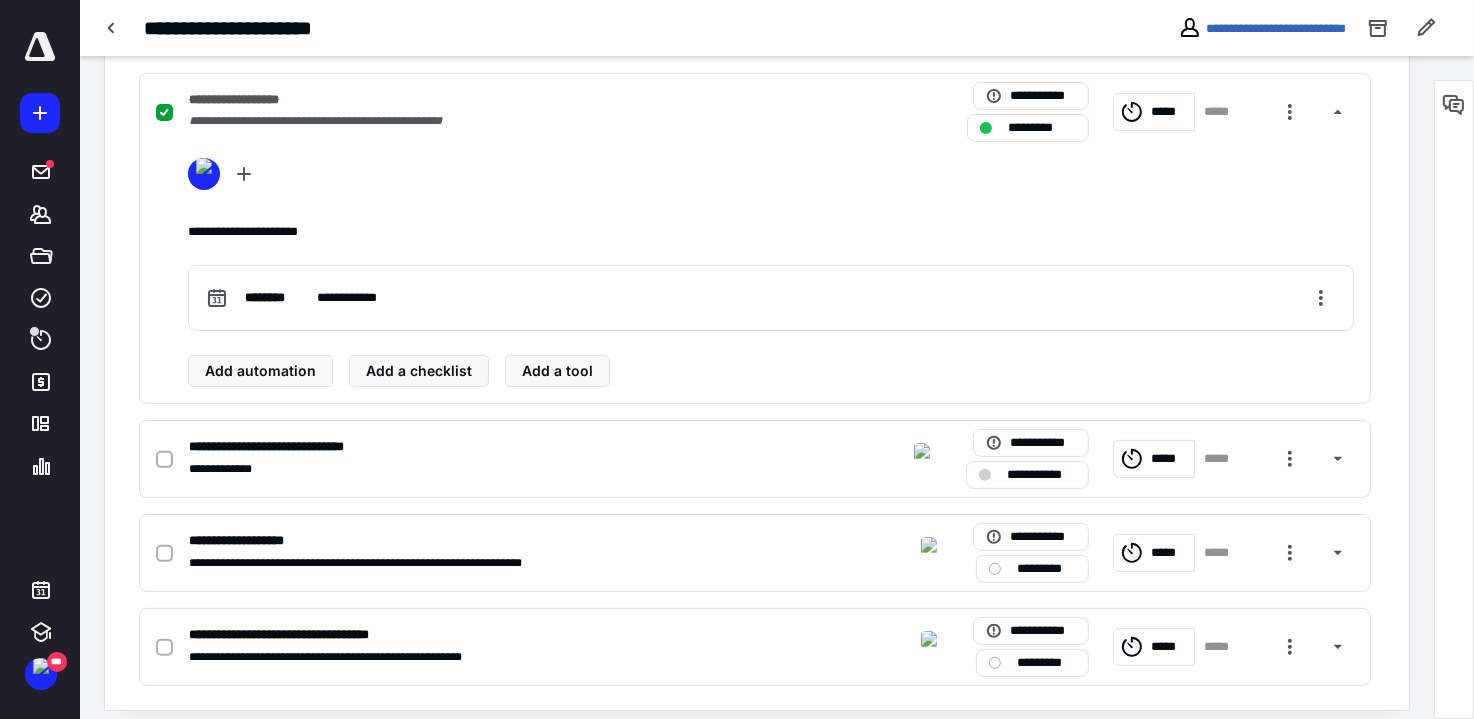 scroll, scrollTop: 0, scrollLeft: 0, axis: both 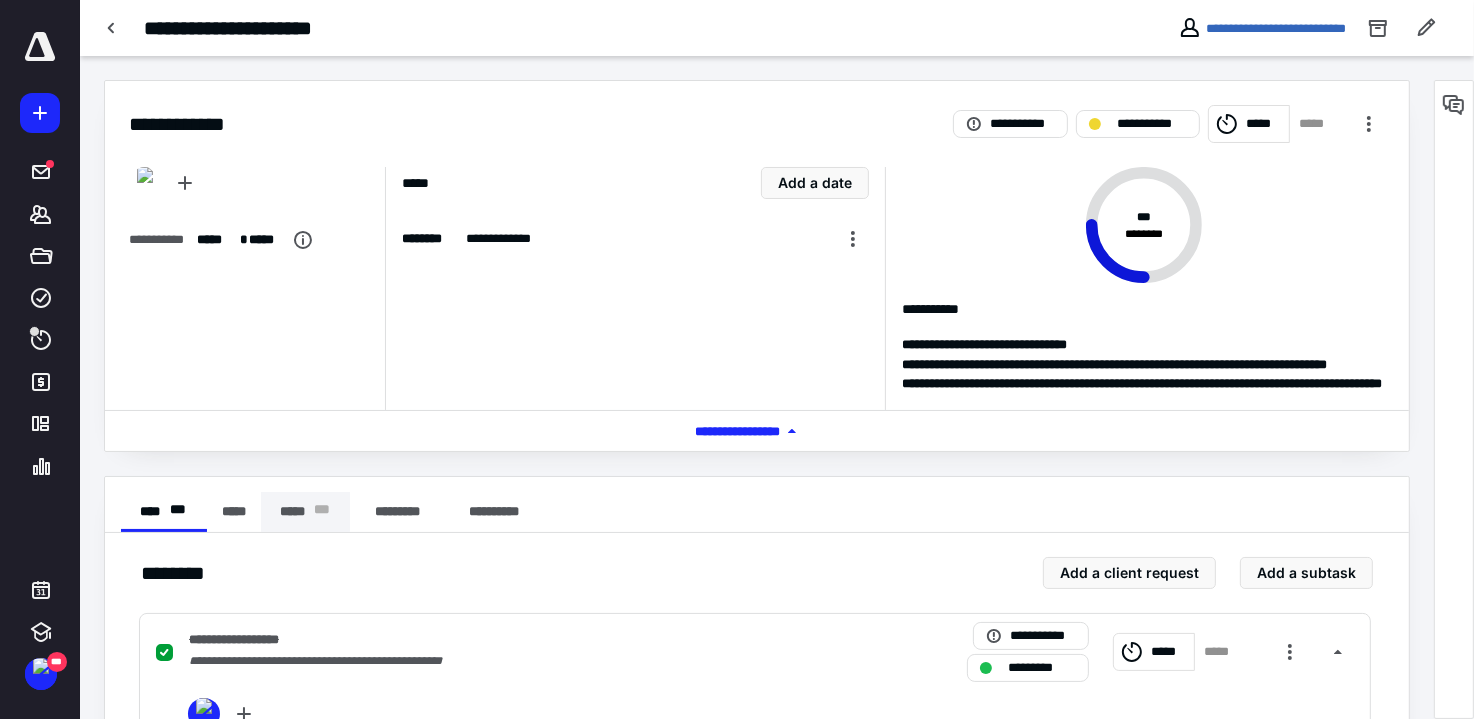 click on "***** * * *" at bounding box center (305, 512) 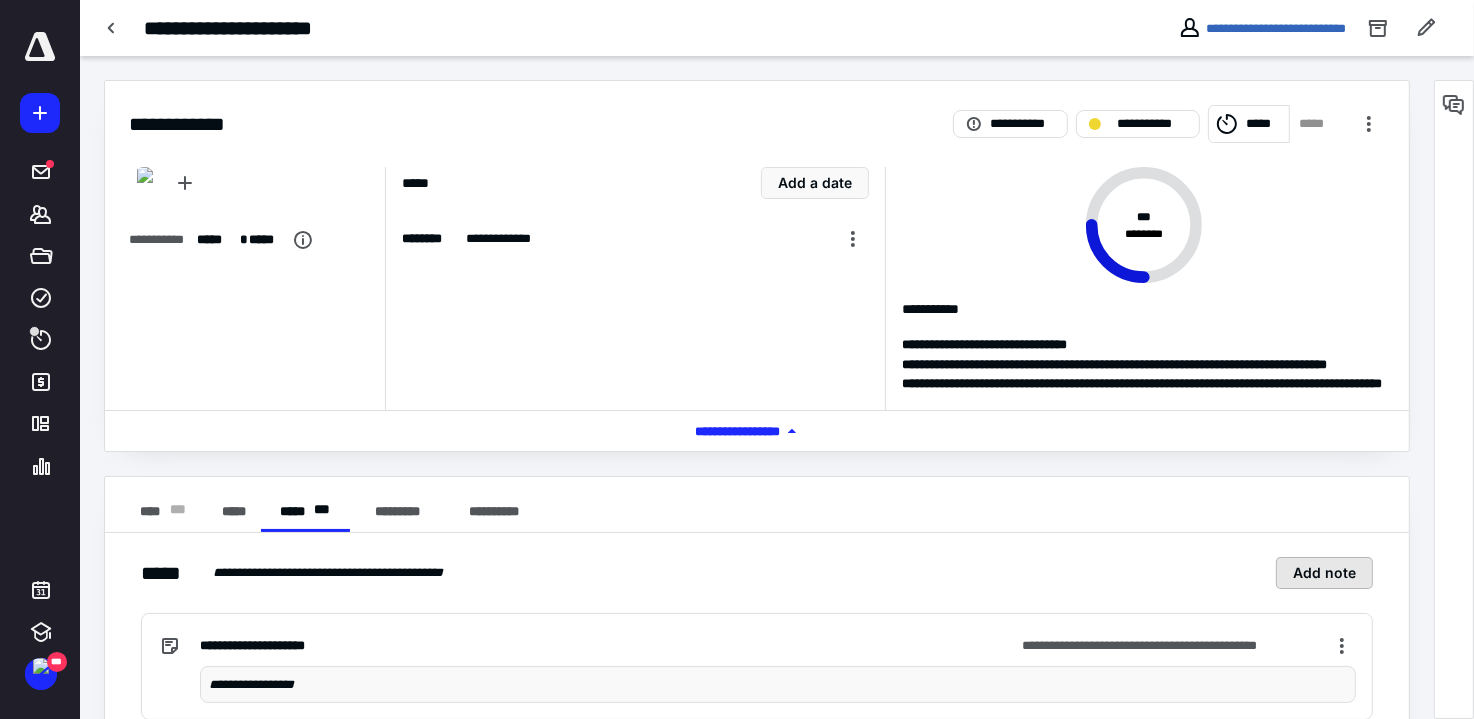 click on "Add note" at bounding box center (1324, 573) 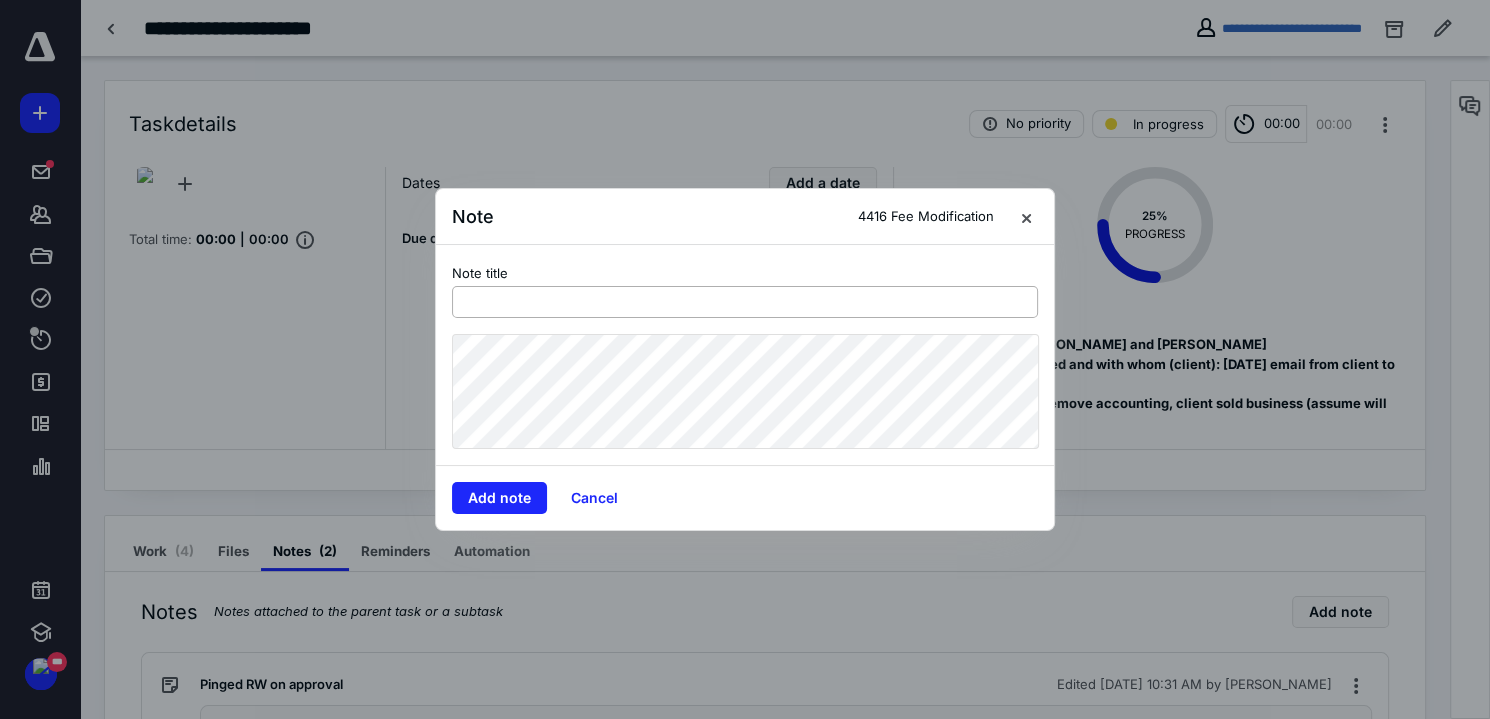 click at bounding box center (745, 302) 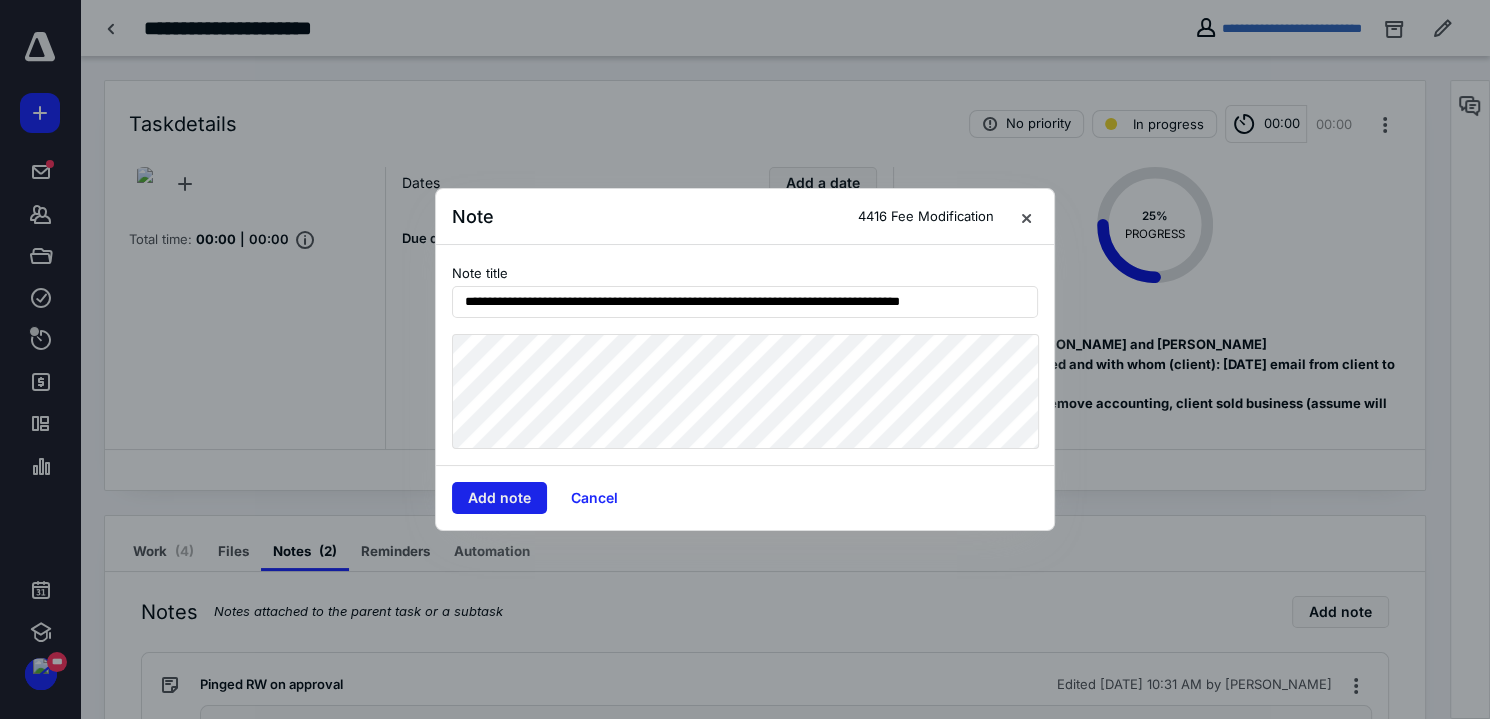 type on "**********" 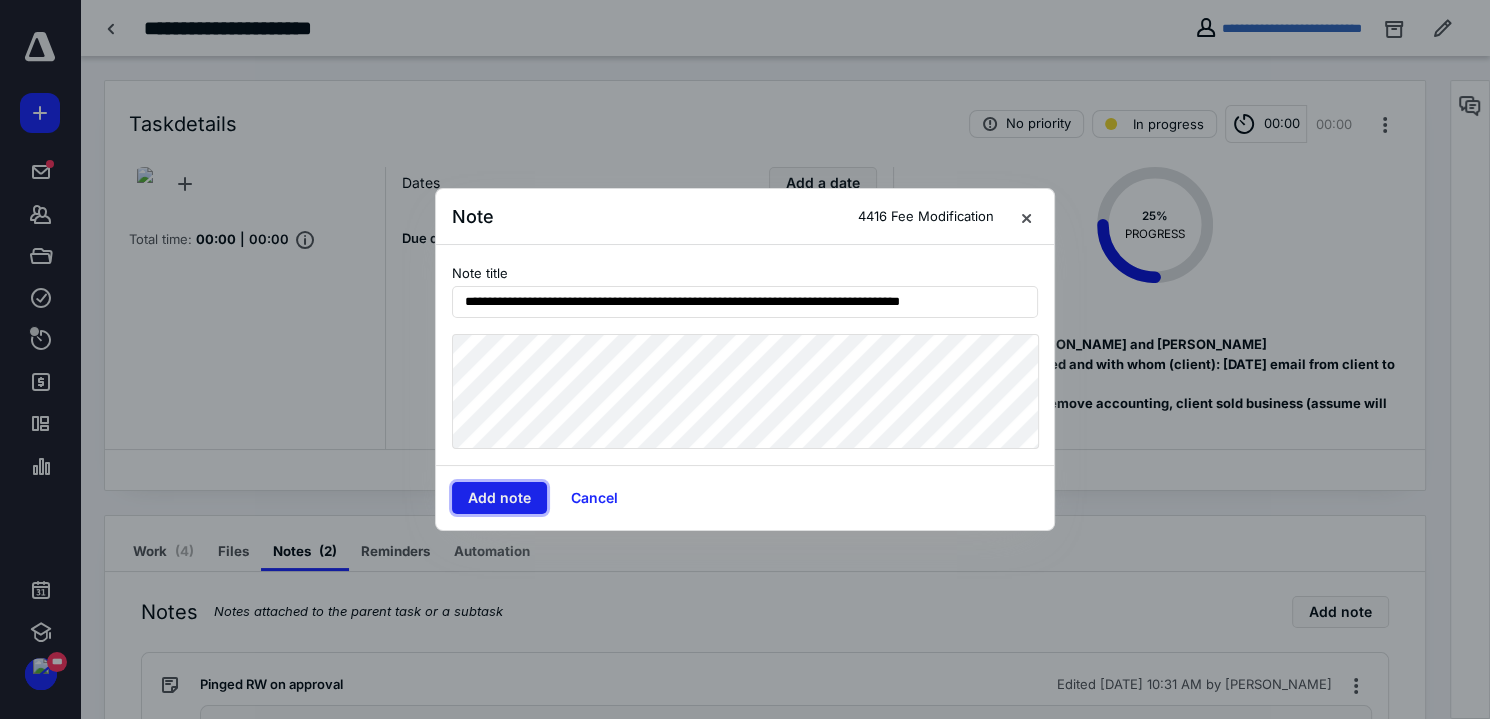 click on "Add note" at bounding box center (499, 498) 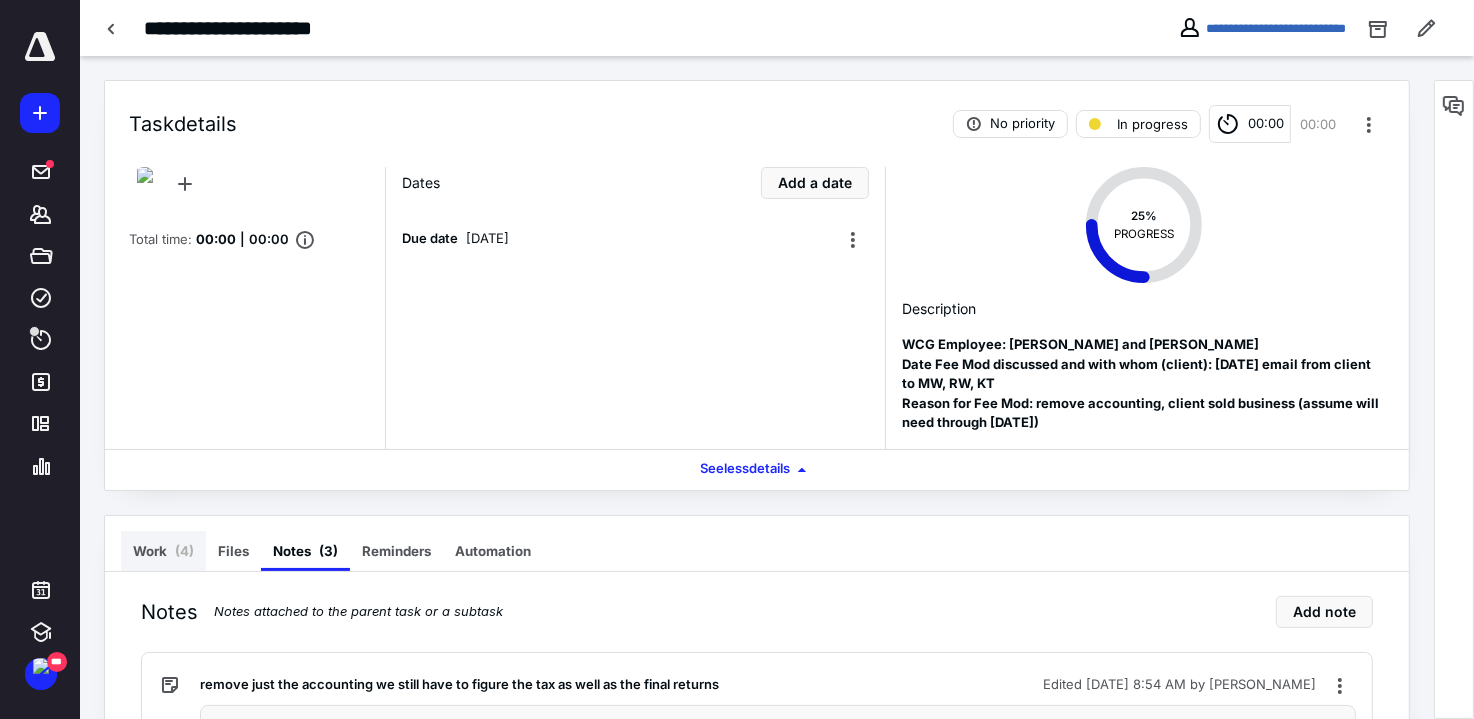 click on "Work ( 4 )" at bounding box center (163, 551) 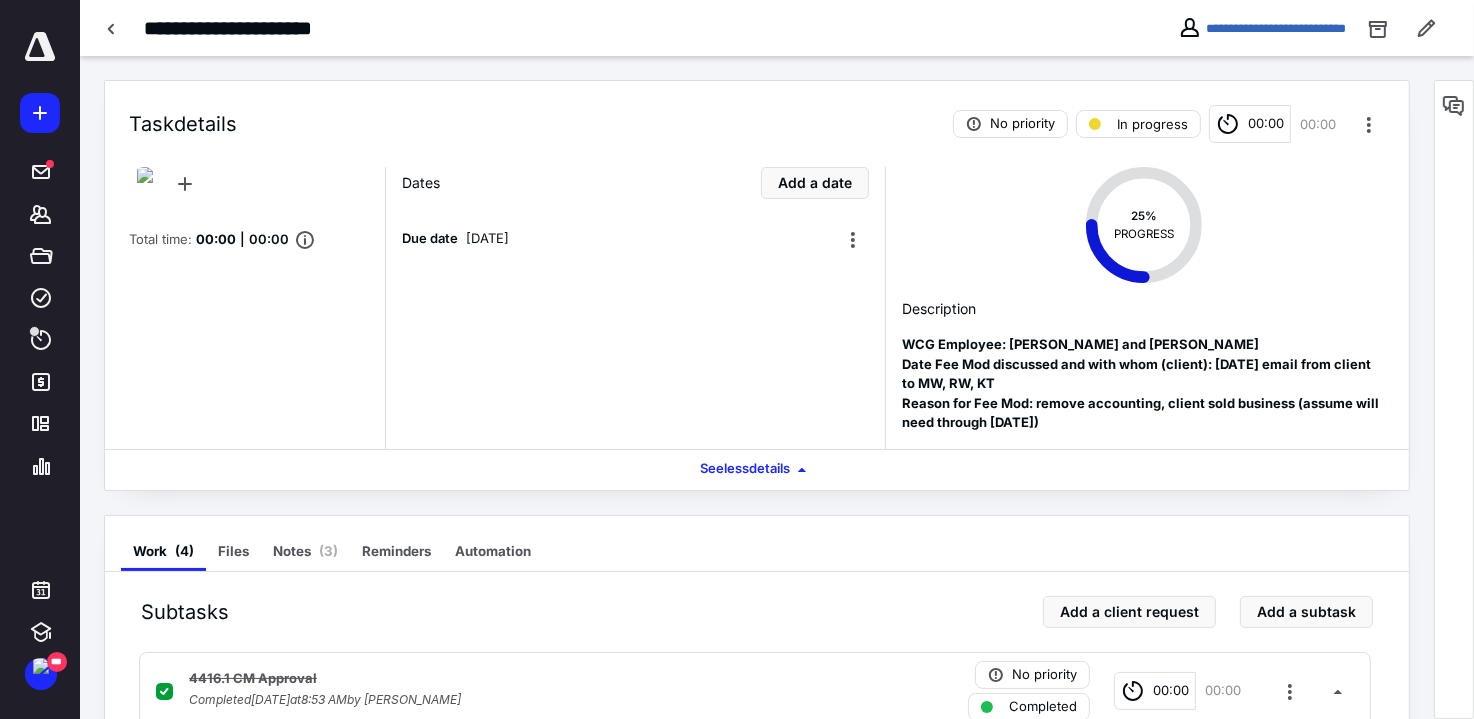 scroll, scrollTop: 540, scrollLeft: 0, axis: vertical 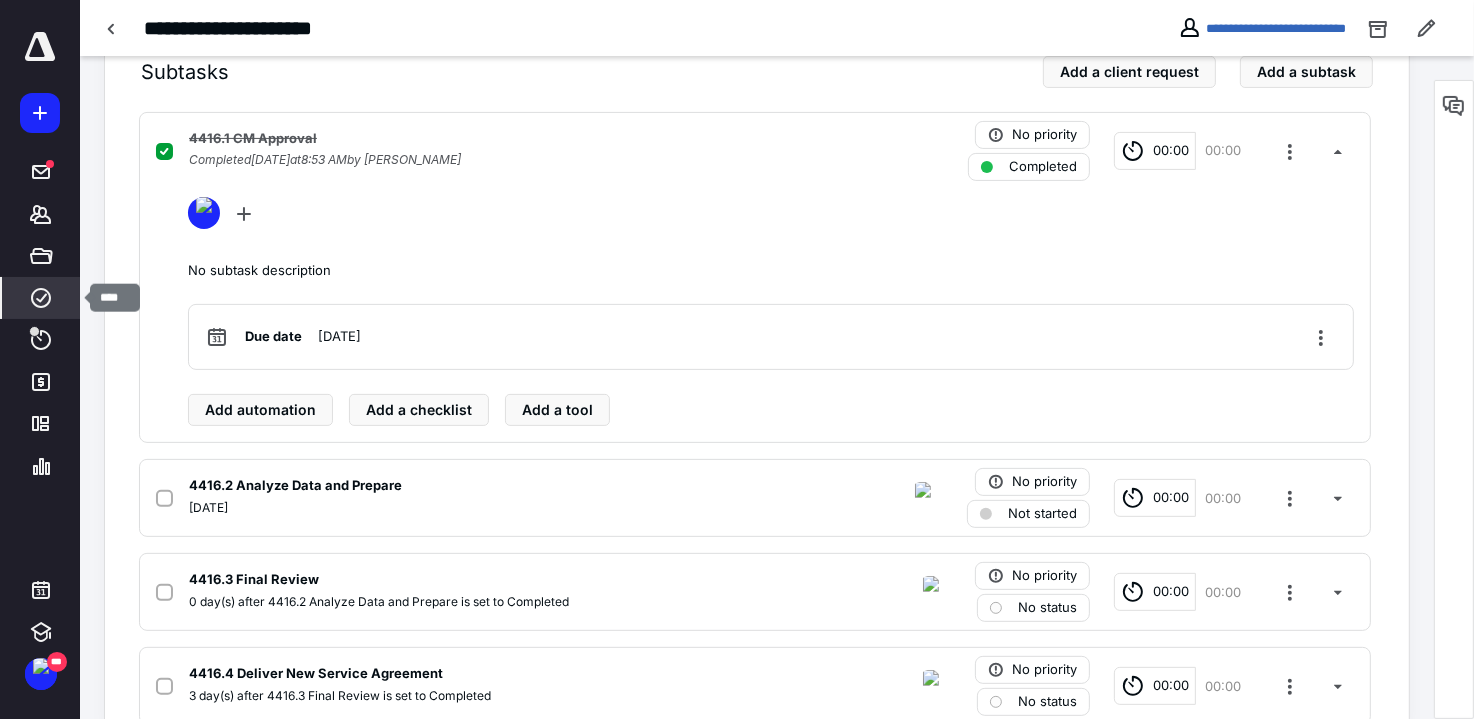 click 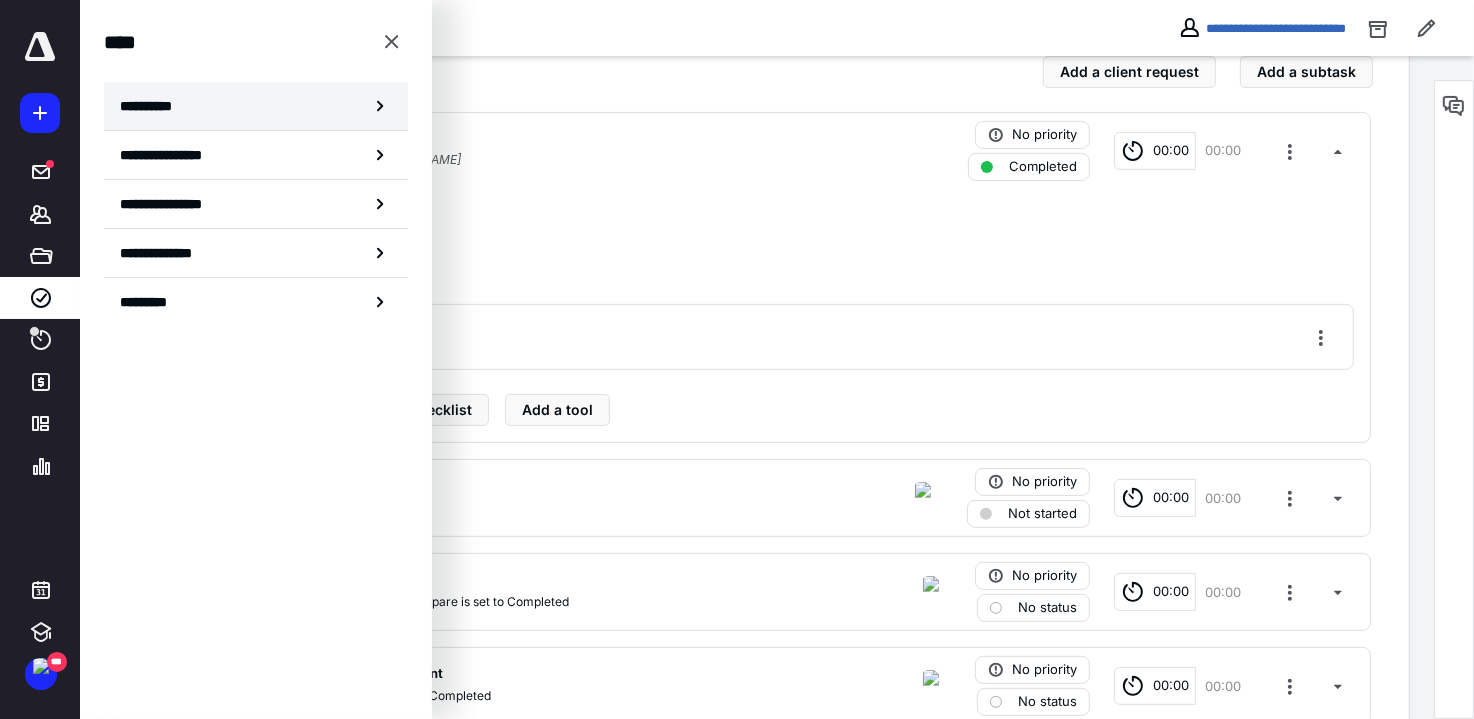 click on "**********" at bounding box center [153, 106] 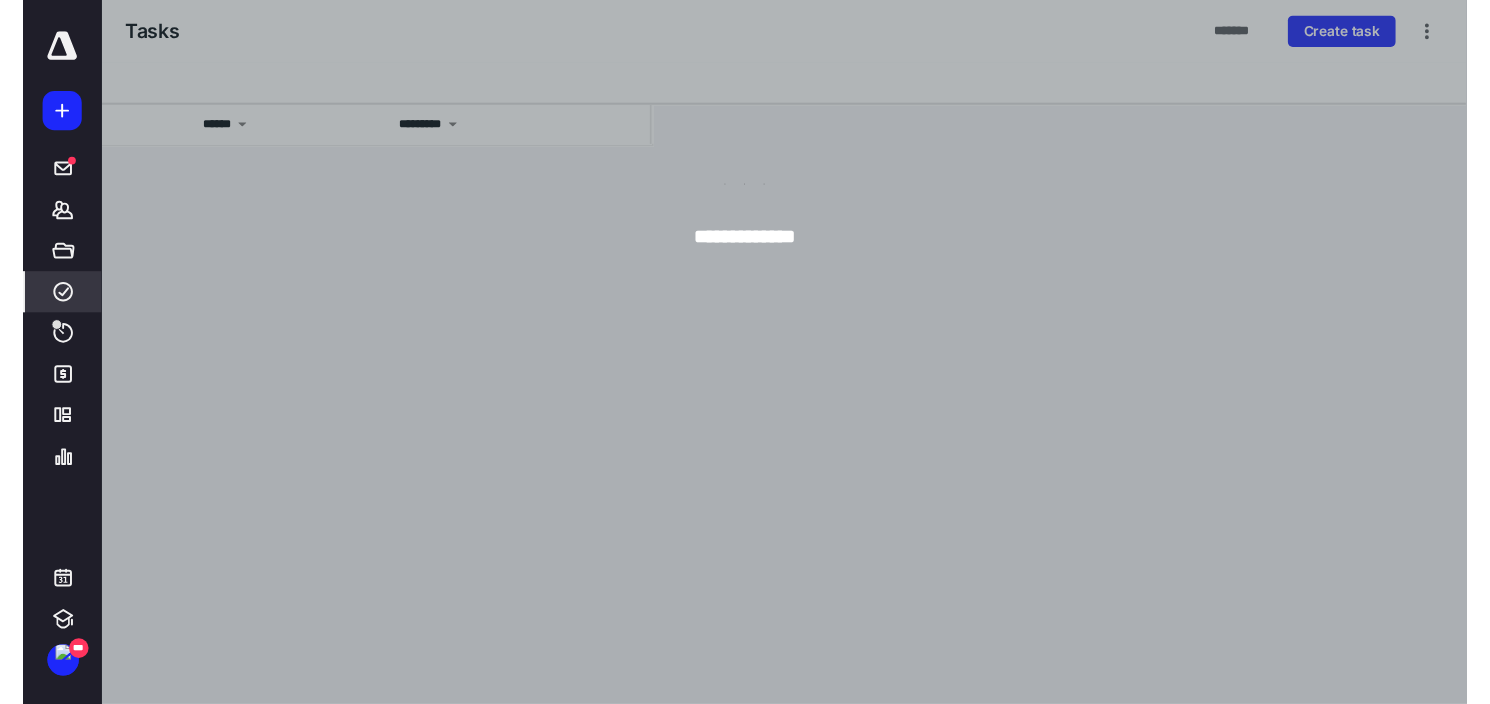 scroll, scrollTop: 0, scrollLeft: 0, axis: both 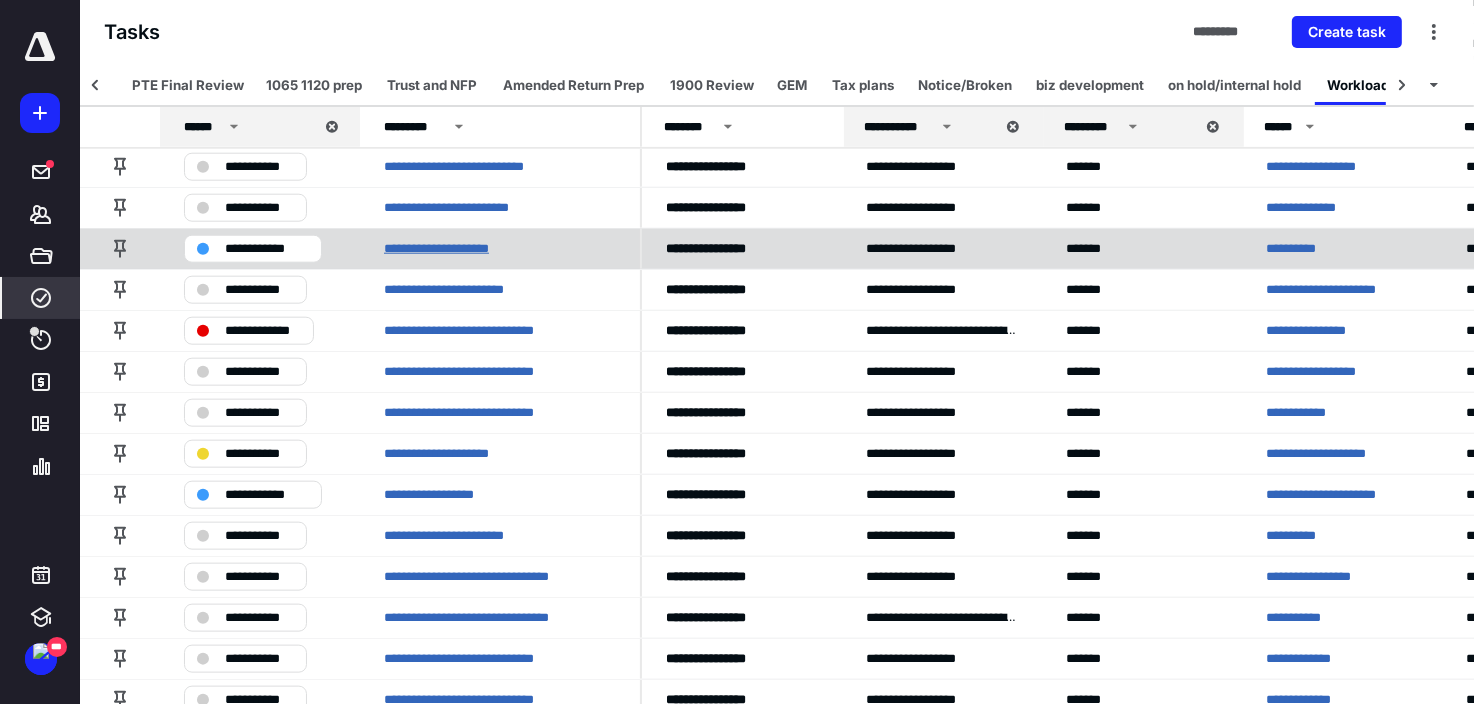 click on "**********" at bounding box center [453, 249] 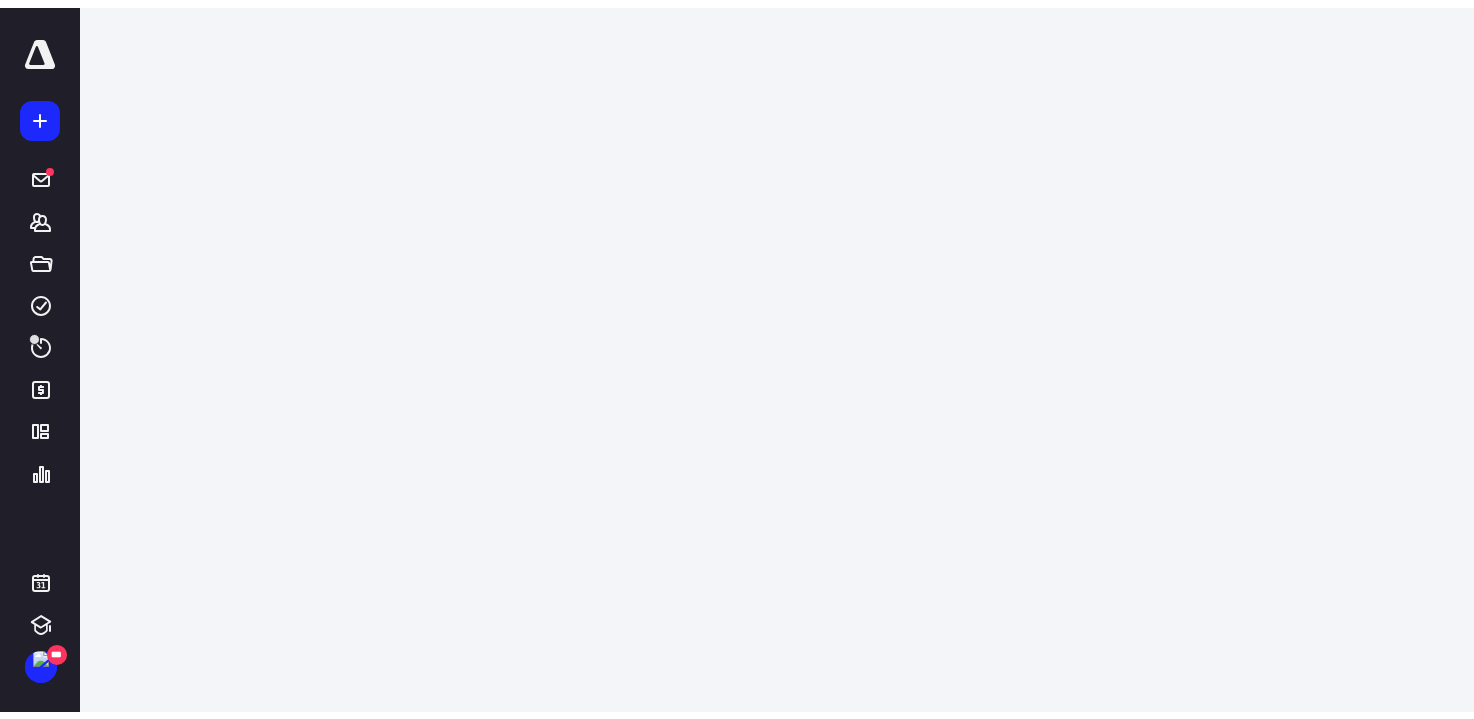 scroll, scrollTop: 0, scrollLeft: 0, axis: both 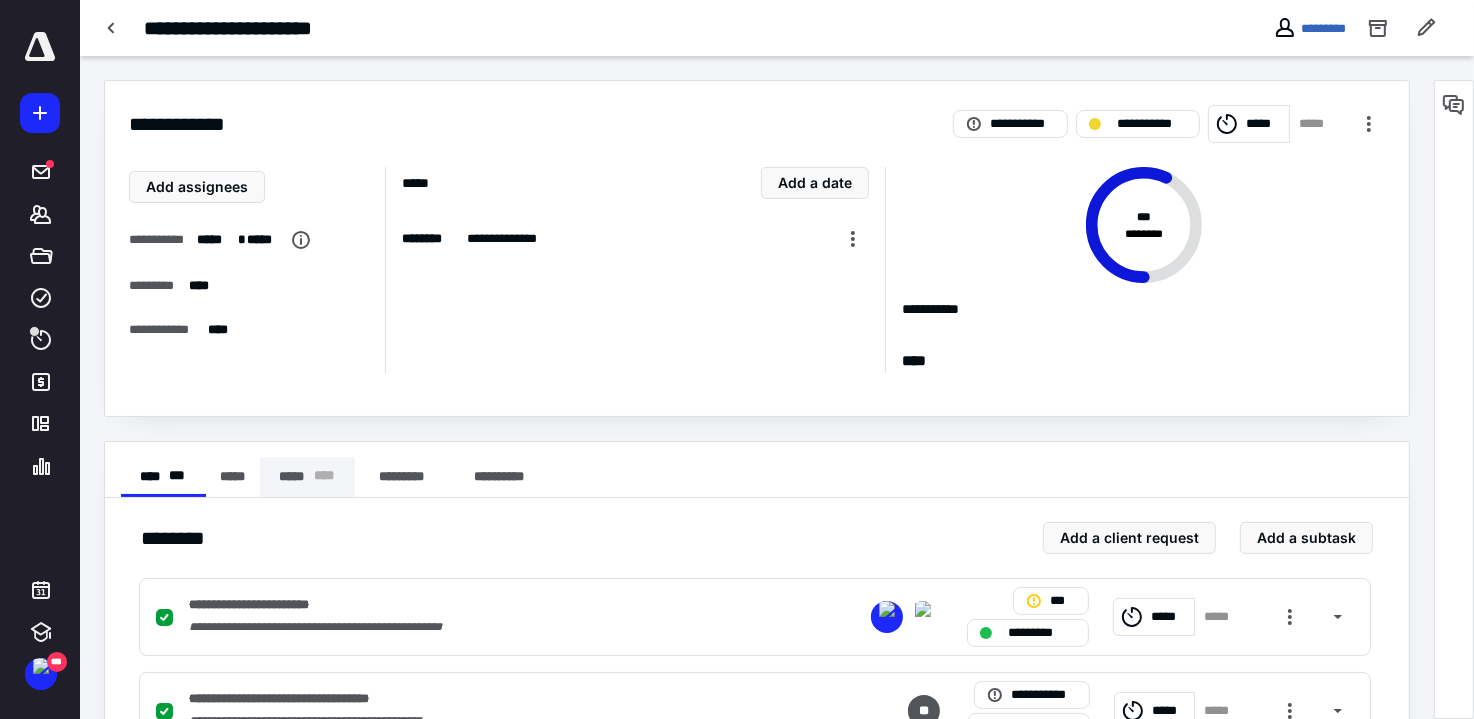 click on "***** * ** *" at bounding box center (307, 477) 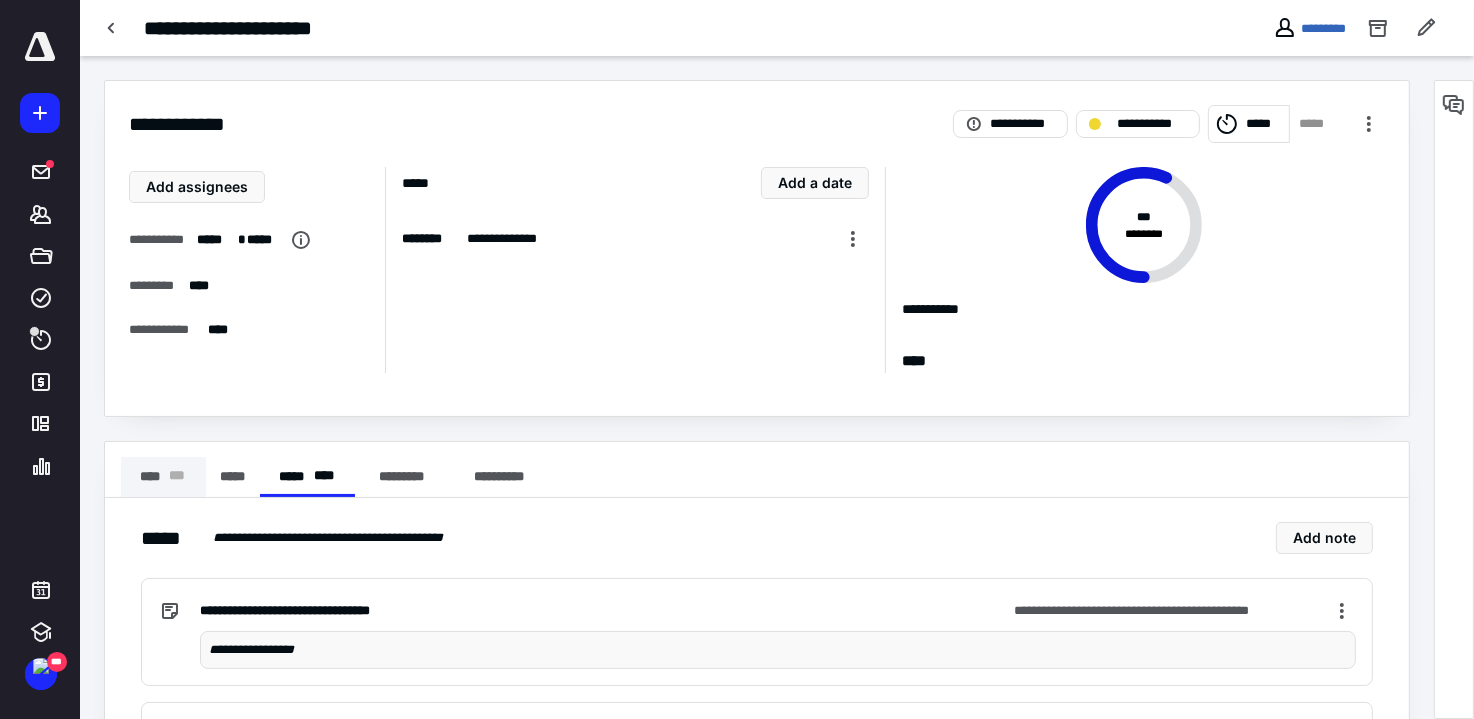 click on "**** * * *" at bounding box center [163, 477] 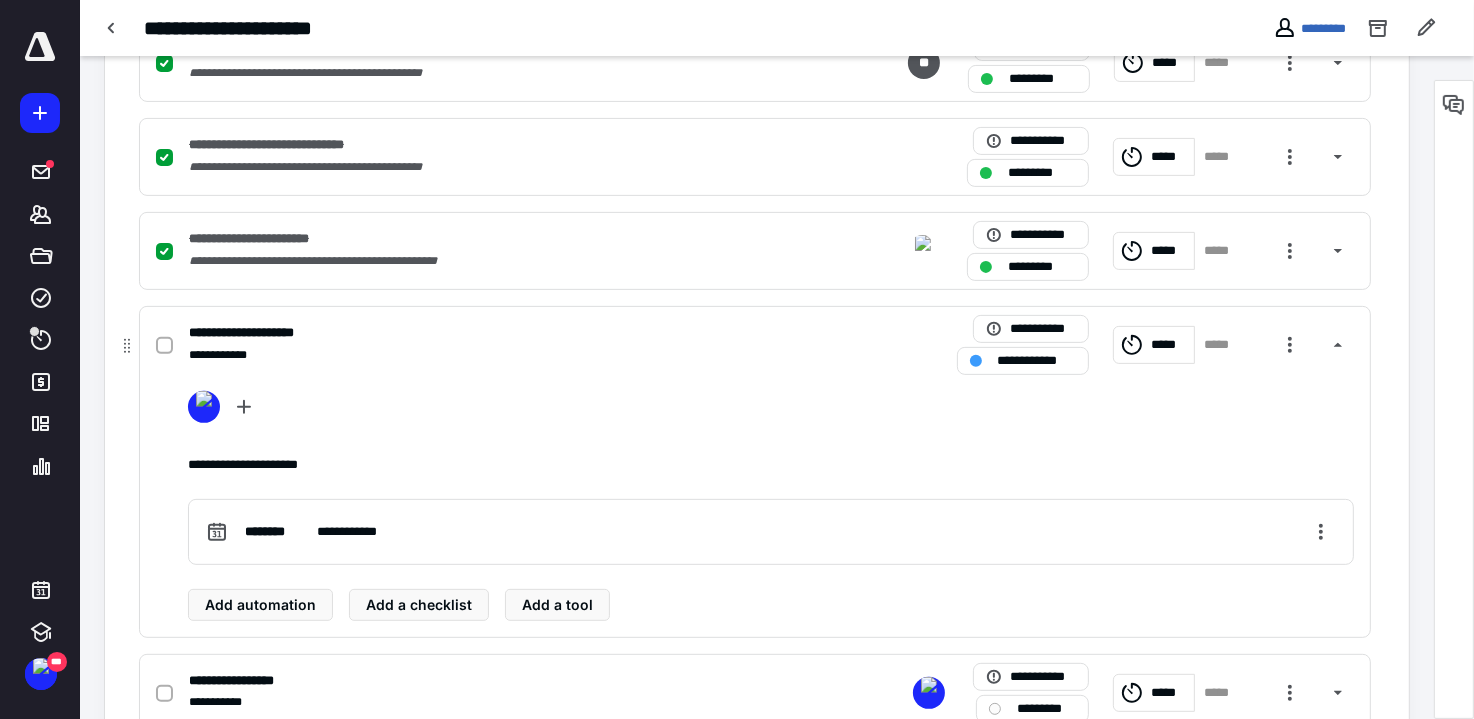 scroll, scrollTop: 756, scrollLeft: 0, axis: vertical 